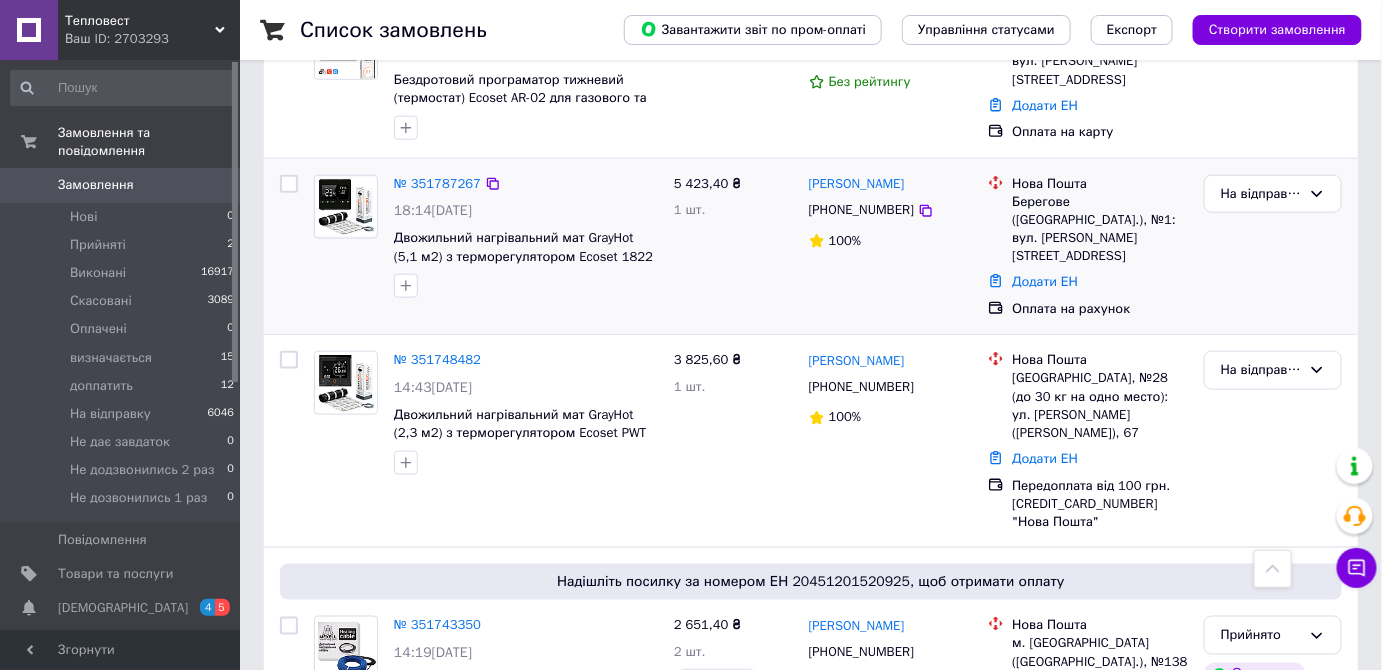 scroll, scrollTop: 0, scrollLeft: 0, axis: both 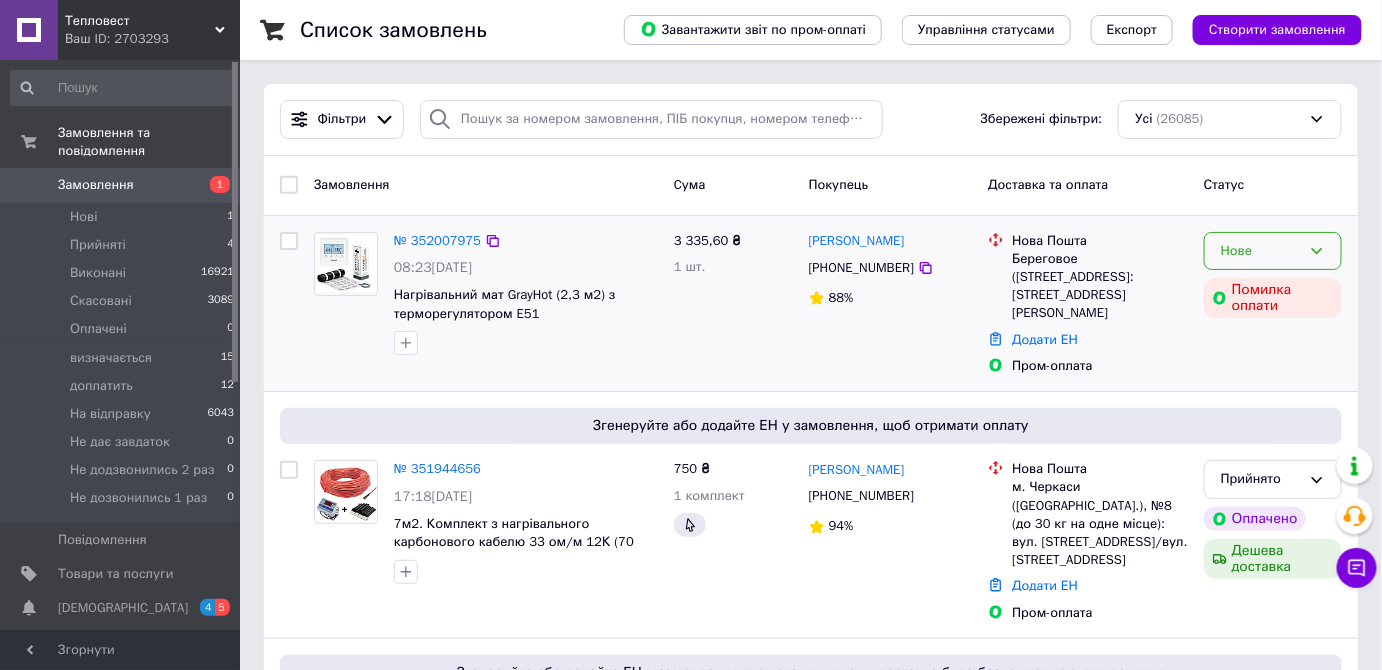 click 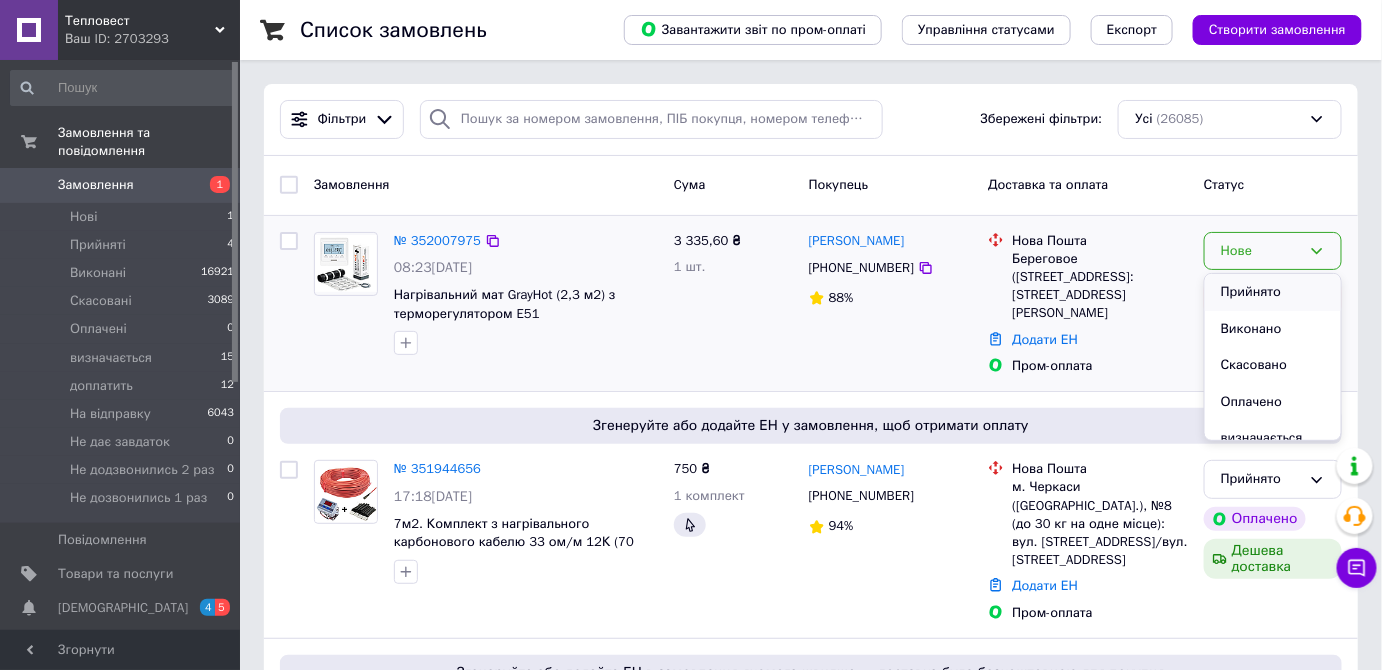 click on "Прийнято" at bounding box center (1273, 292) 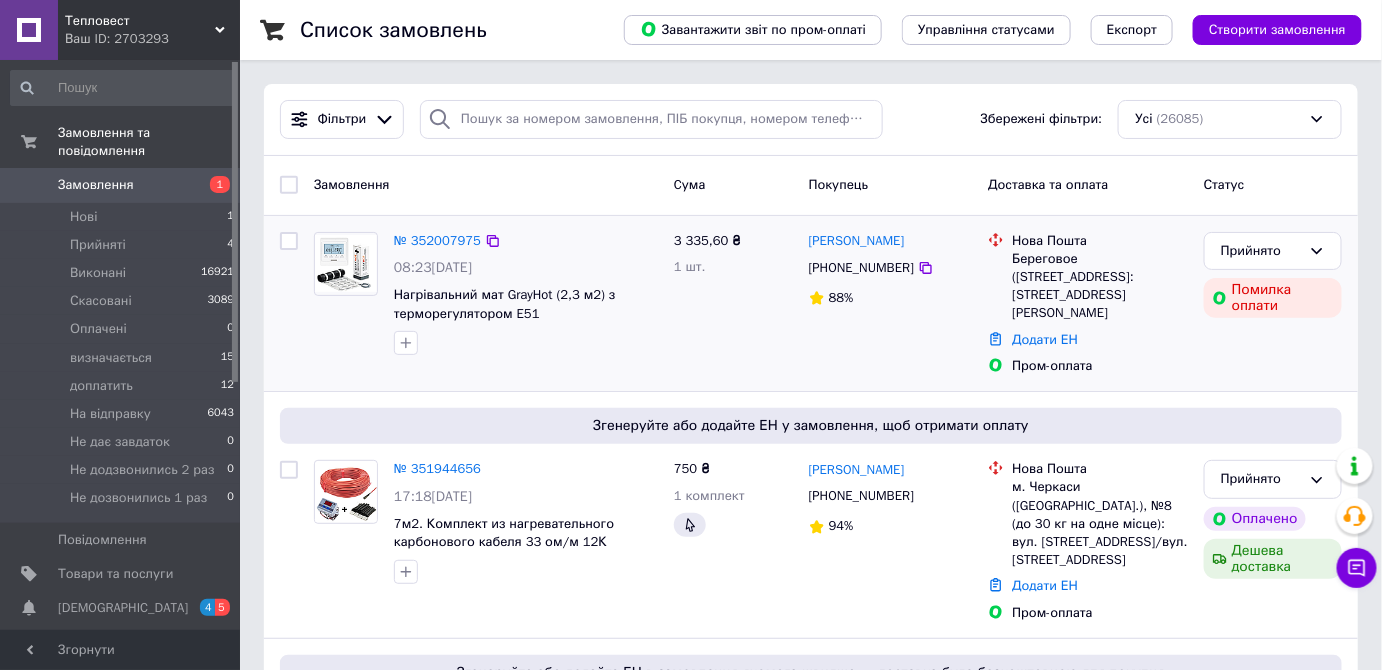 click on "Замовлення" at bounding box center (96, 185) 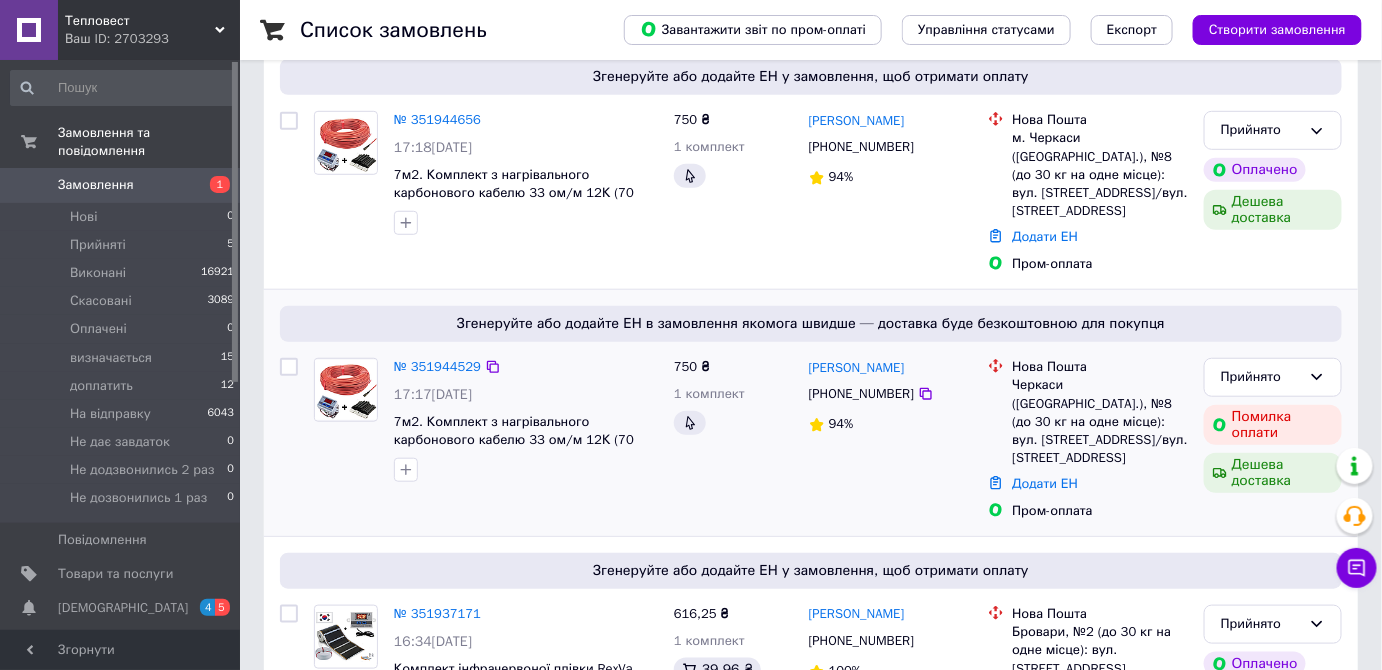 scroll, scrollTop: 363, scrollLeft: 0, axis: vertical 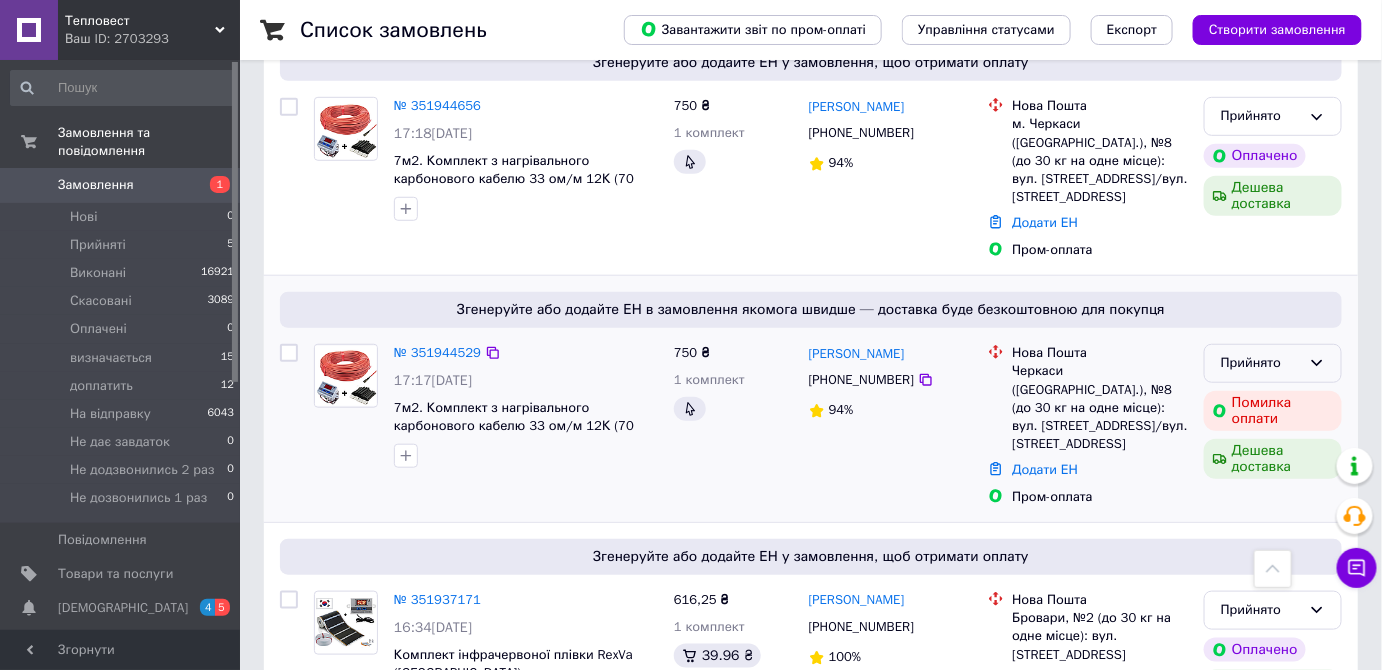 click 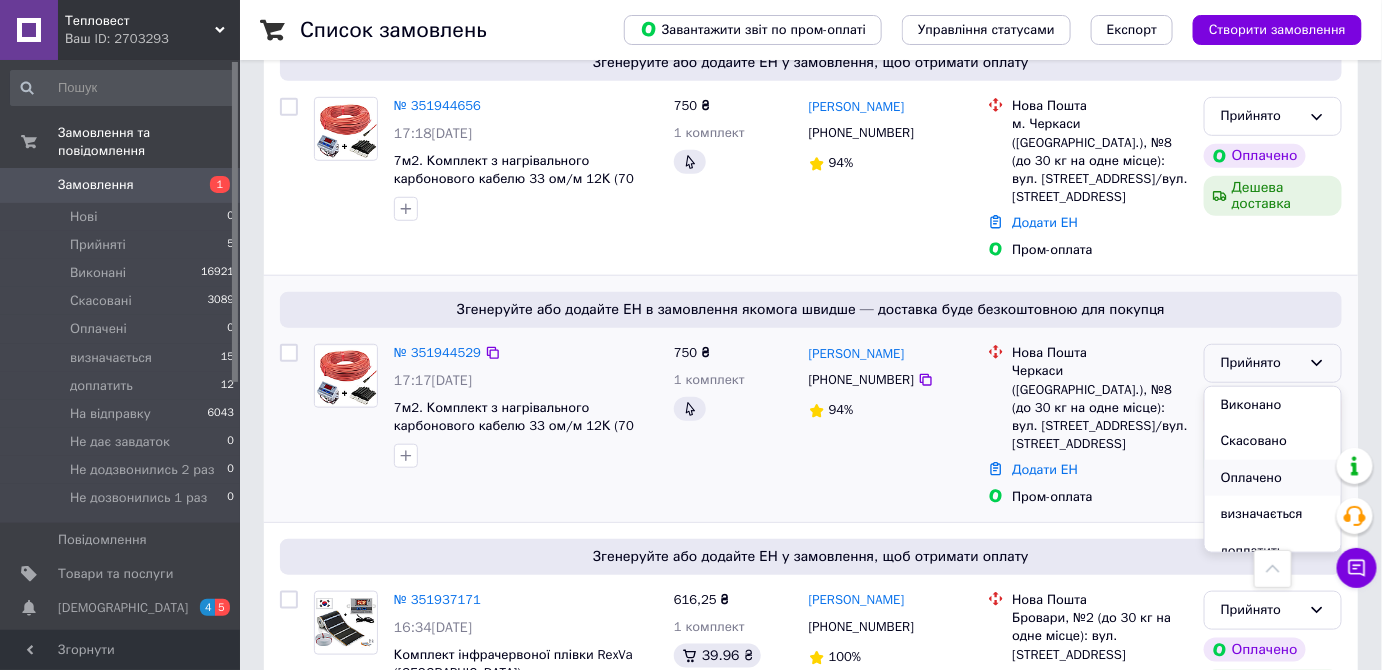 scroll, scrollTop: 90, scrollLeft: 0, axis: vertical 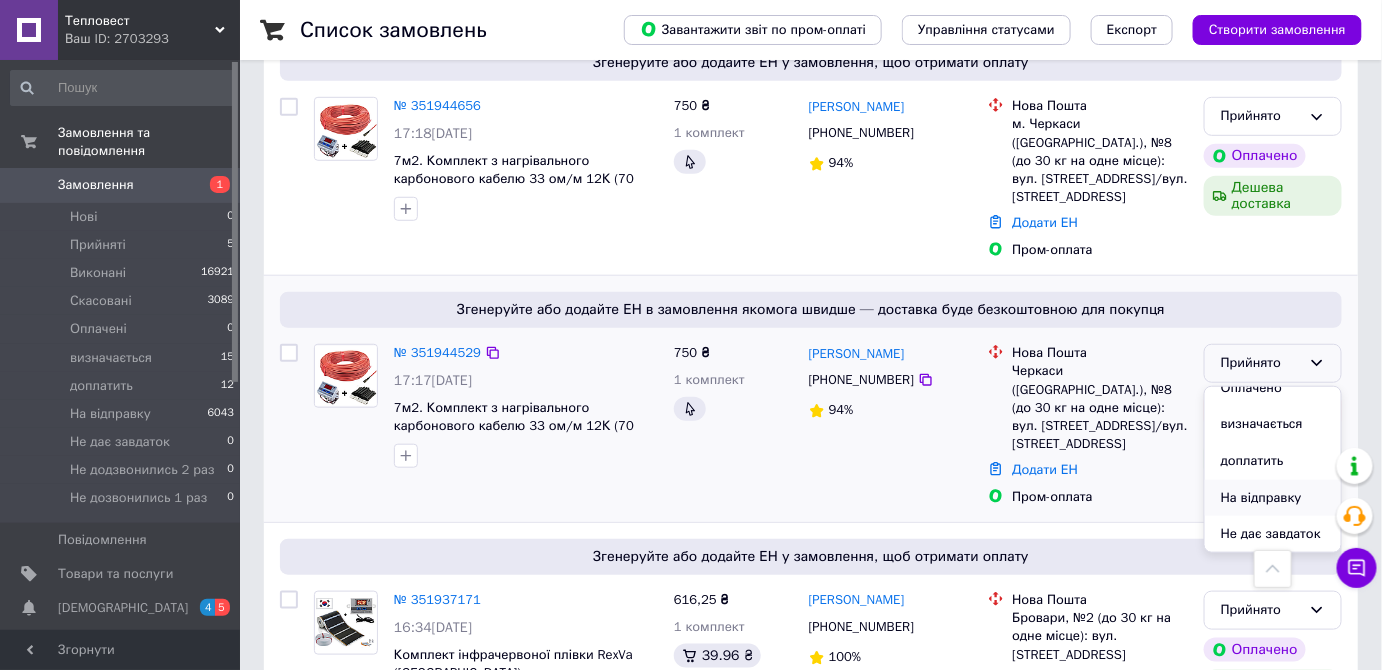 click on "На відправку" at bounding box center [1273, 498] 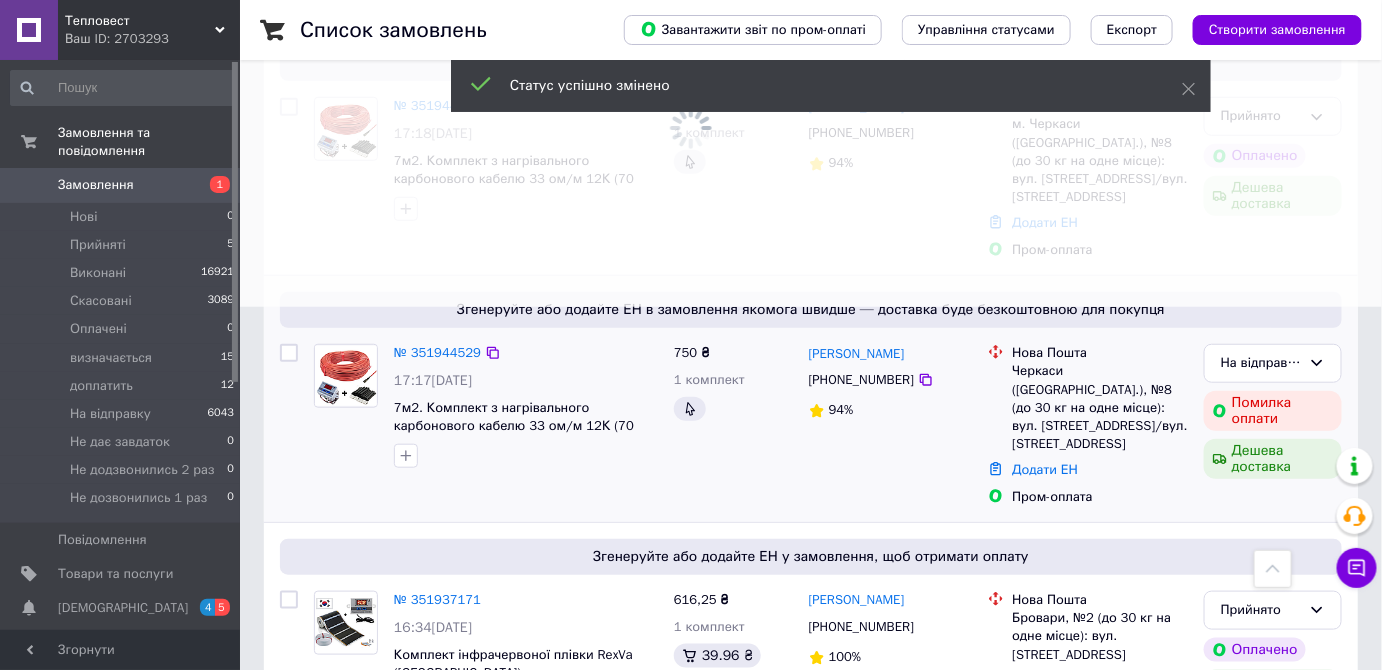 scroll, scrollTop: 272, scrollLeft: 0, axis: vertical 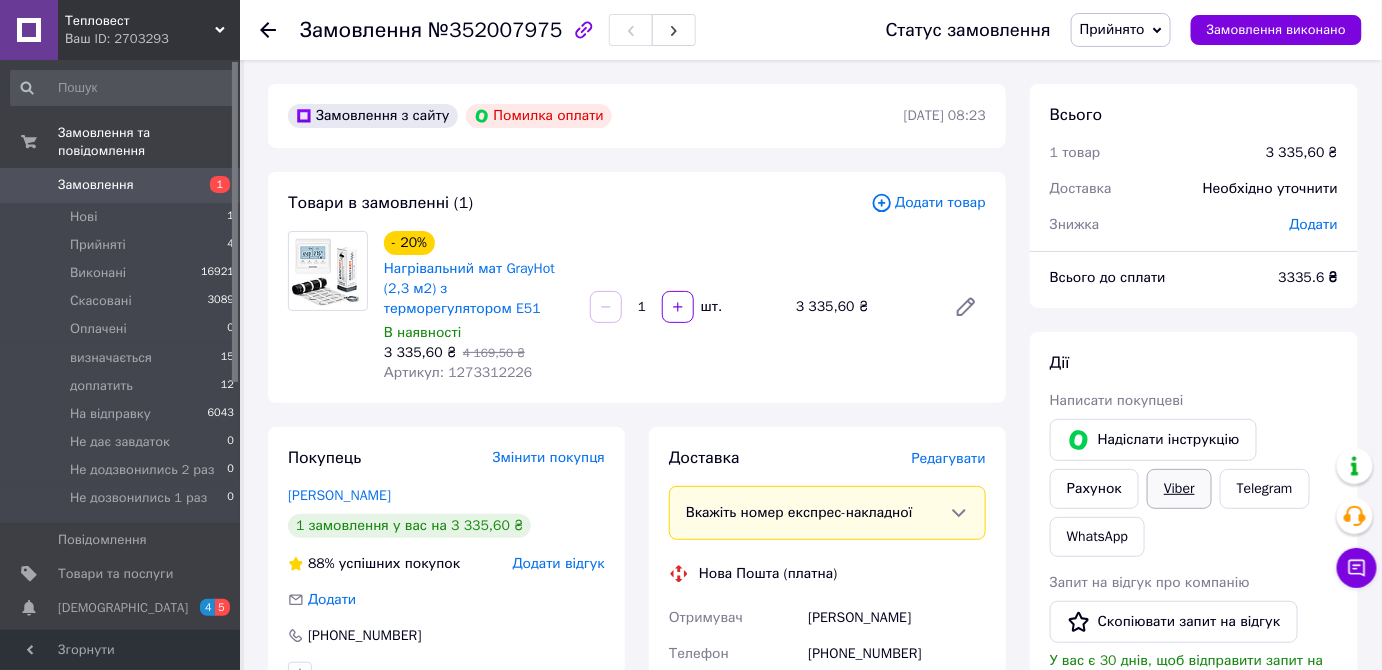 click on "Viber" at bounding box center [1179, 489] 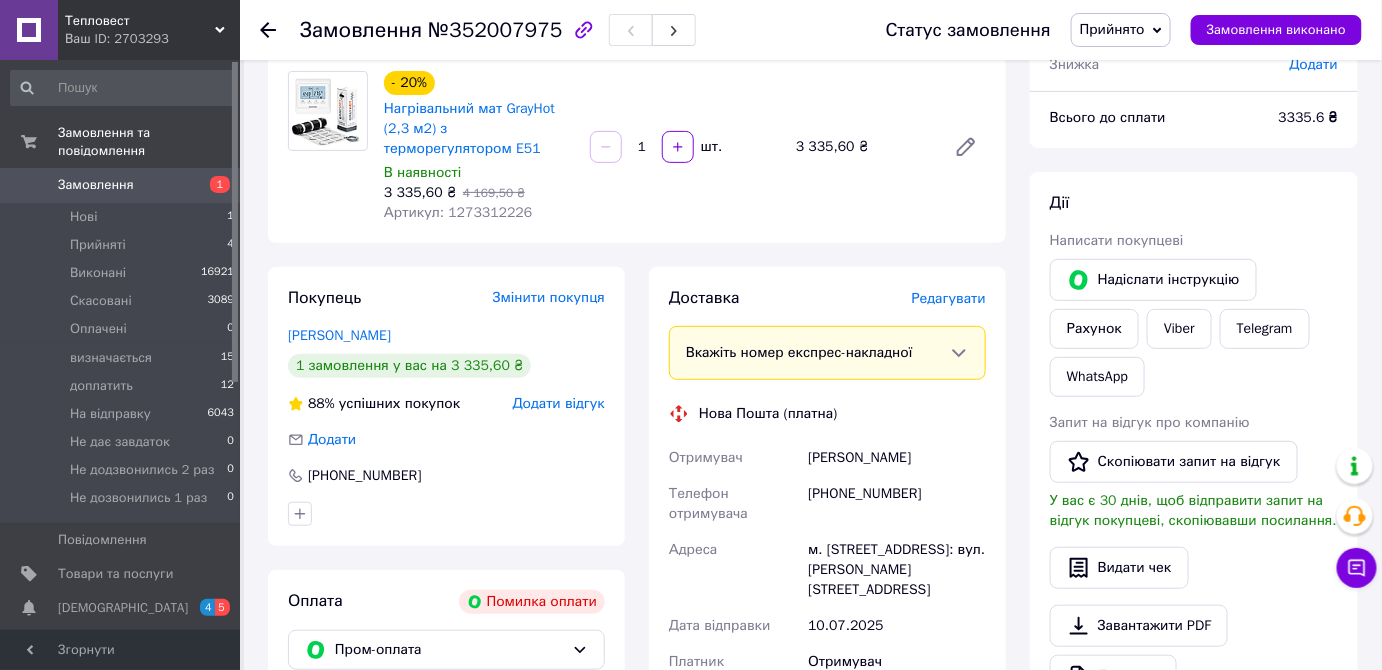 scroll, scrollTop: 181, scrollLeft: 0, axis: vertical 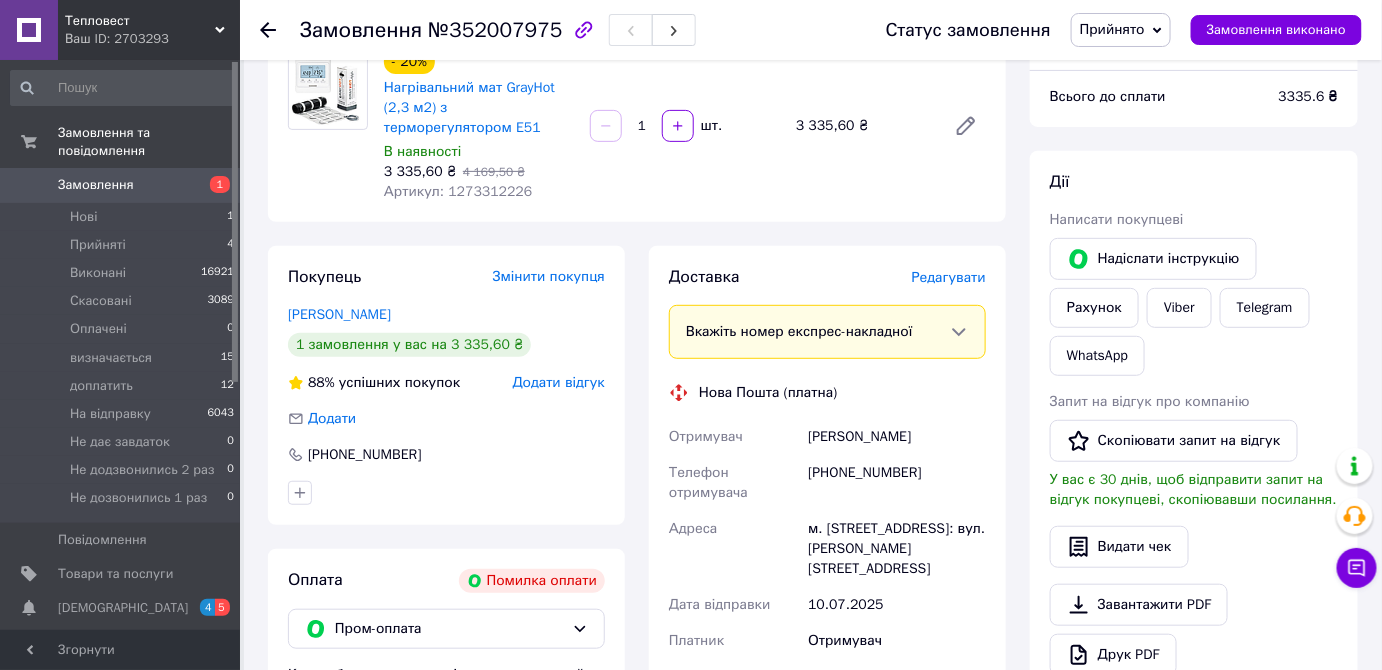 click on "Прийнято" at bounding box center (1112, 29) 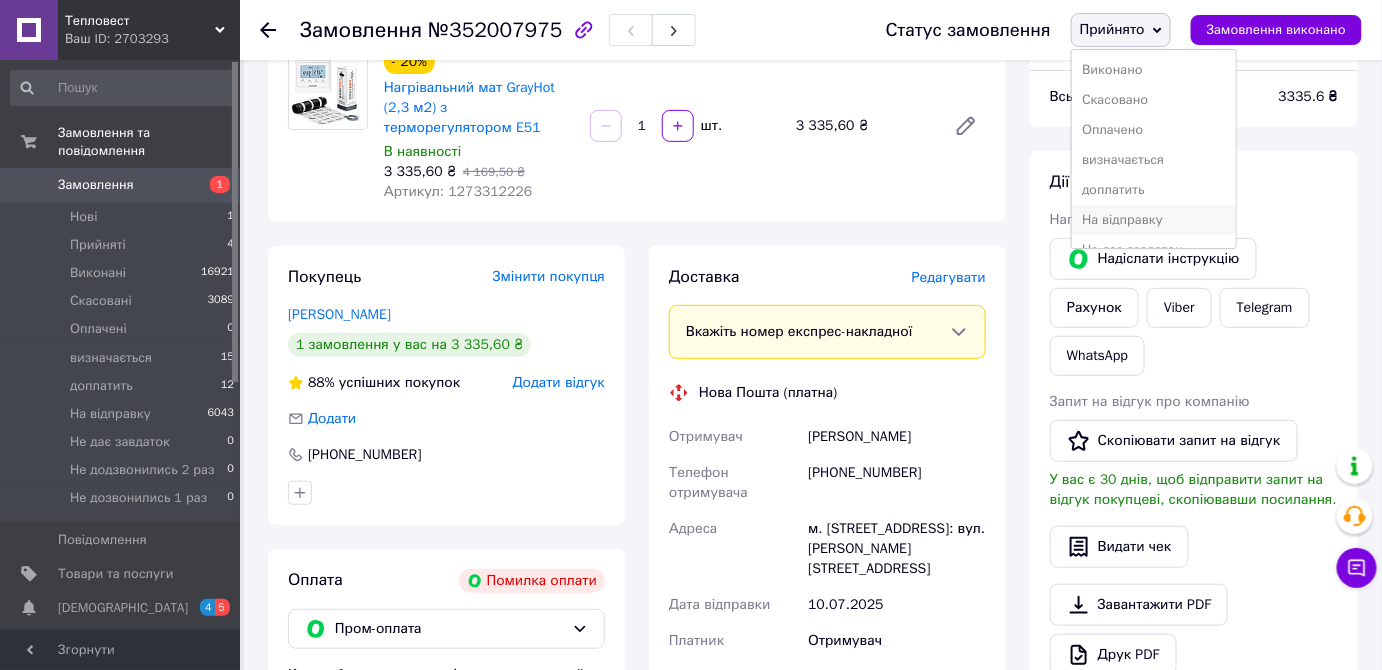 click on "На відправку" at bounding box center (1154, 220) 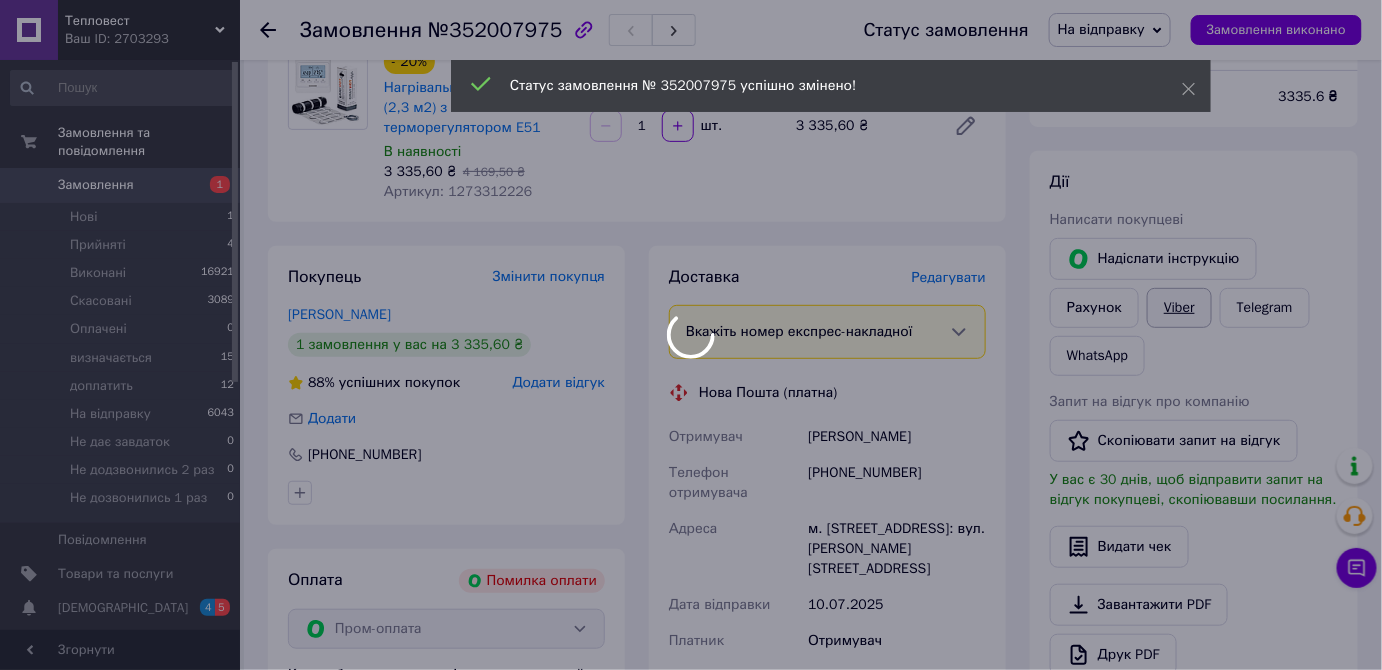 click on "Тепловест Ваш ID: 2703293 Сайт Тепловест Кабінет покупця Перевірити стан системи Сторінка на порталі Довідка Вийти Замовлення та повідомлення Замовлення 1 Нові 1 Прийняті 4 Виконані 16921 Скасовані 3089 Оплачені 0 визначається 15 доплатить 12 На відправку 6043 Не дає завдаток 0 Не додзвонились 2 раз 0 Не дозвонились 1 раз 0 Повідомлення 0 Товари та послуги Сповіщення 4 5 Показники роботи компанії Панель управління Відгуки Клієнти Каталог ProSale Аналітика Інструменти веб-майстра та SEO Управління сайтом Гаманець компанії - 20%" at bounding box center (691, 511) 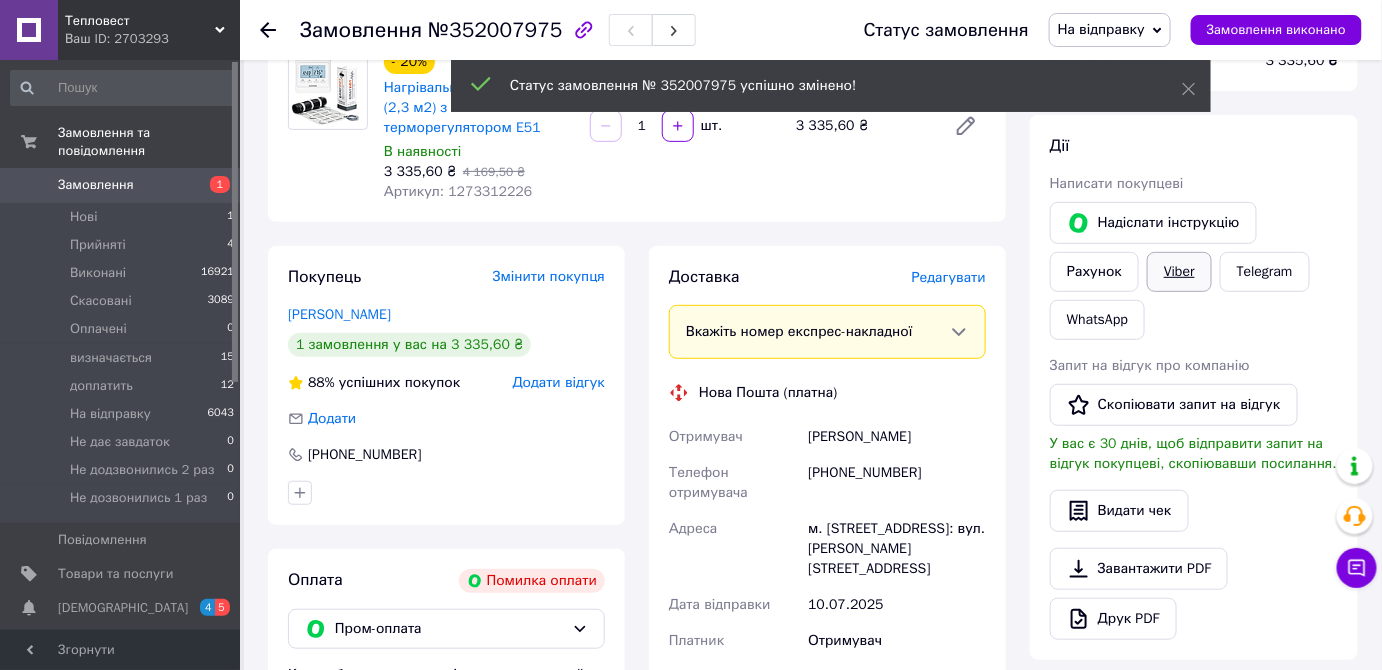 click on "Viber" at bounding box center [1179, 272] 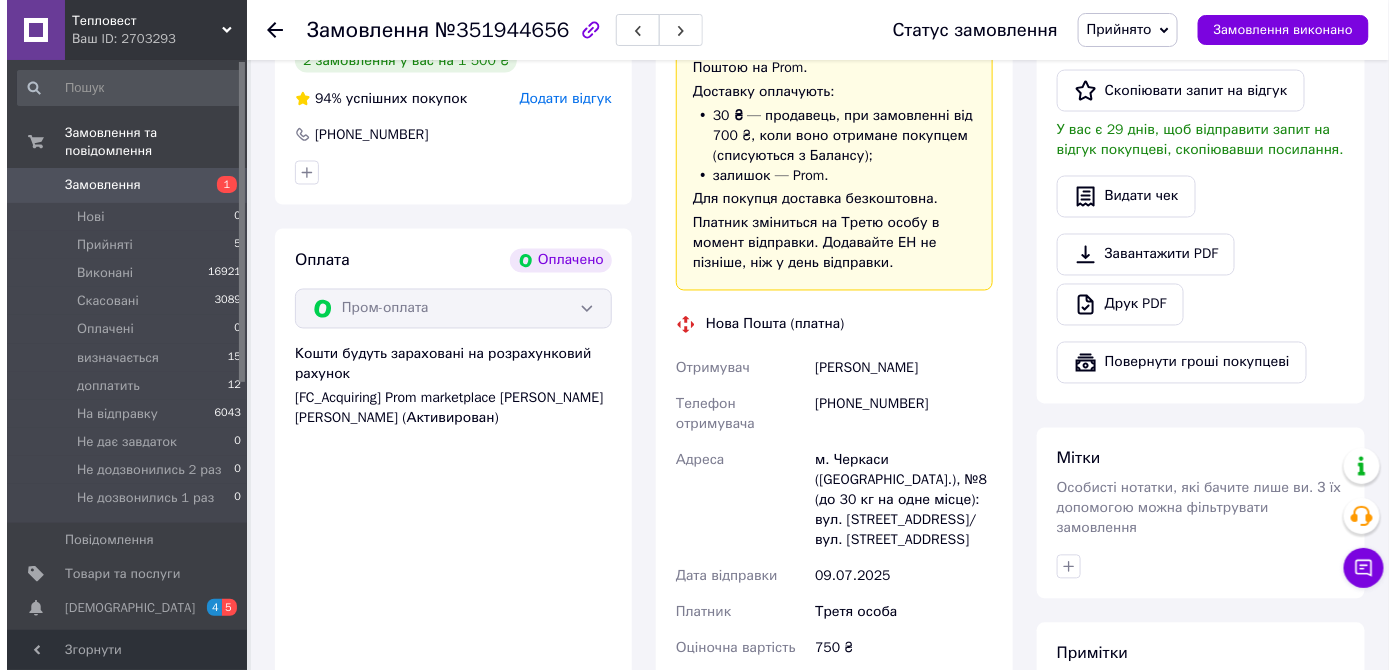 scroll, scrollTop: 909, scrollLeft: 0, axis: vertical 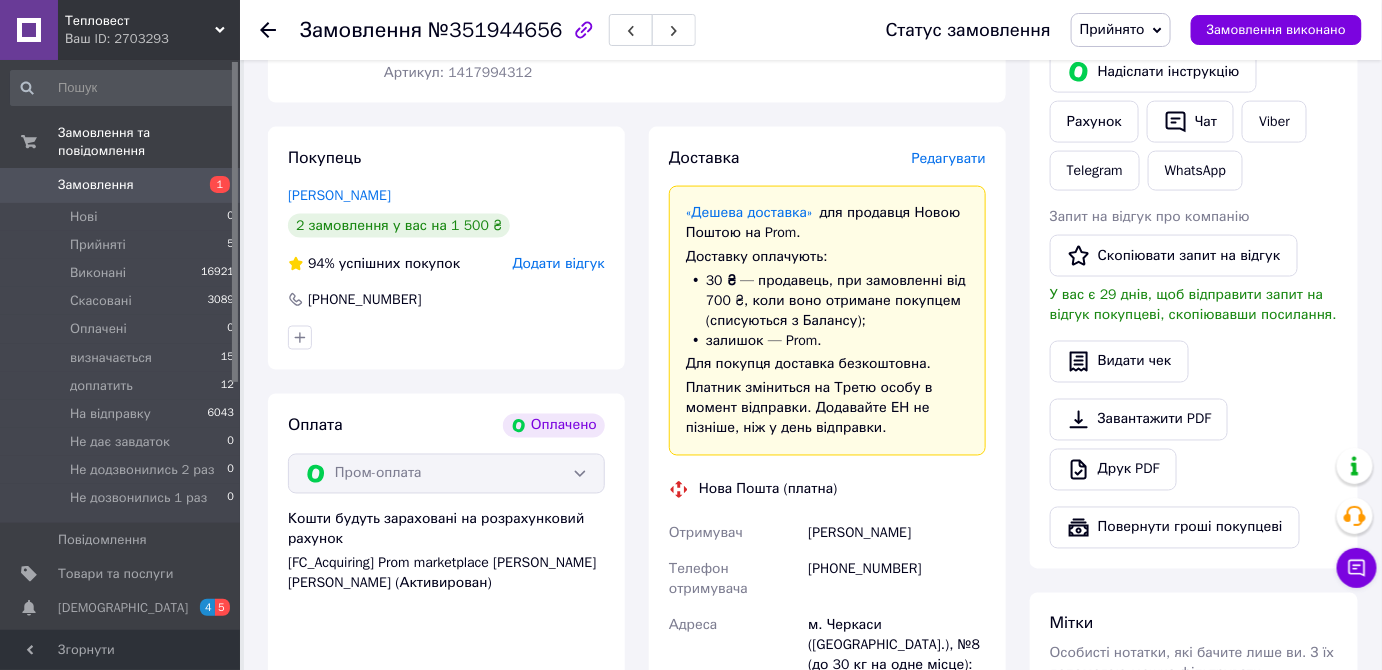 click on "Редагувати" at bounding box center (949, 158) 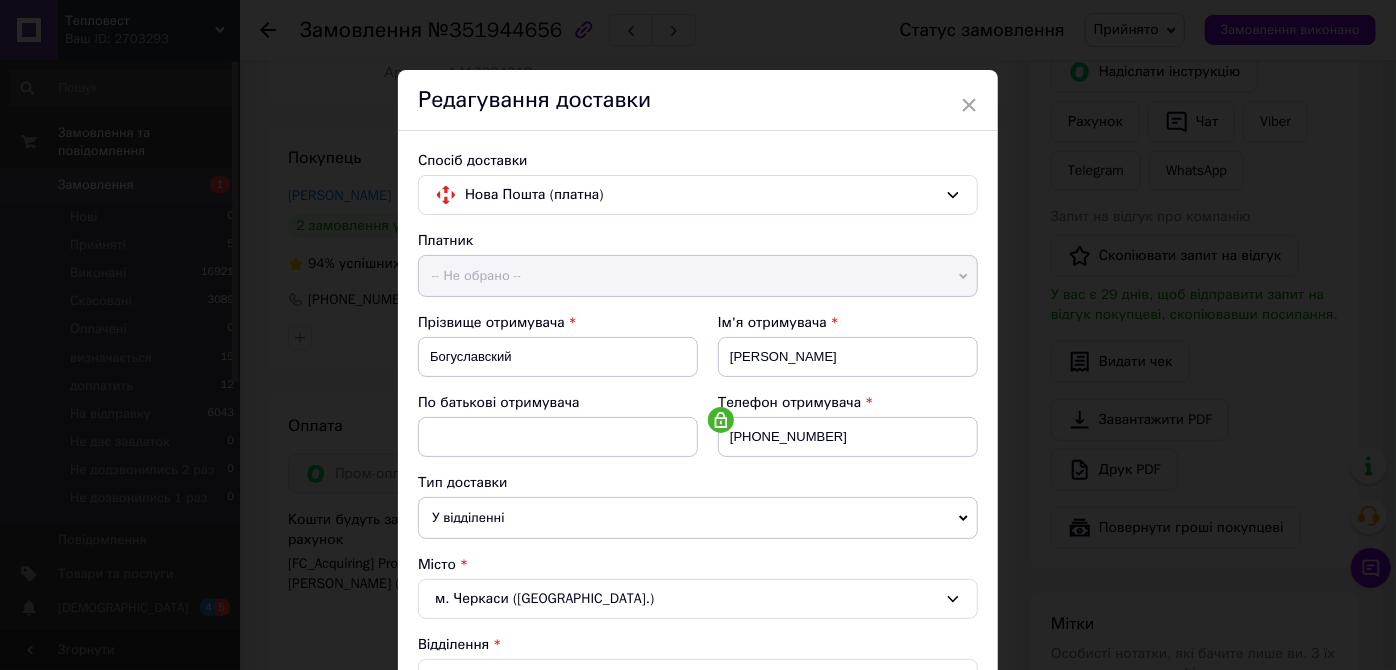 click on "× Редагування доставки Спосіб доставки Нова Пошта (платна) Платник -- Не обрано -- Відправник Отримувач Прізвище отримувача Богуславский Ім'я отримувача Роберт По батькові отримувача Телефон отримувача +380931999399 Тип доставки У відділенні Кур'єром В поштоматі Місто м. Черкаси (Черкаська обл.) Відділення №8 (до 30 кг на одне місце): вул. Надпільна, 326/вул. Кривалівська, 66 Місце відправки Тернопіль: №9 (до 30 кг на одне місце): вул. Генерала М. Тарнавського, 32, прим. 146 Одеса: №136 (до 30 кг): вул. Хмельницького Богдана, 74 Додати ще місце відправки Тип посилки Вантаж 750 09.07.2025 <" at bounding box center (698, 335) 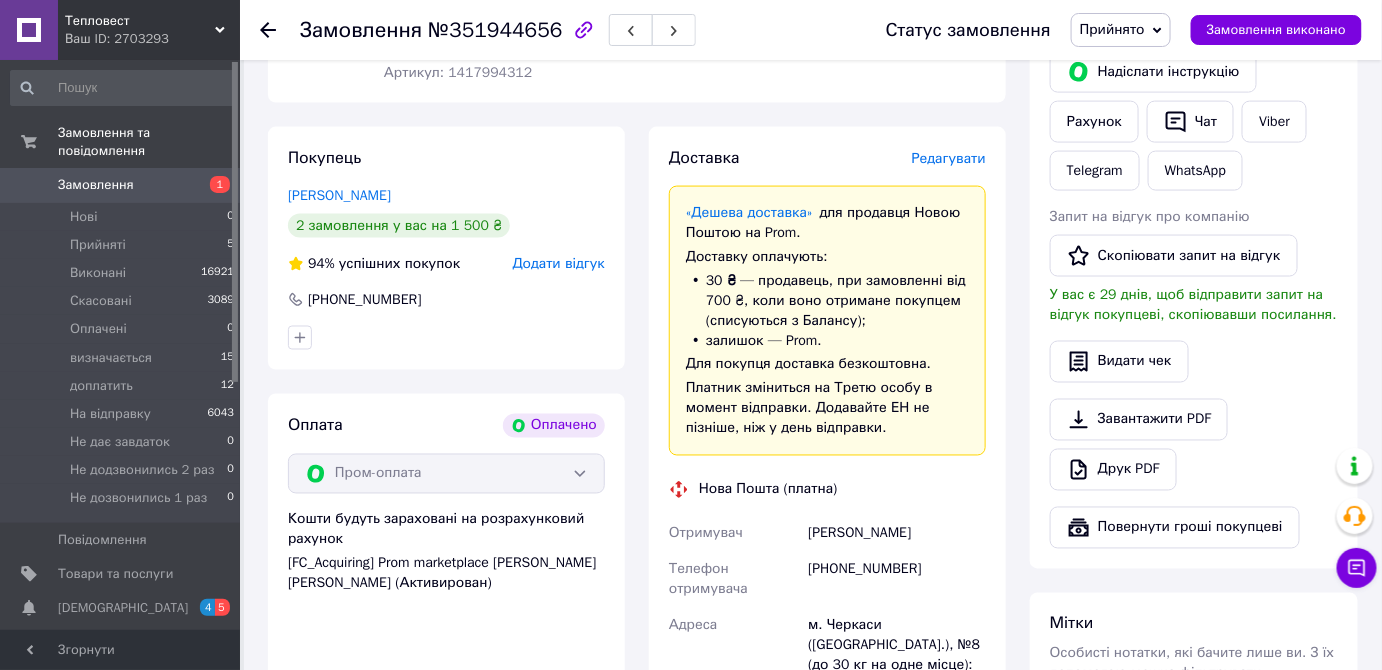 click on "Редагувати" at bounding box center [949, 158] 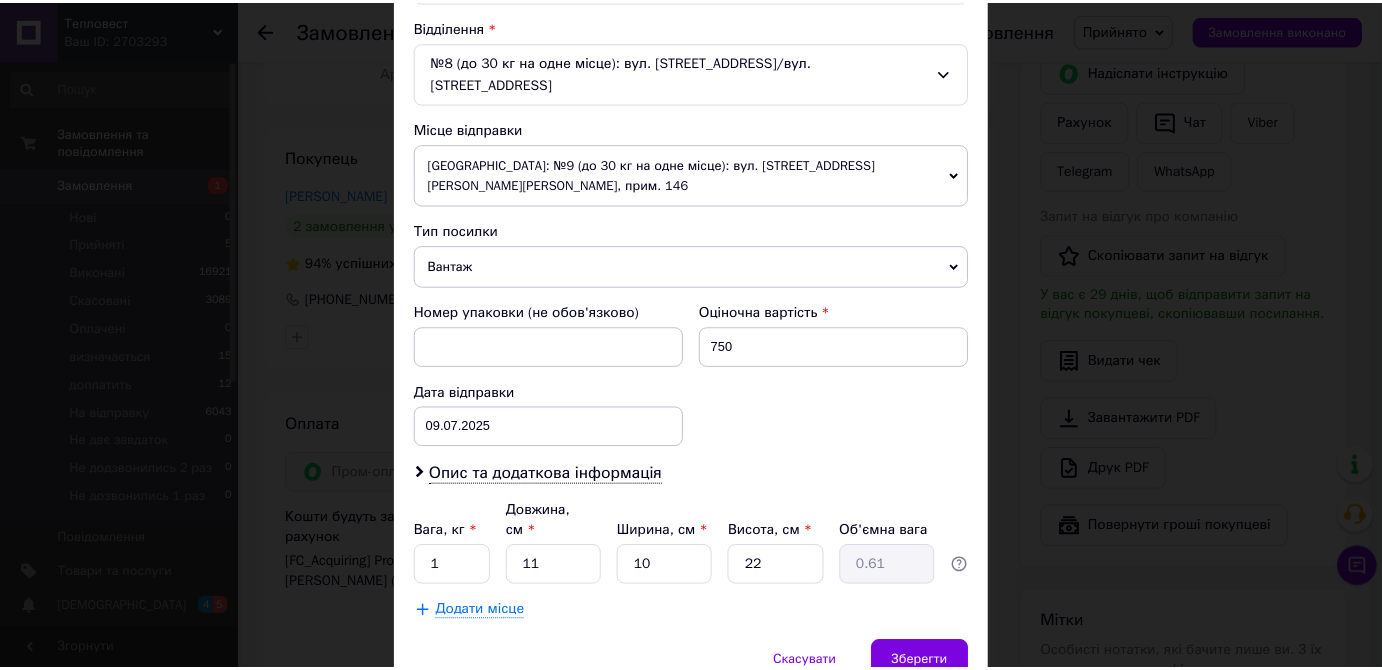 scroll, scrollTop: 670, scrollLeft: 0, axis: vertical 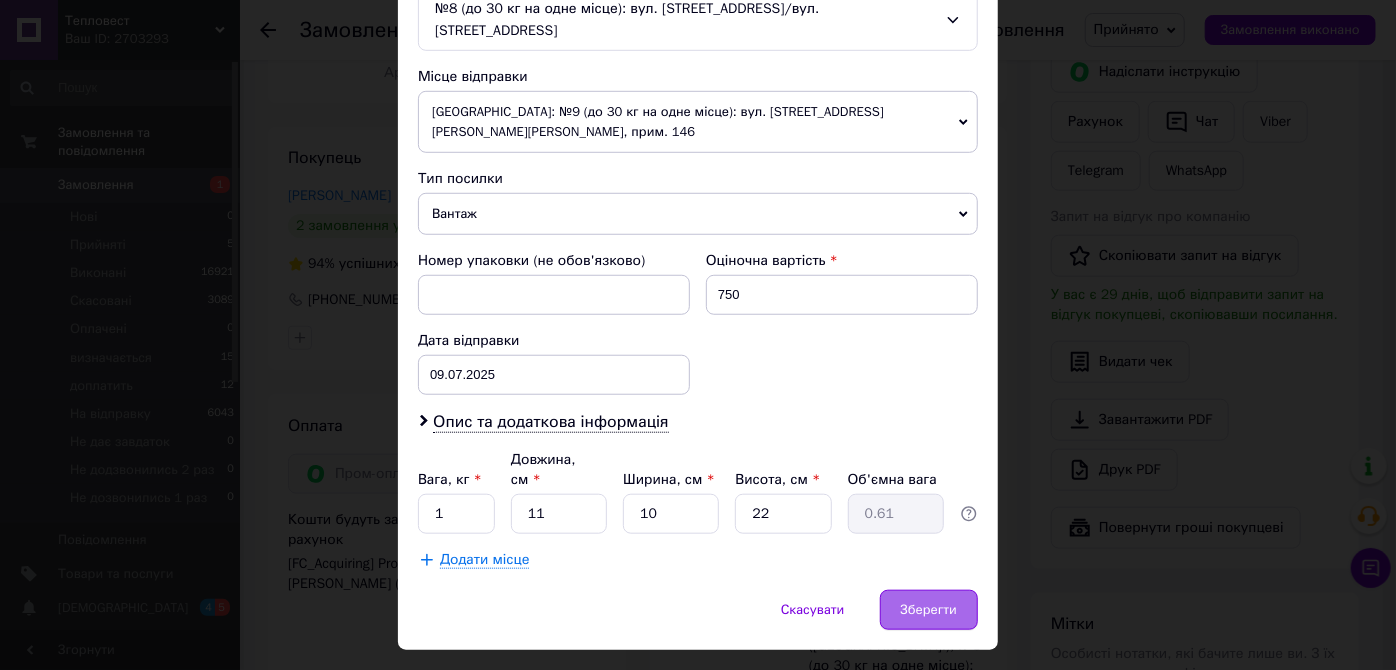 click on "Зберегти" at bounding box center (929, 610) 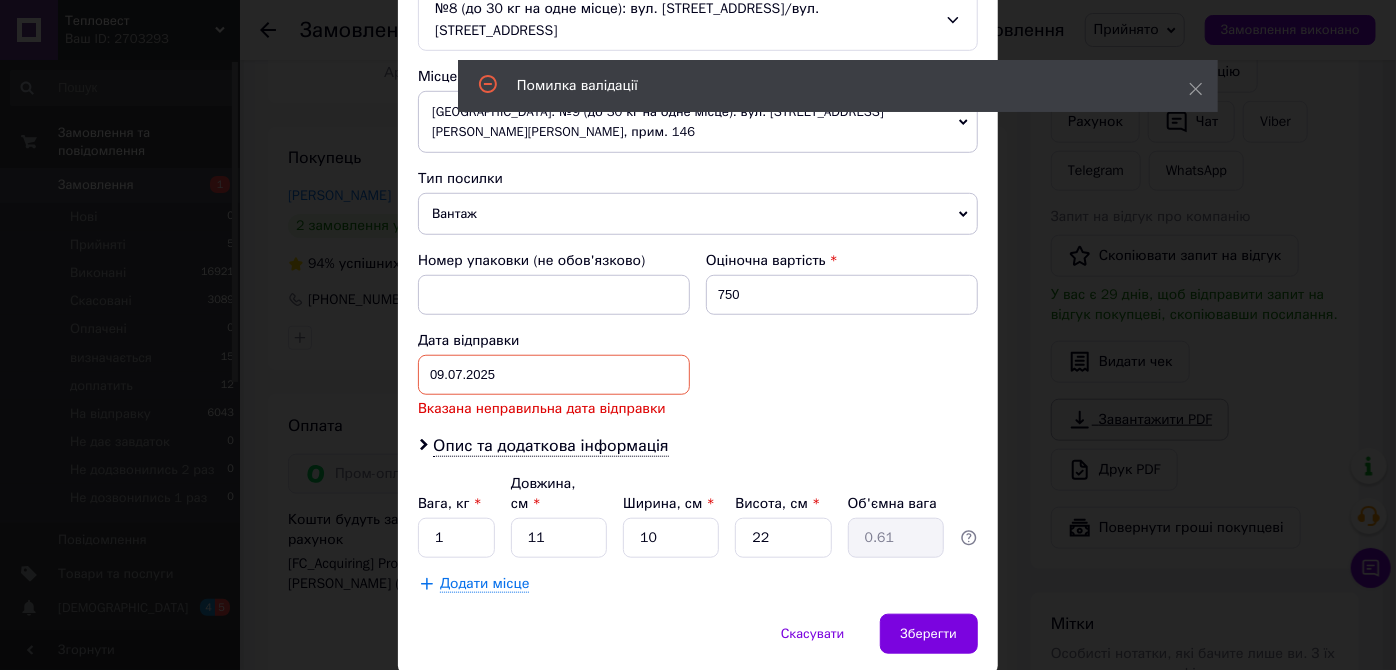 click on "× Редагування доставки Спосіб доставки Нова Пошта (платна) Платник -- Не обрано -- Відправник Отримувач Прізвище отримувача Богуславский Ім'я отримувача Роберт По батькові отримувача Телефон отримувача +380931999399 Тип доставки У відділенні Кур'єром В поштоматі Місто м. Черкаси (Черкаська обл.) Відділення №8 (до 30 кг на одне місце): вул. Надпільна, 326/вул. Кривалівська, 66 Місце відправки Тернопіль: №9 (до 30 кг на одне місце): вул. Генерала М. Тарнавського, 32, прим. 146 Одеса: №136 (до 30 кг): вул. Хмельницького Богдана, 74 Додати ще місце відправки Тип посилки Вантаж 750 09.07.2025 <" at bounding box center (698, 335) 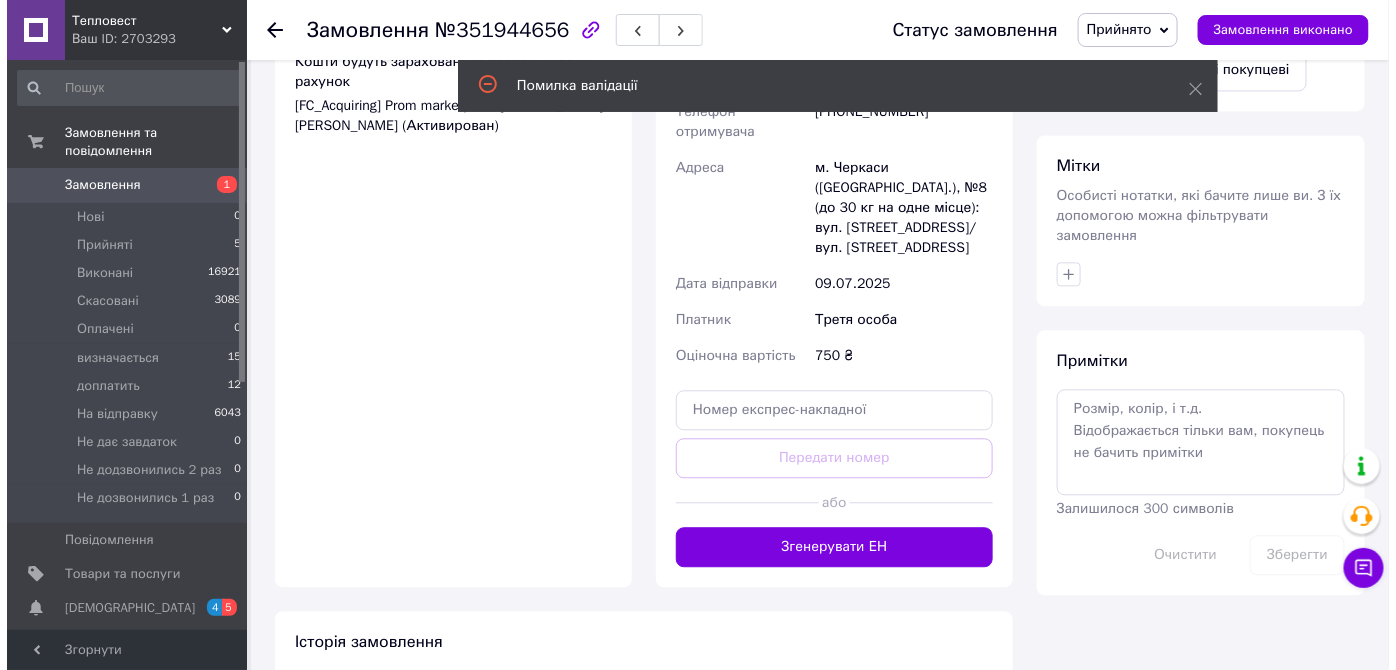 scroll, scrollTop: 1454, scrollLeft: 0, axis: vertical 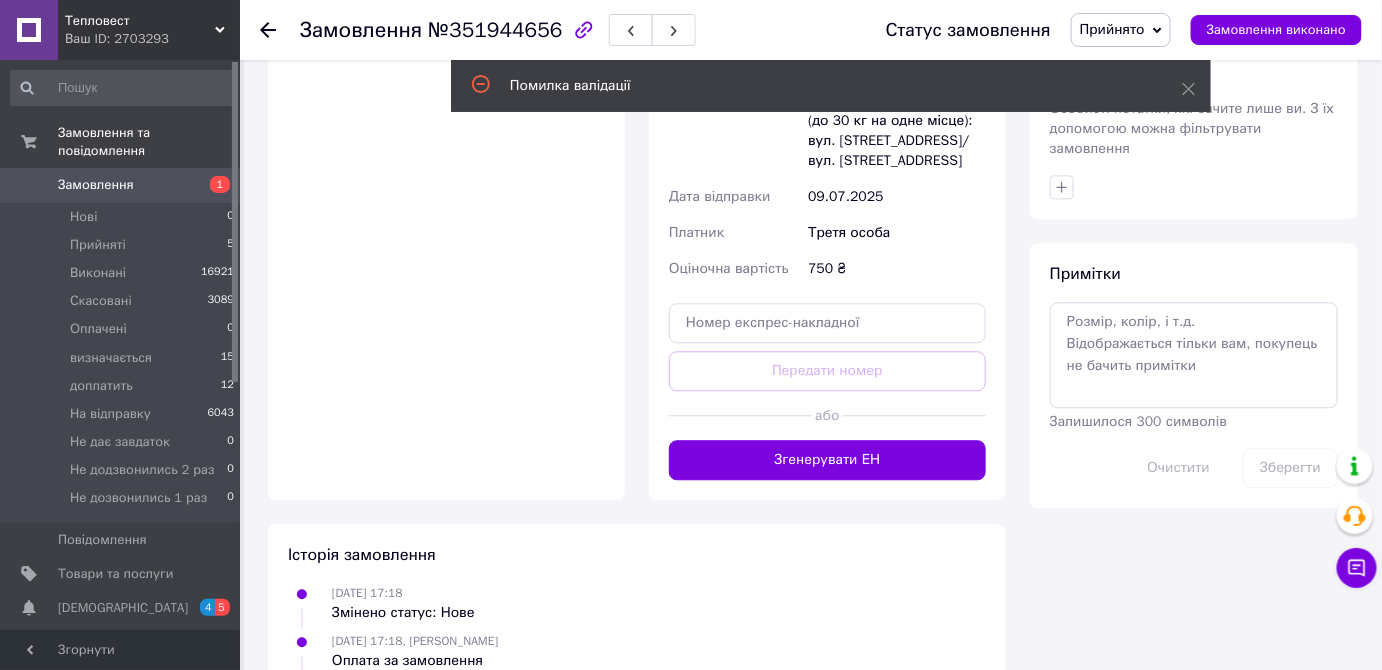click on "Згенерувати ЕН" at bounding box center (827, 460) 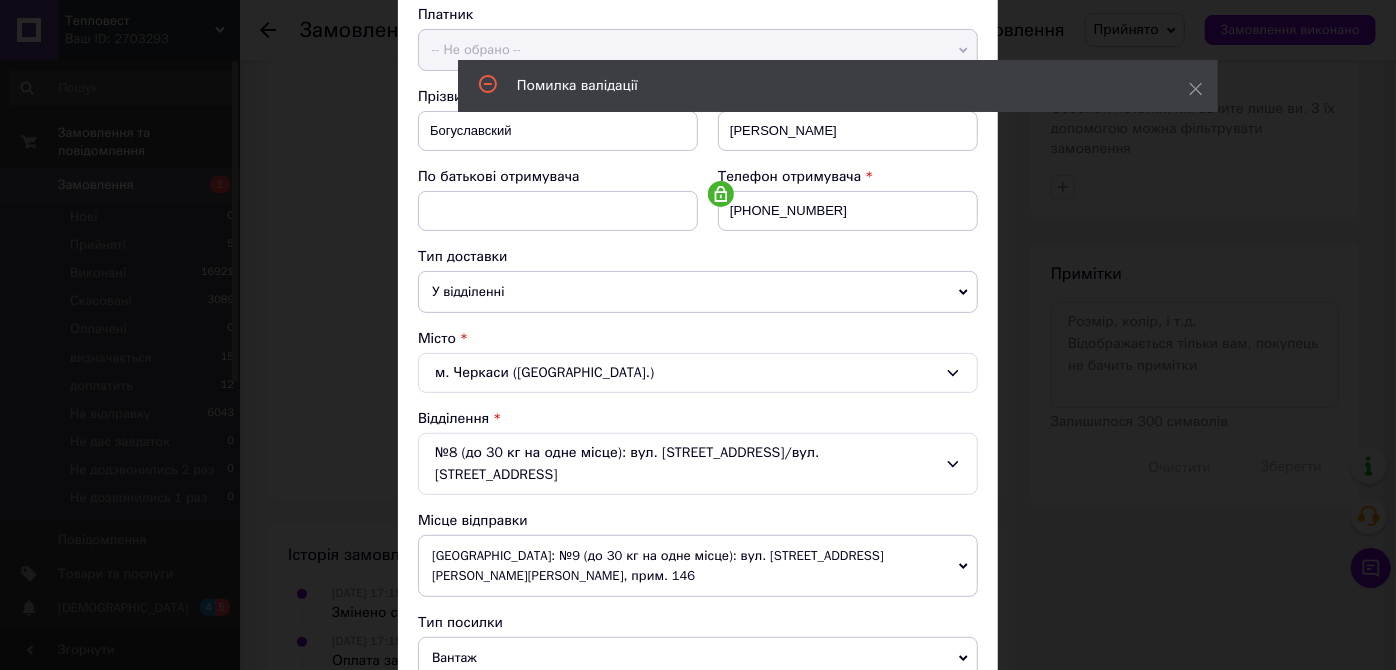 scroll, scrollTop: 454, scrollLeft: 0, axis: vertical 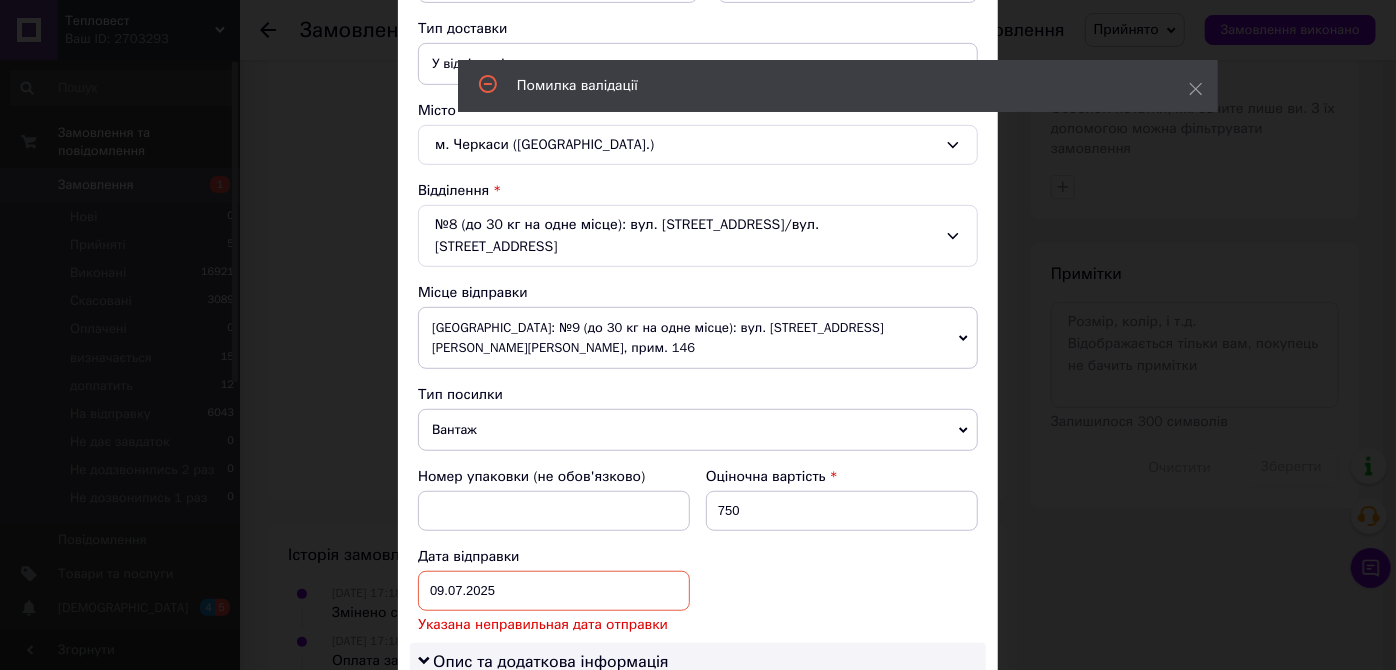 click on "09.07.2025 < 2025 > < Июль > Пн Вт Ср Чт Пт Сб Вс 30 1 2 3 4 5 6 7 8 9 10 11 12 13 14 15 16 17 18 19 20 21 22 23 24 25 26 27 28 29 30 31 1 2 3 4 5 6 7 8 9 10" at bounding box center [554, 591] 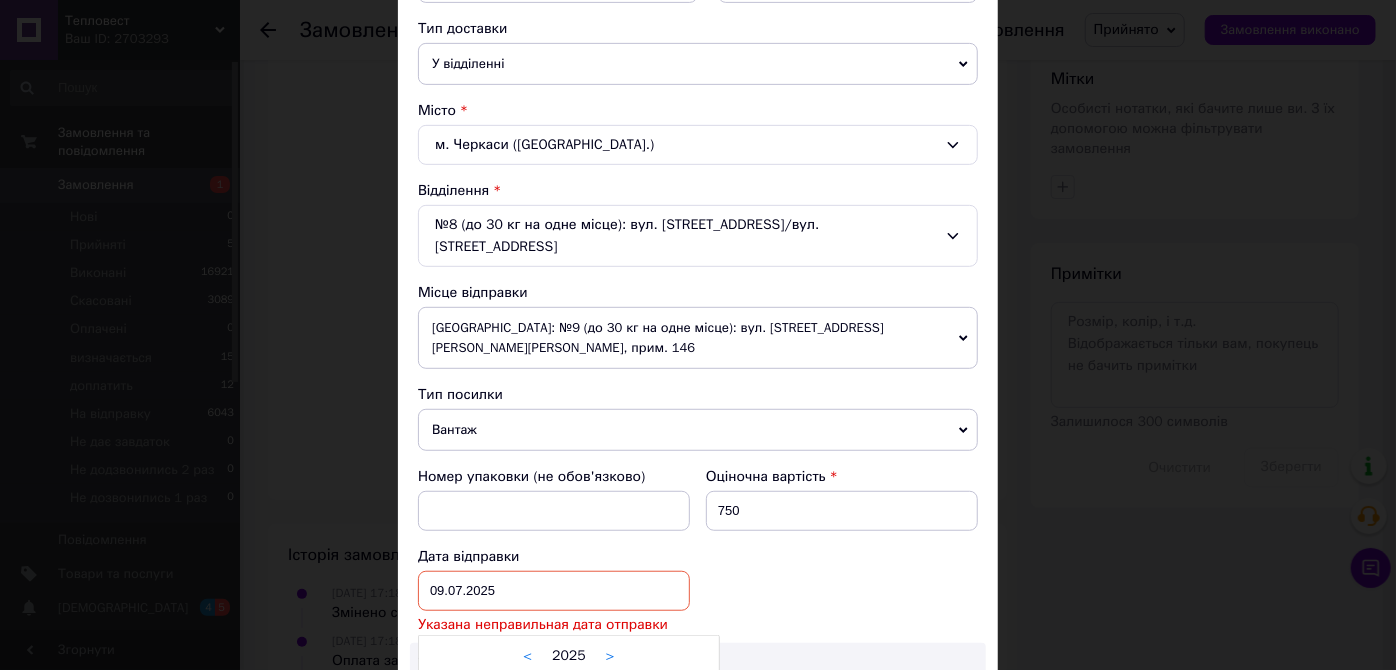 click at bounding box center [698, 335] 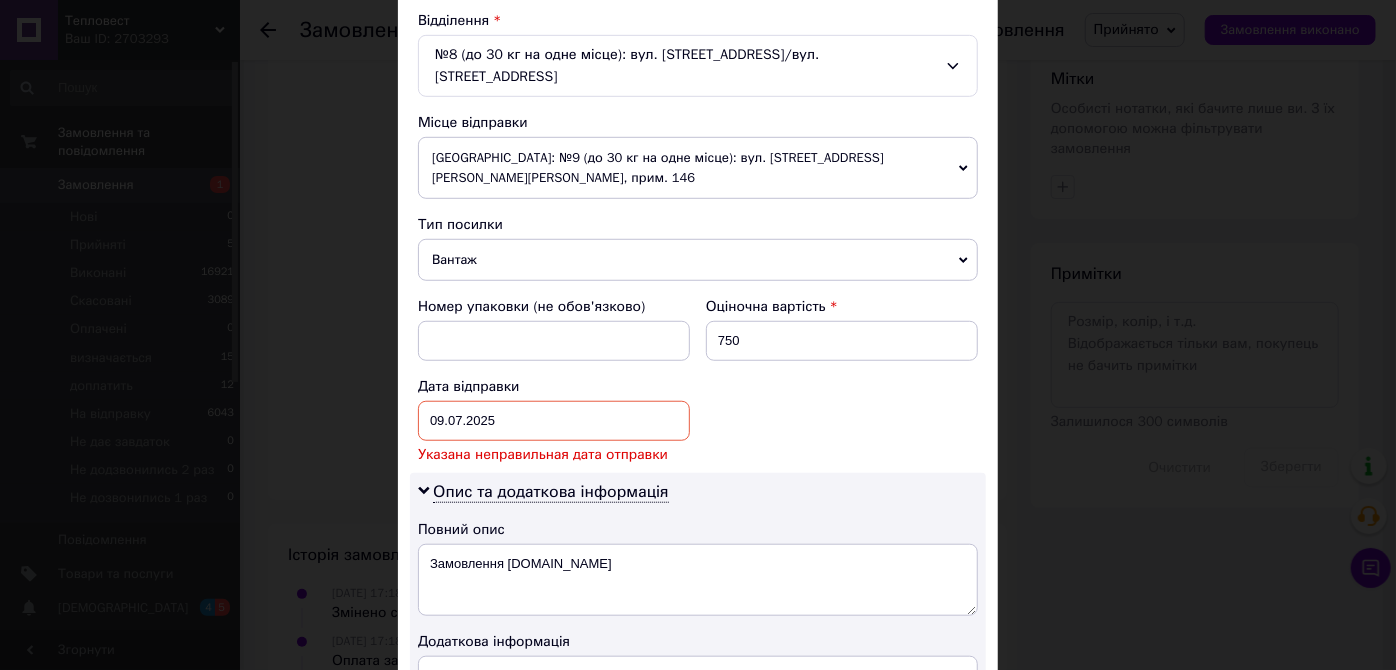 scroll, scrollTop: 636, scrollLeft: 0, axis: vertical 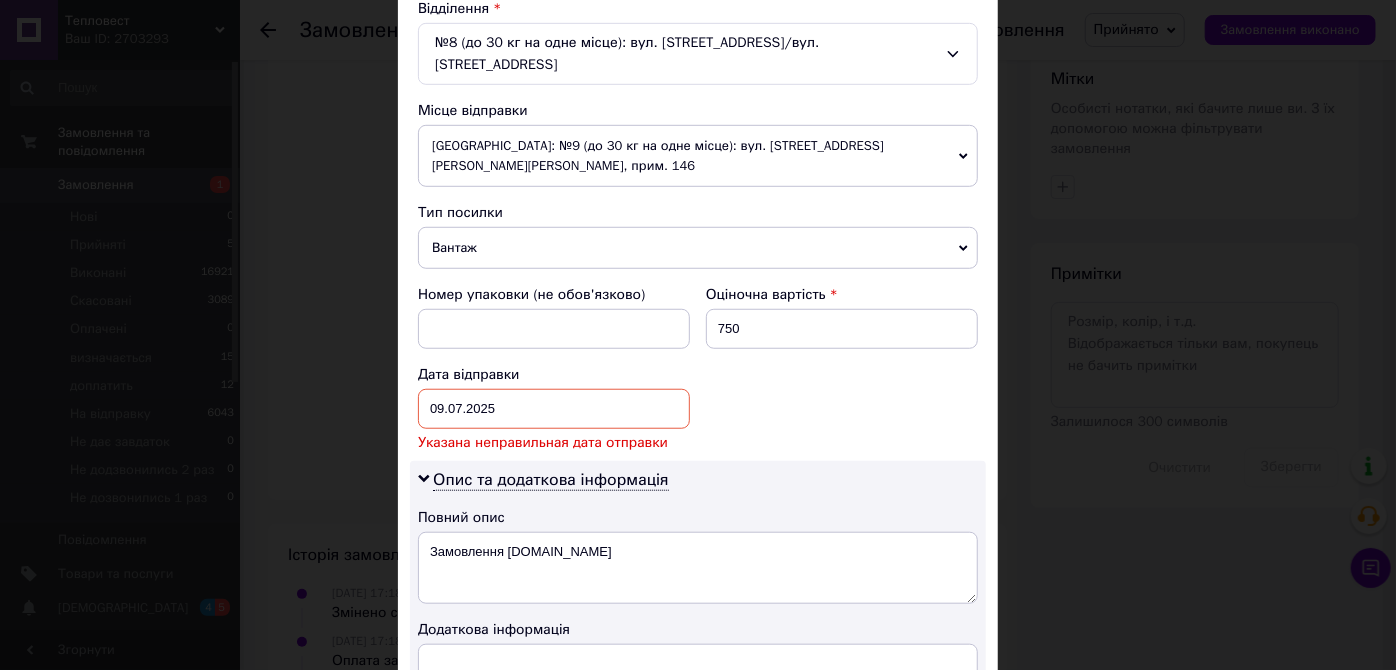 click on "09.07.2025 < 2025 > < Июль > Пн Вт Ср Чт Пт Сб Вс 30 1 2 3 4 5 6 7 8 9 10 11 12 13 14 15 16 17 18 19 20 21 22 23 24 25 26 27 28 29 30 31 1 2 3 4 5 6 7 8 9 10" at bounding box center [554, 409] 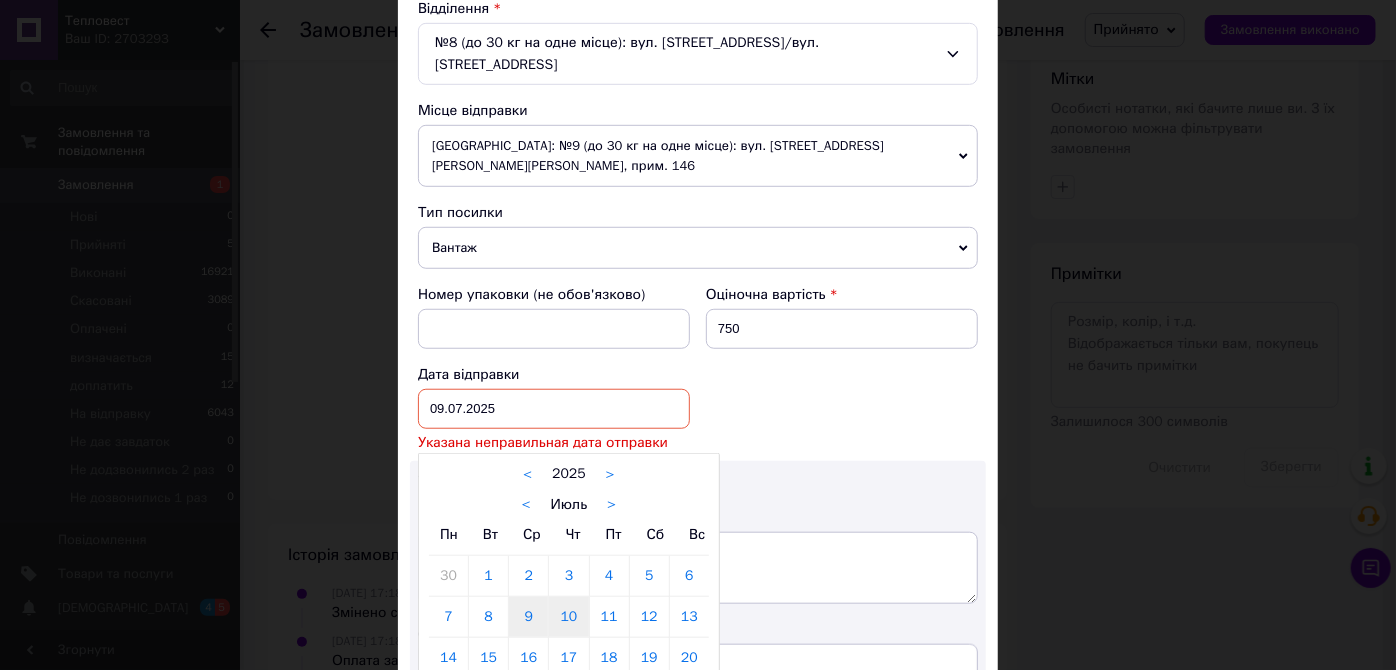 click on "10" at bounding box center [568, 617] 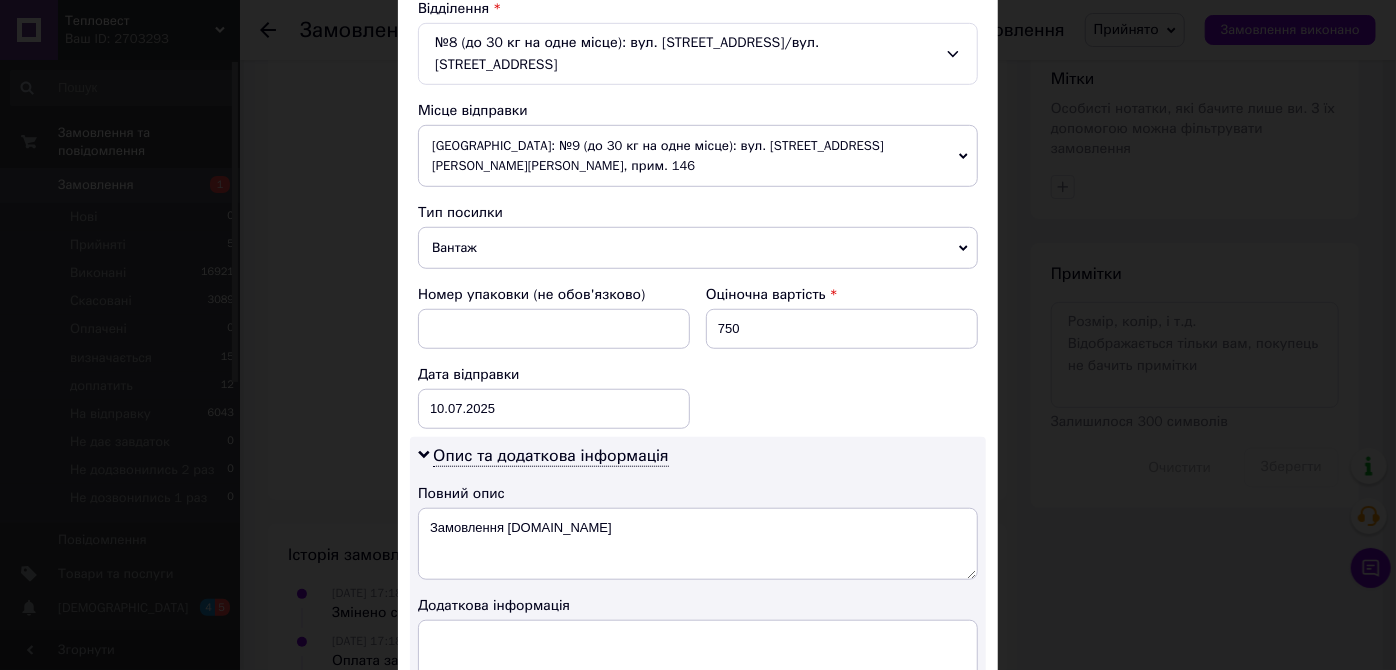 click on "× Редагування доставки Спосіб доставки Нова Пошта (платна) Платник -- Не обрано -- Відправник Отримувач Прізвище отримувача Богуславский Ім'я отримувача Роберт По батькові отримувача Телефон отримувача +380931999399 Тип доставки У відділенні Кур'єром В поштоматі Місто м. Черкаси (Черкаська обл.) Відділення №8 (до 30 кг на одне місце): вул. Надпільна, 326/вул. Кривалівська, 66 Місце відправки Тернопіль: №9 (до 30 кг на одне місце): вул. Генерала М. Тарнавського, 32, прим. 146 Одеса: №136 (до 30 кг): вул. Хмельницького Богдана, 74 Додати ще місце відправки Тип посилки Вантаж 750 10.07.2025 <" at bounding box center [698, 335] 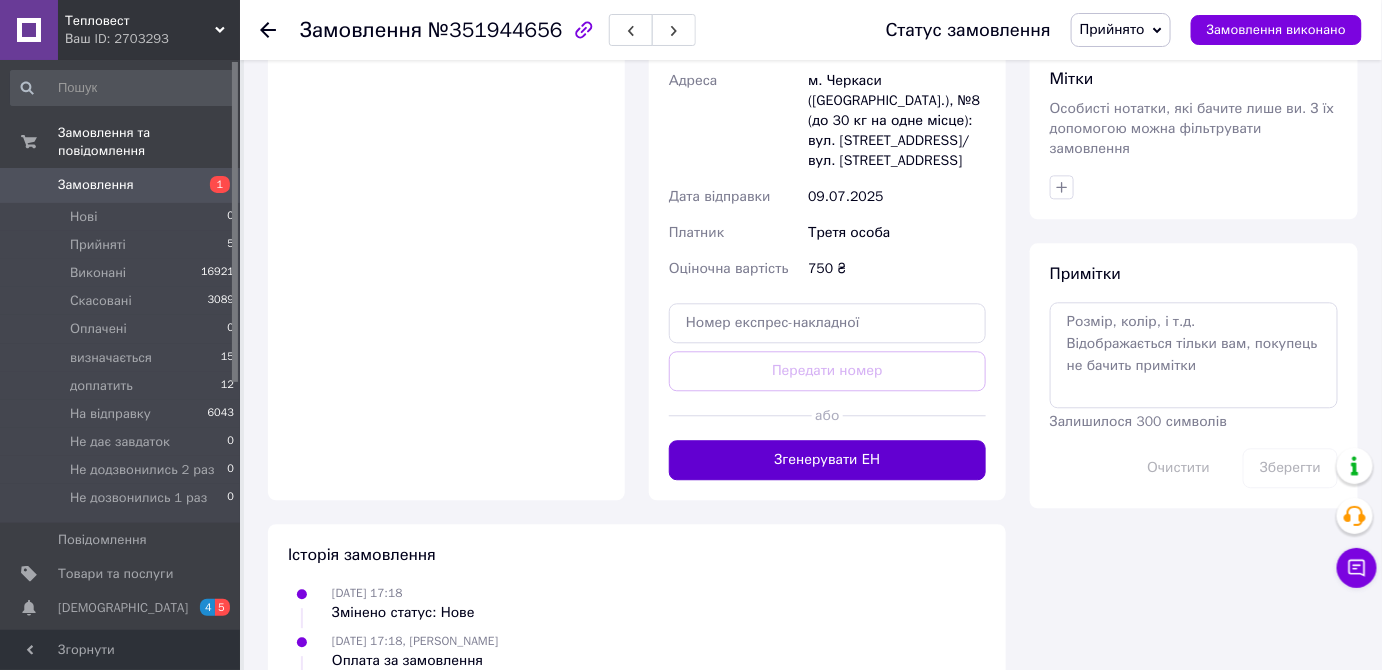 click on "Згенерувати ЕН" at bounding box center [827, 460] 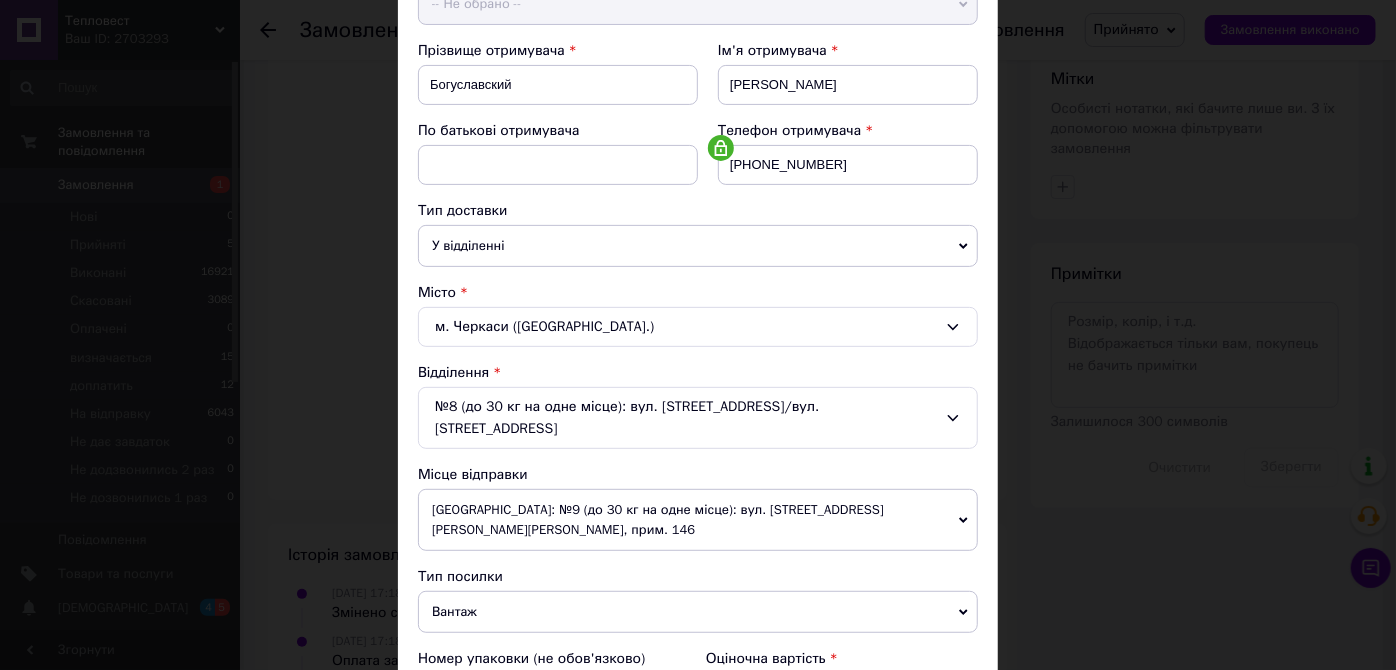 scroll, scrollTop: 454, scrollLeft: 0, axis: vertical 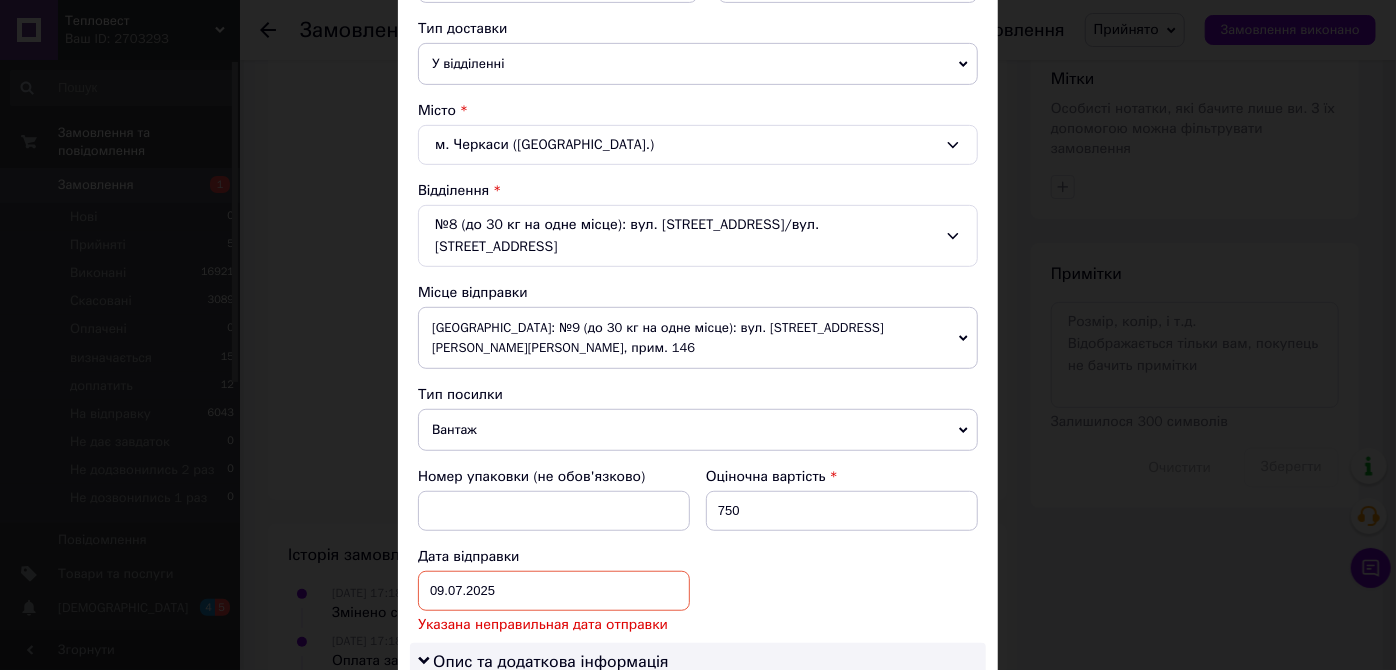 click on "09.07.2025 < 2025 > < Июль > Пн Вт Ср Чт Пт Сб Вс 30 1 2 3 4 5 6 7 8 9 10 11 12 13 14 15 16 17 18 19 20 21 22 23 24 25 26 27 28 29 30 31 1 2 3 4 5 6 7 8 9 10" at bounding box center (554, 591) 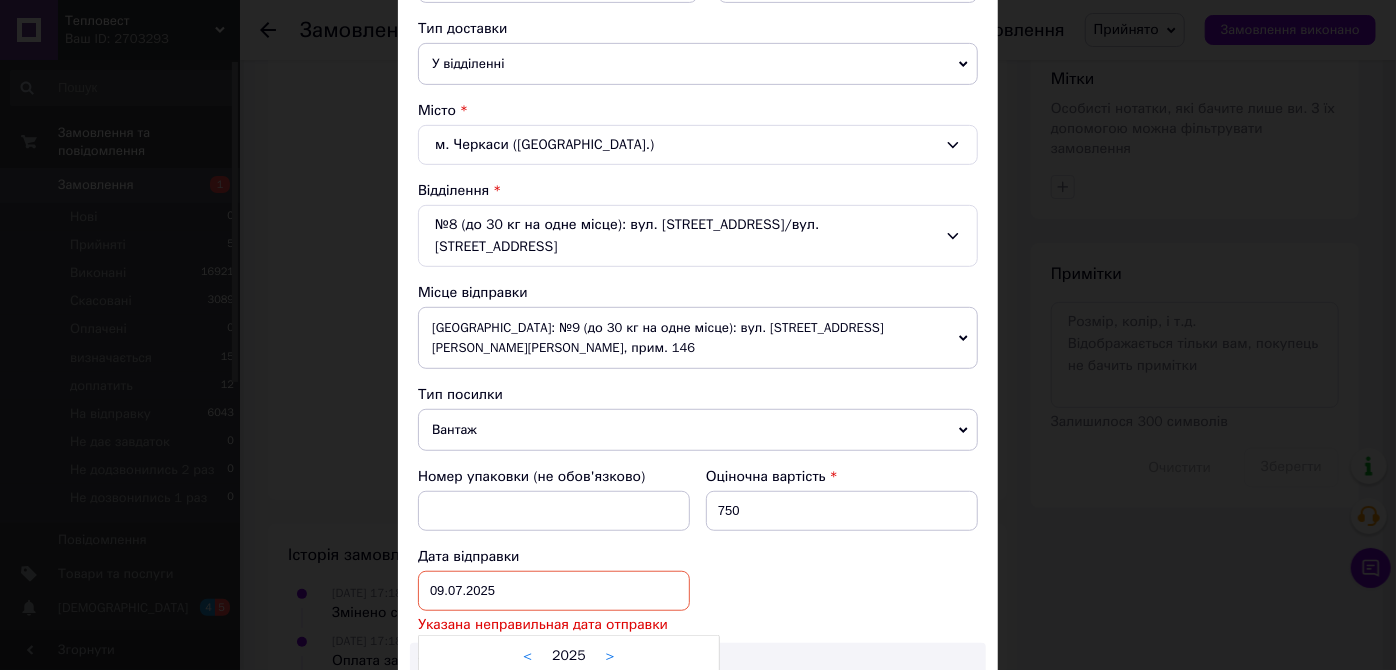 click at bounding box center [698, 335] 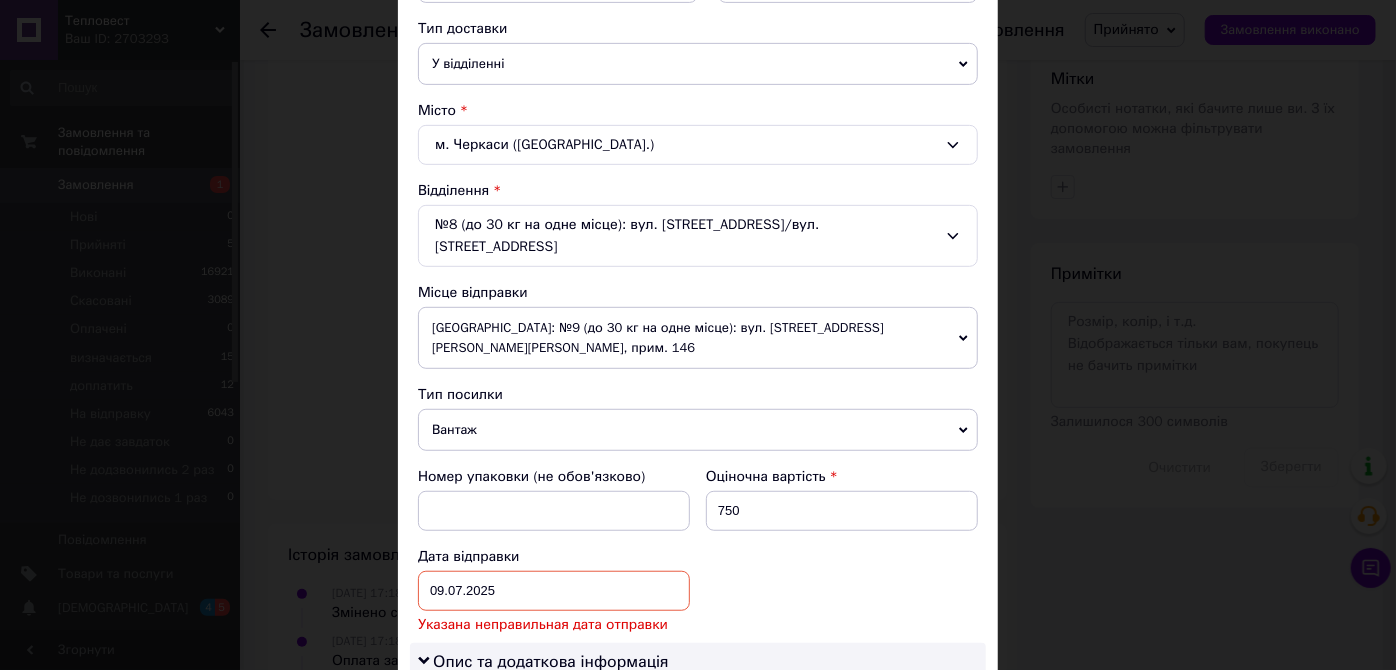 click on "09.07.2025 < 2025 > < Июль > Пн Вт Ср Чт Пт Сб Вс 30 1 2 3 4 5 6 7 8 9 10 11 12 13 14 15 16 17 18 19 20 21 22 23 24 25 26 27 28 29 30 31 1 2 3 4 5 6 7 8 9 10" at bounding box center [554, 591] 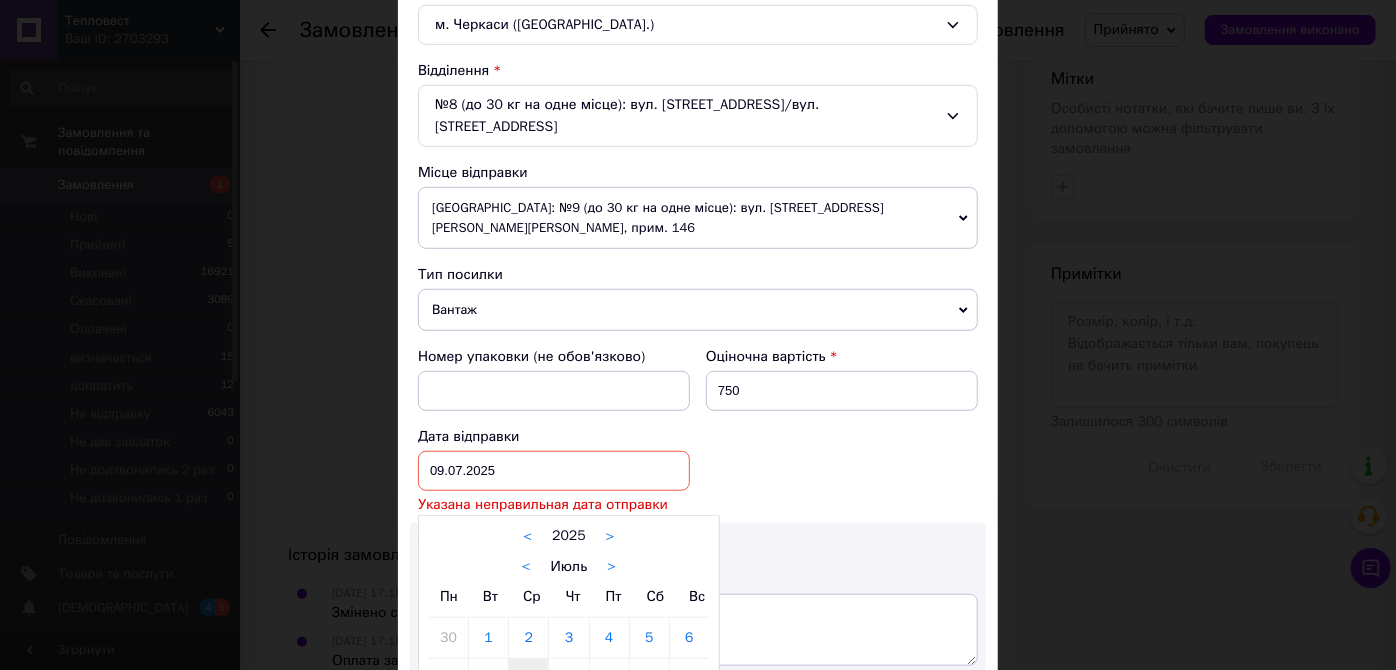 scroll, scrollTop: 727, scrollLeft: 0, axis: vertical 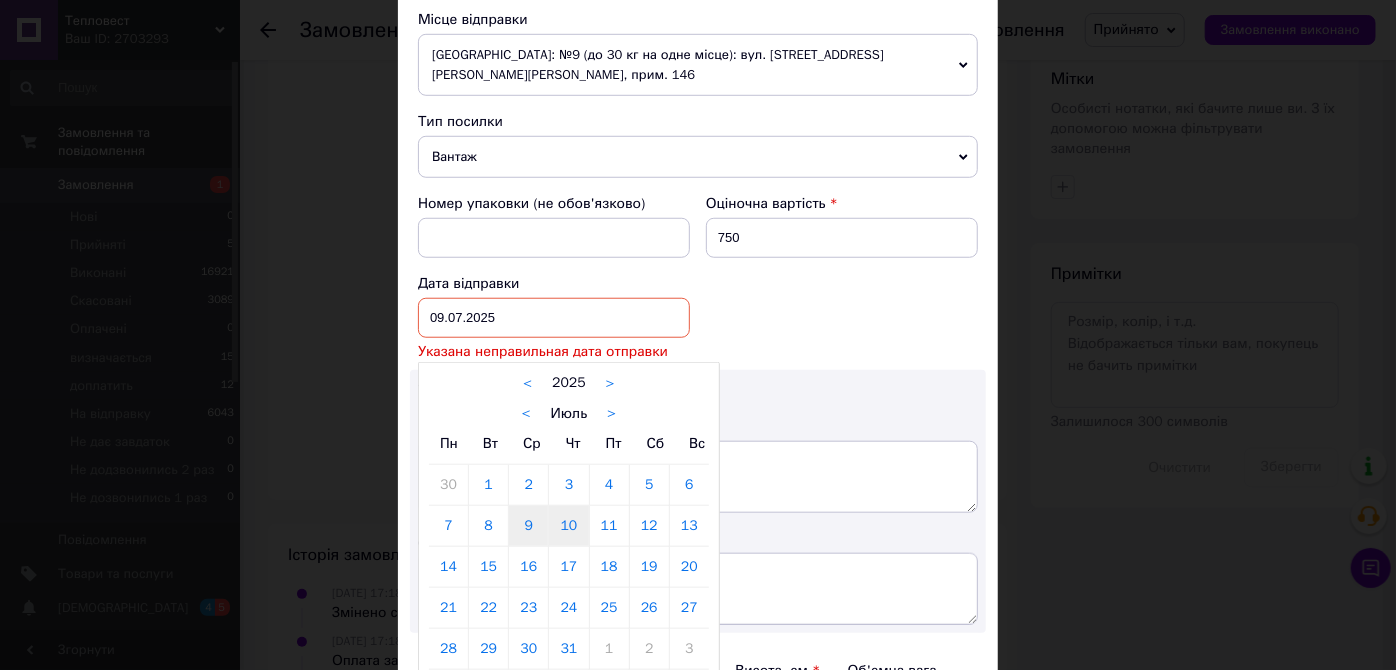 click on "10" at bounding box center (568, 526) 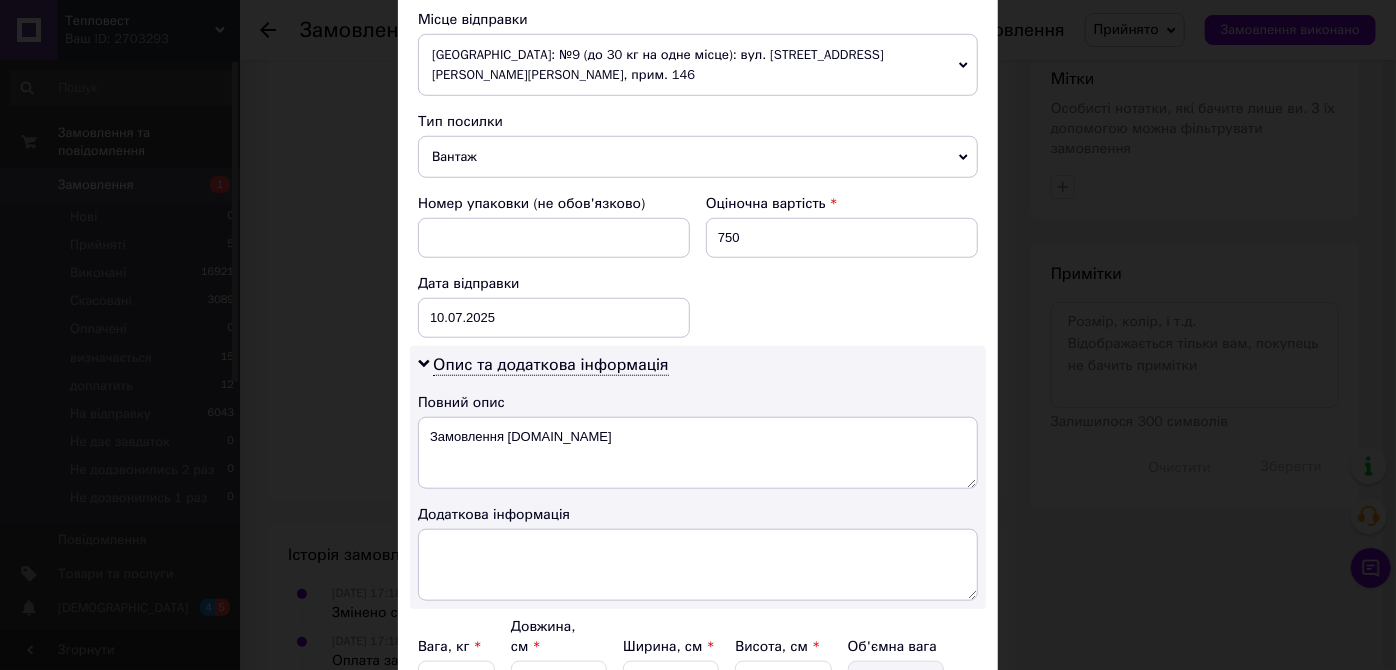 click on "Опис та додаткова інформація Повний опис Замовлення Prom.ua Додаткова інформація" at bounding box center (698, 477) 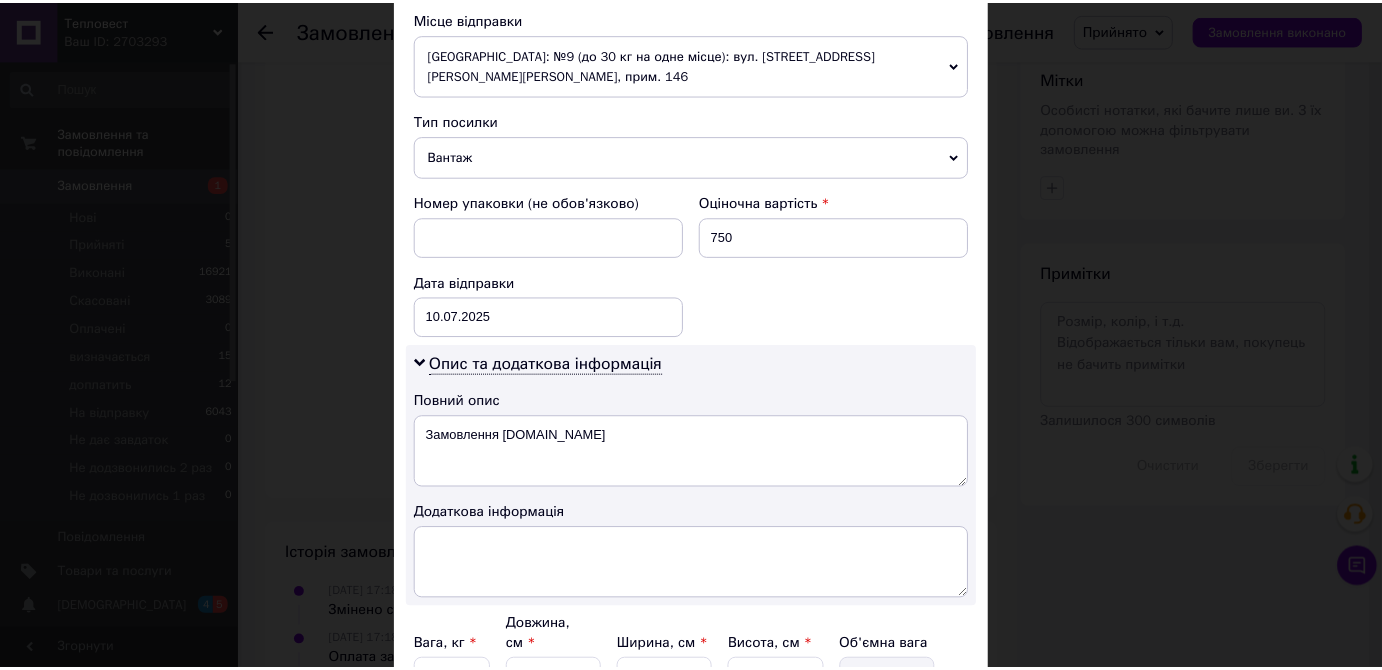 scroll, scrollTop: 893, scrollLeft: 0, axis: vertical 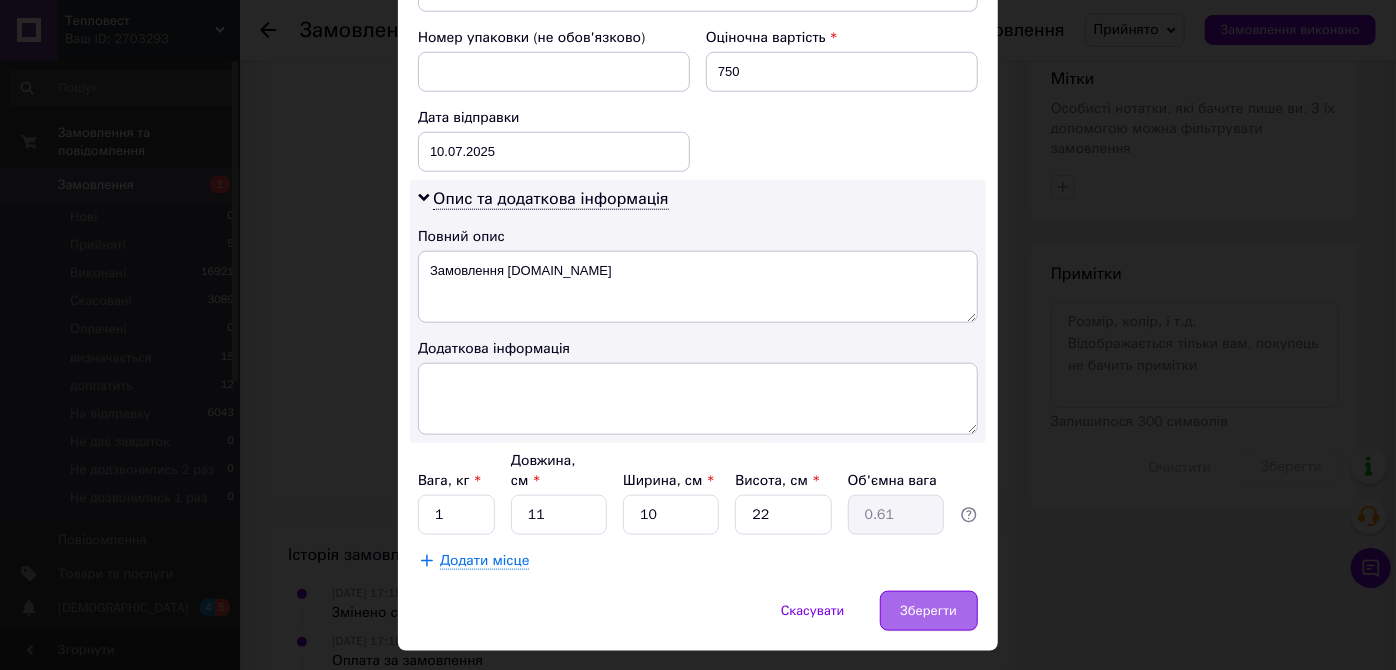 click on "Зберегти" at bounding box center (929, 611) 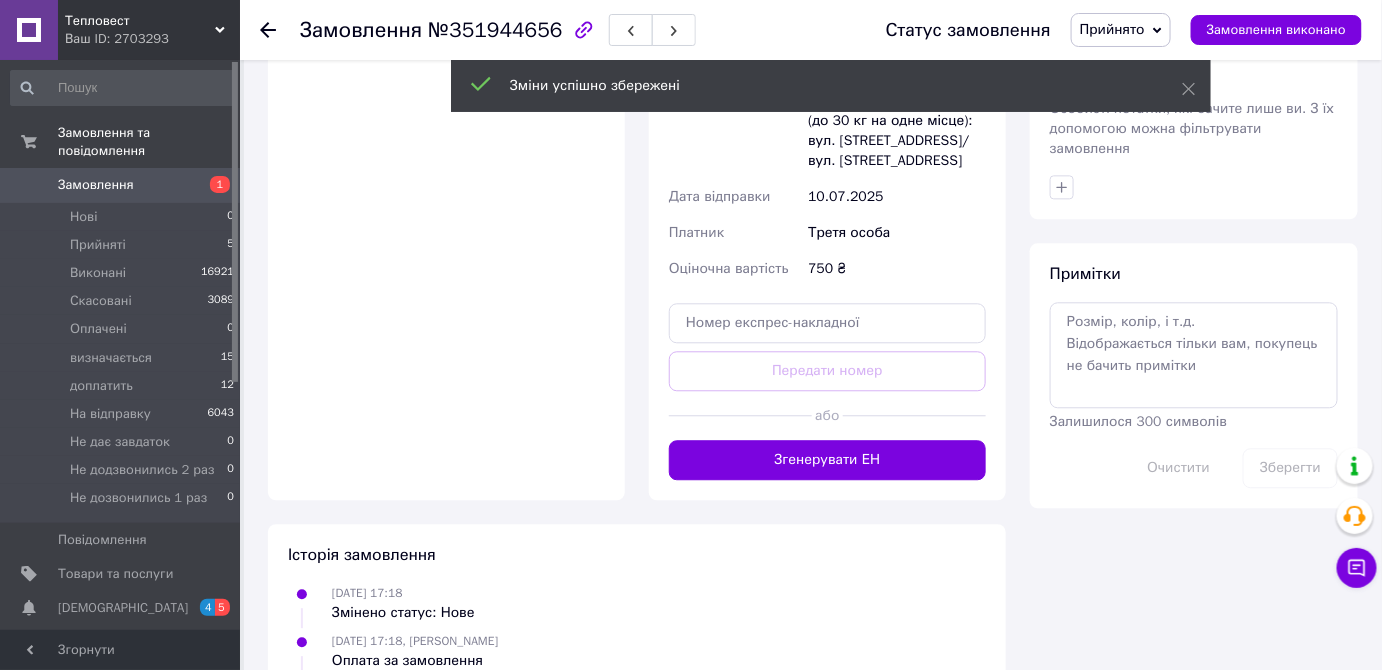 click on "Згенерувати ЕН" at bounding box center (827, 460) 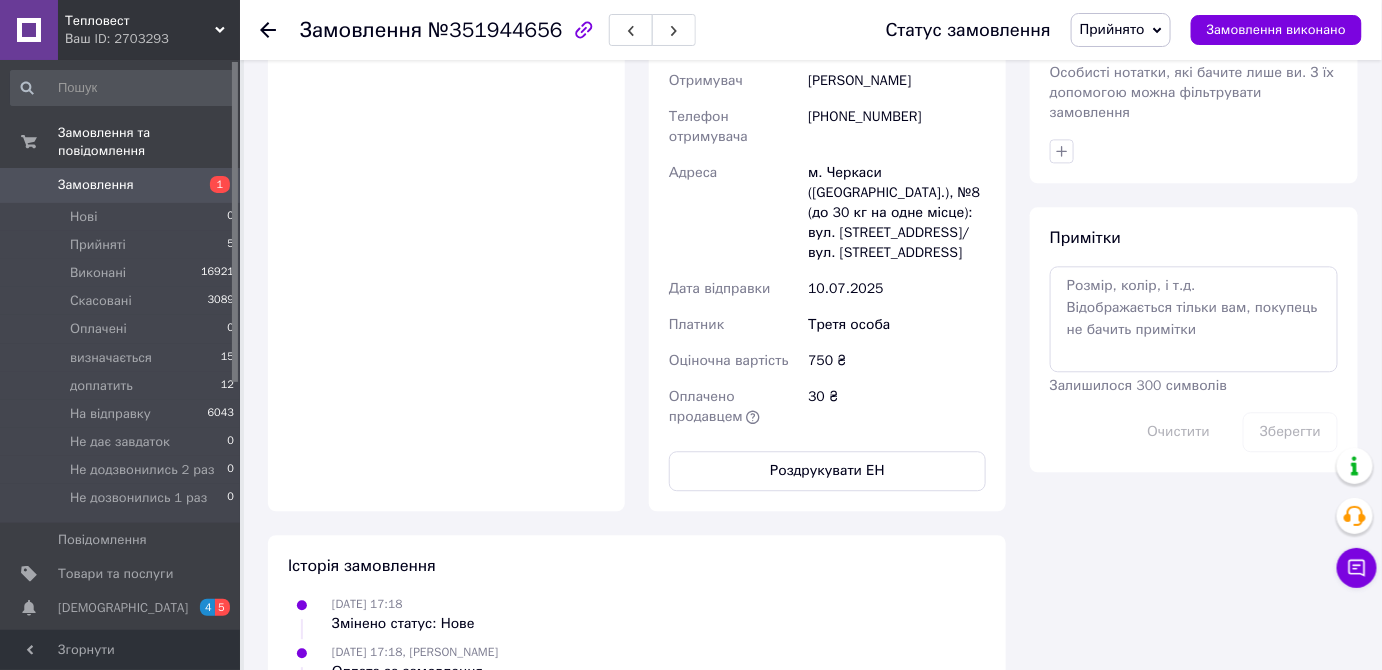 scroll, scrollTop: 16, scrollLeft: 0, axis: vertical 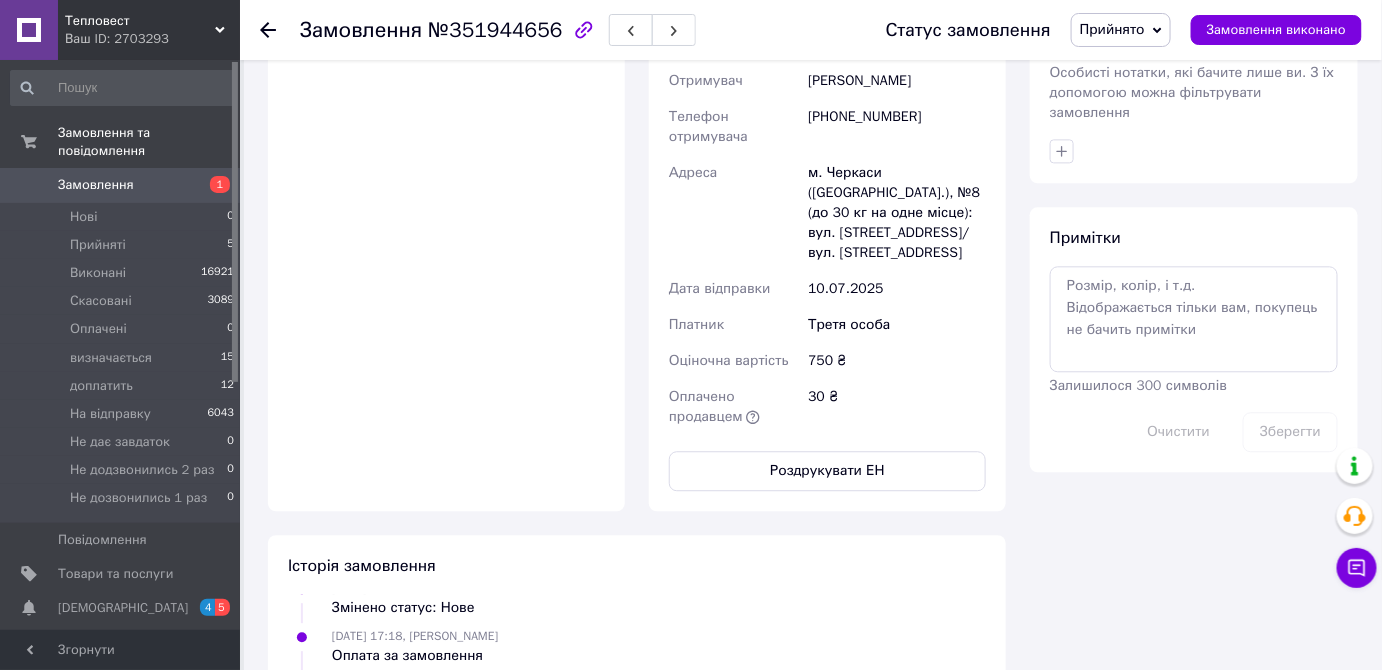 click on "Замовлення №351944656 Статус замовлення Прийнято Виконано Скасовано Оплачено визначається доплатить На відправку Не дає завдаток Не додзвонились 2 раз Не дозвонились 1 раз Замовлення виконано Це замовлення сплачено за допомогою Пром-оплата з виплатою на картку працює як P2P переказ (з картки на картку) з обмеженнями платіжних систем: до 150 виплат загалом на 3 картки. Досягли ліміту? Підпишіть договір з ТОВ «ФК «ЕВО» та підключіть розрахунковий рахунок. Якщо у вас з'явилися питання, пишіть —   prompay@prom.ua 1 Зв'яжіться з покупцем 2 Відправте товар якомога швидше 3 94% <" at bounding box center (813, -78) 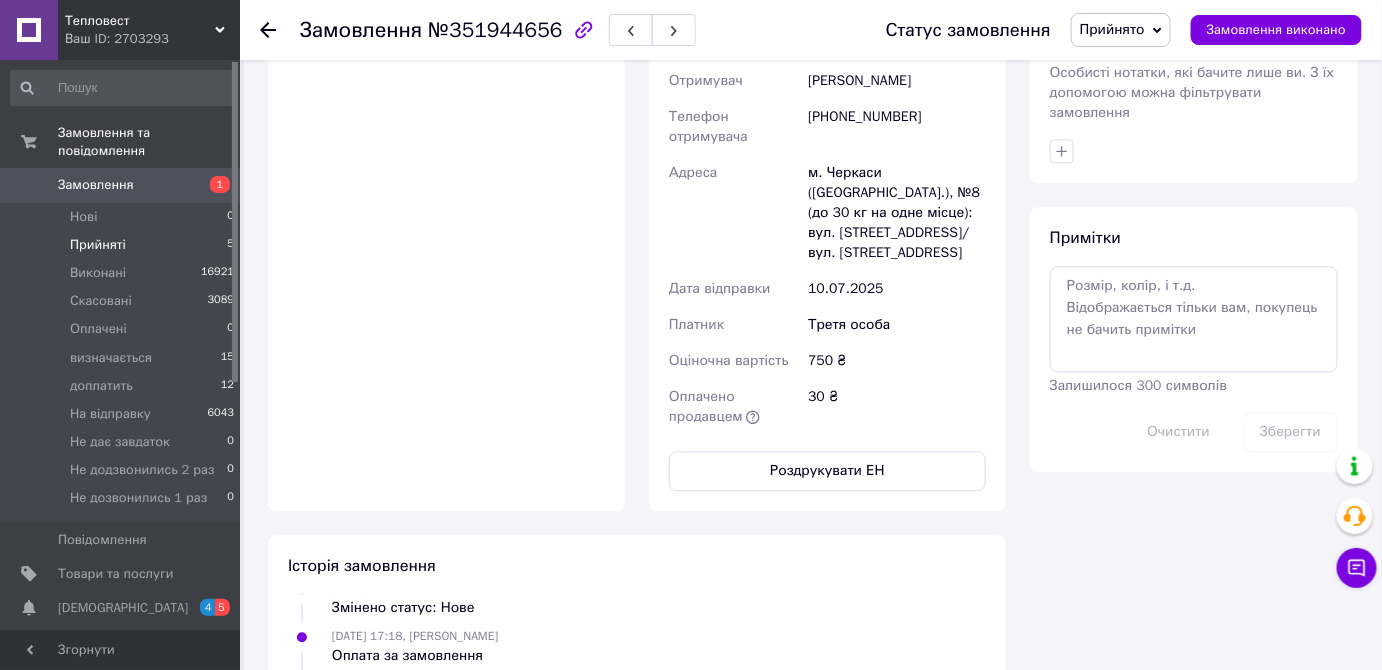 click on "Прийняті 5" at bounding box center (123, 245) 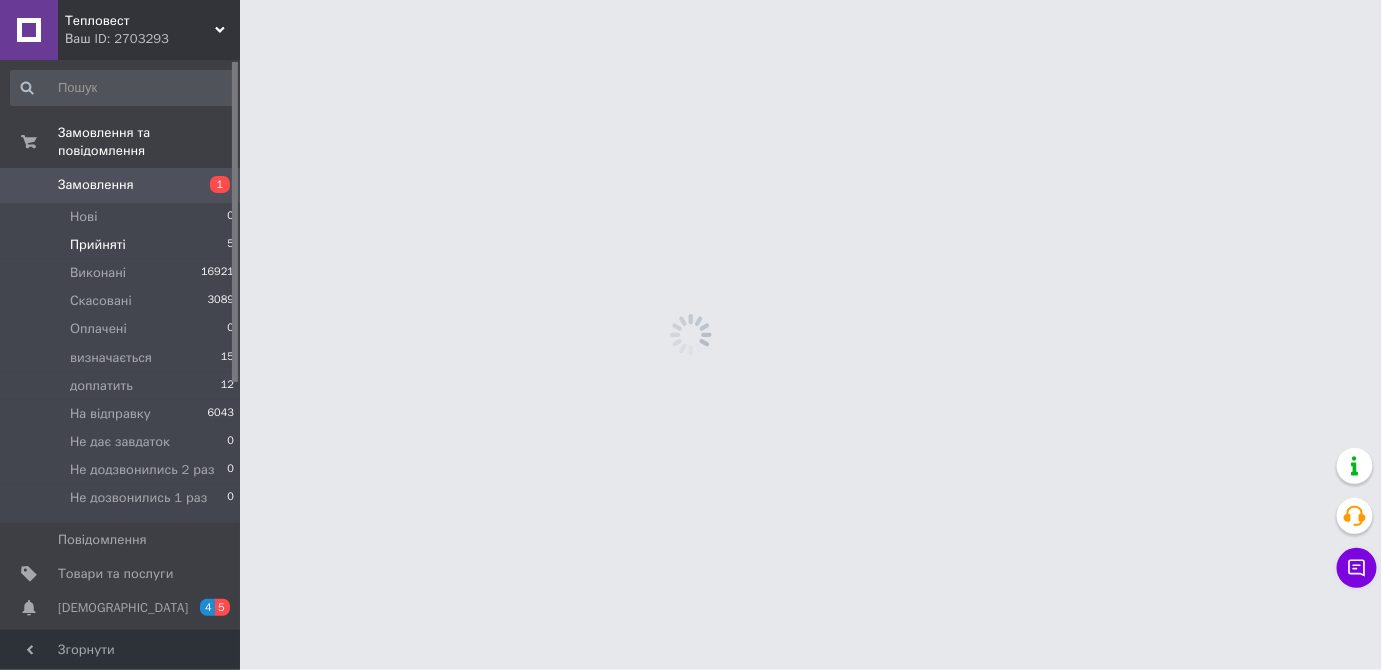 scroll, scrollTop: 0, scrollLeft: 0, axis: both 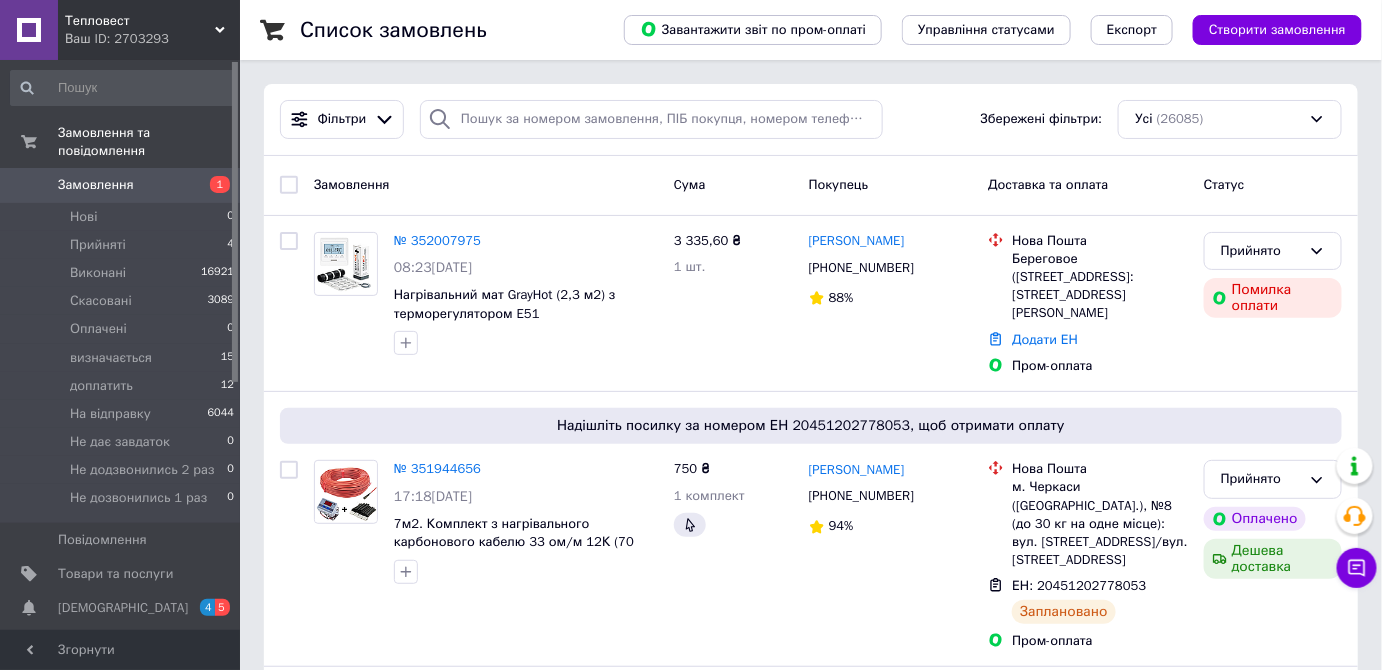 click on "Список замовлень   Завантажити звіт по пром-оплаті Управління статусами Експорт Створити замовлення Фільтри Збережені фільтри: Усі (26085) Замовлення Cума Покупець Доставка та оплата Статус № 352007975 08:23, 10.07.2025 Нагрівальний мат GrayHot (2,3 м2) з терморегулятором E51 3 335,60 ₴ 1 шт. Іштван Нодь +380507122991 88% Нова Пошта Береговое (Закарпатская обл.), №1: ул. Богдана Хмельницкого, 163 Додати ЕН Пром-оплата Прийнято Помилка оплати Надішліть посилку за номером ЕН 20451202778053, щоб отримати оплату № 351944656 17:18, 09.07.2025 750 ₴ 1 комплект Роберт Богуславский +380931999399 94% Нова Пошта ЕН: 20451202778053 750 ₴ 1" at bounding box center (811, 9716) 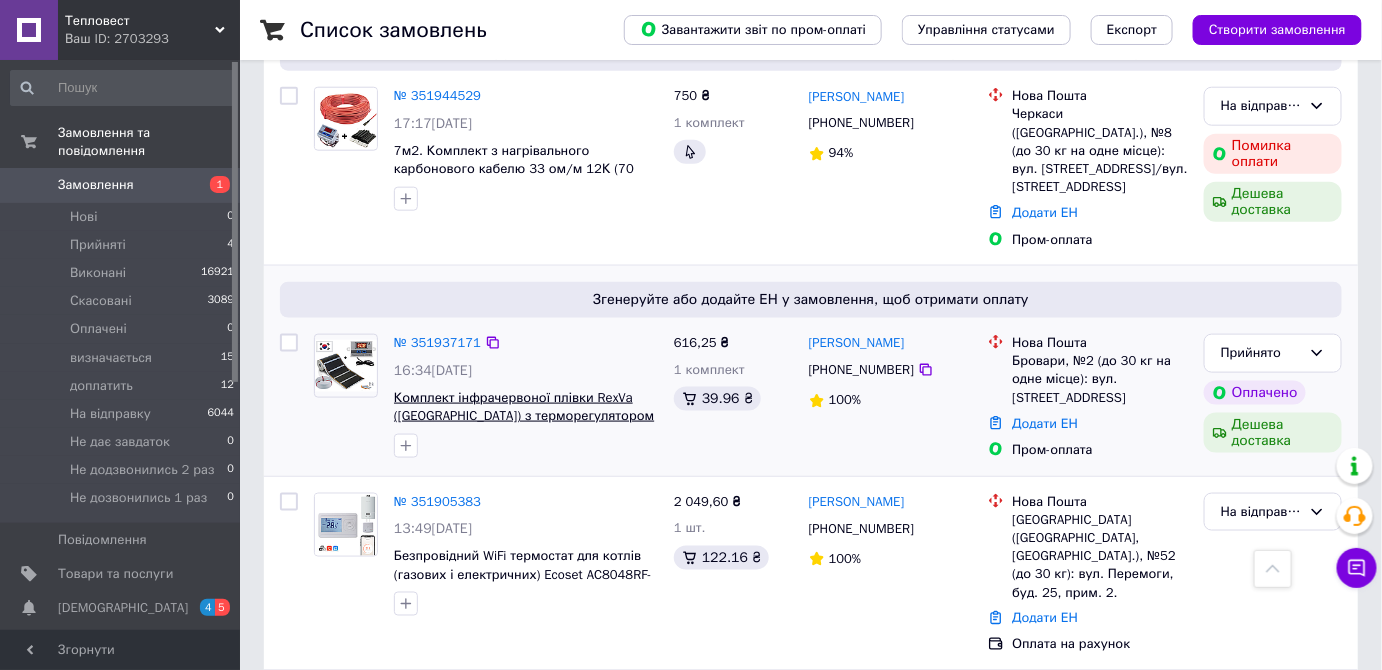 scroll, scrollTop: 636, scrollLeft: 0, axis: vertical 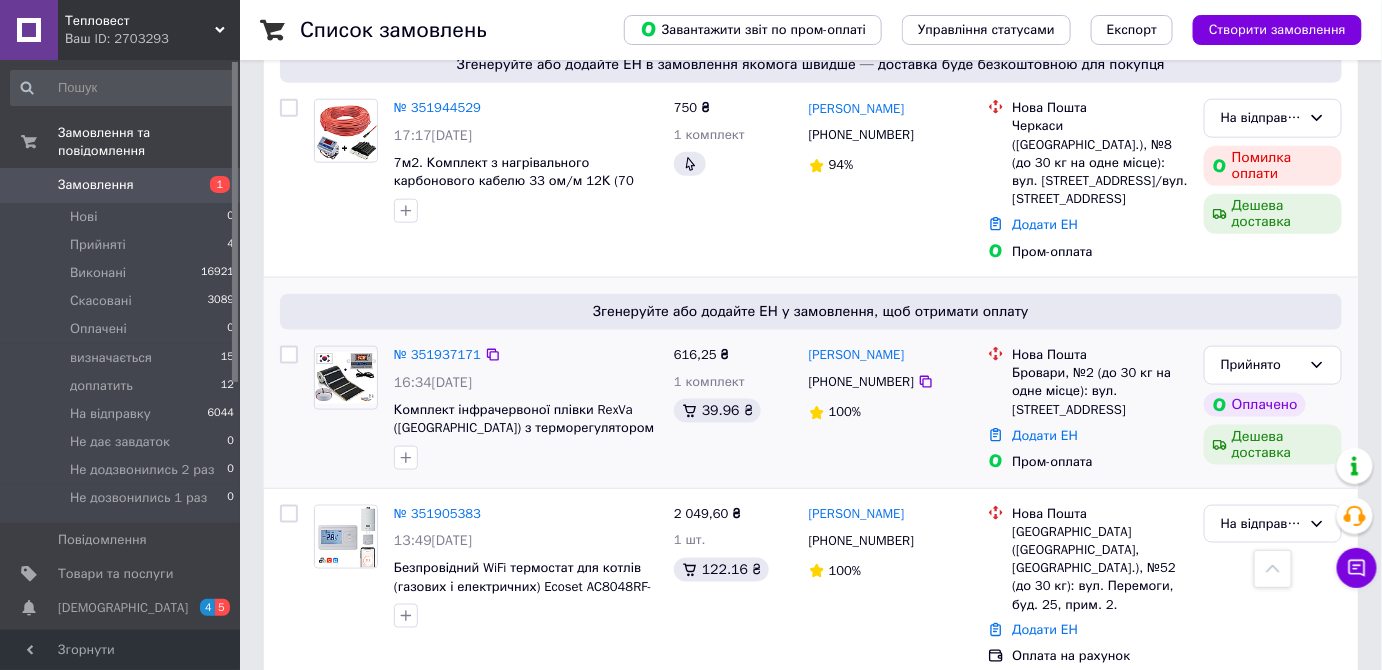 click on "Згенеруйте або додайте ЕН у замовлення, щоб отримати оплату № 351937171 16:34, 09.07.2025 Комплект інфрачервоної плівки RexVa (Корея) з терморегулятором XH-W3001 / Тепла підлога під ламінат 616,25 ₴ 1 комплект 39.96 ₴ Олег Хижняков +380957180267 100% Нова Пошта Бровари, №2 (до 30 кг на одне місце): вул. Київська, 302 Додати ЕН Пром-оплата Прийнято Оплачено Дешева доставка" at bounding box center (811, 383) 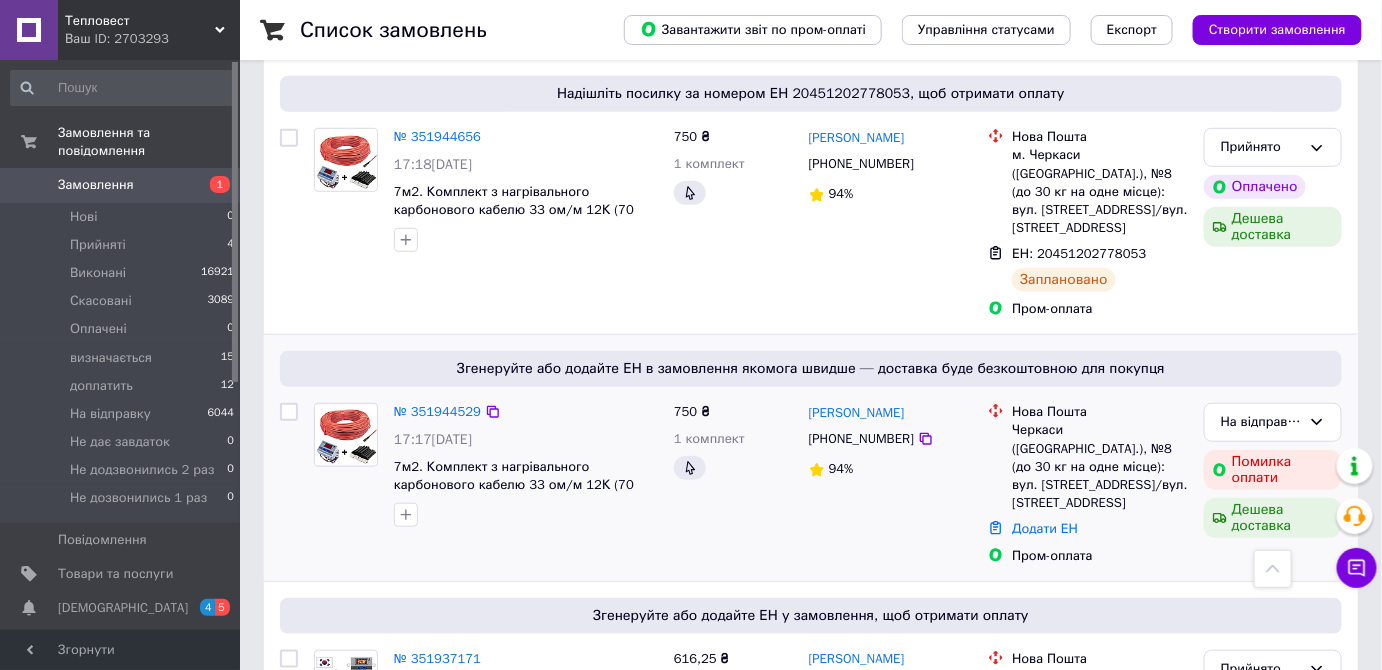 scroll, scrollTop: 272, scrollLeft: 0, axis: vertical 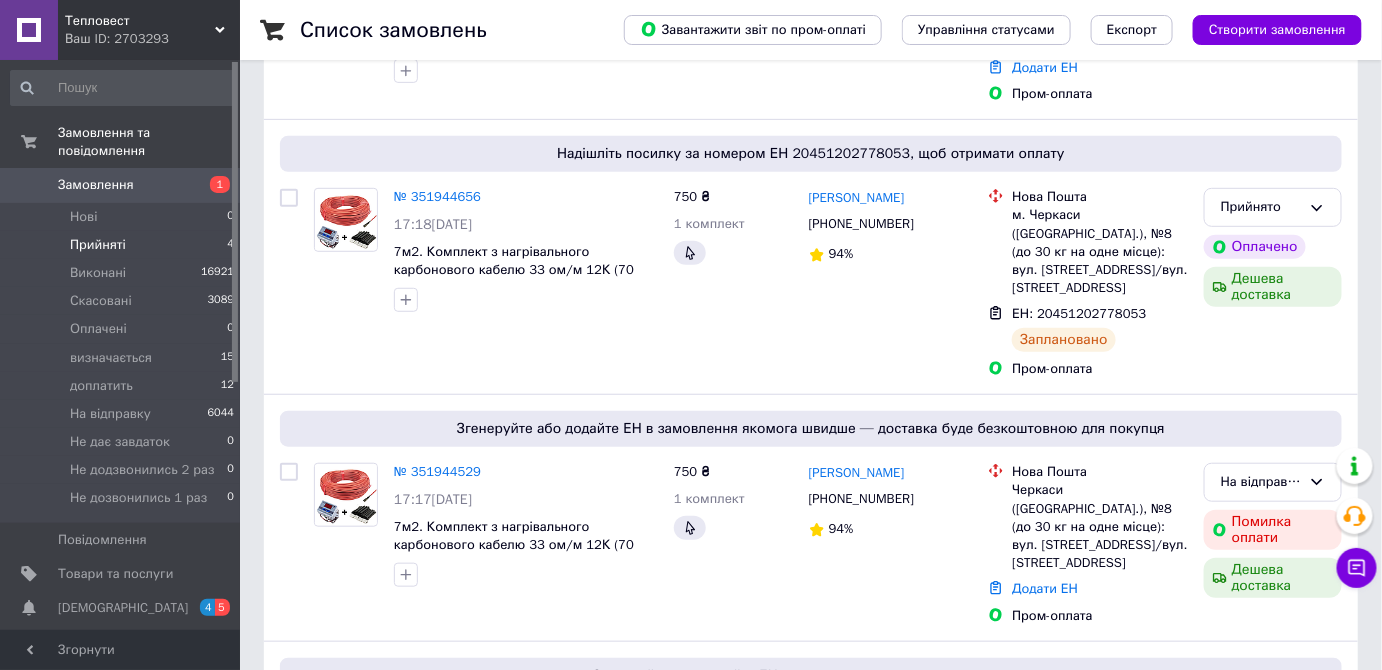 click on "Прийняті" at bounding box center [98, 245] 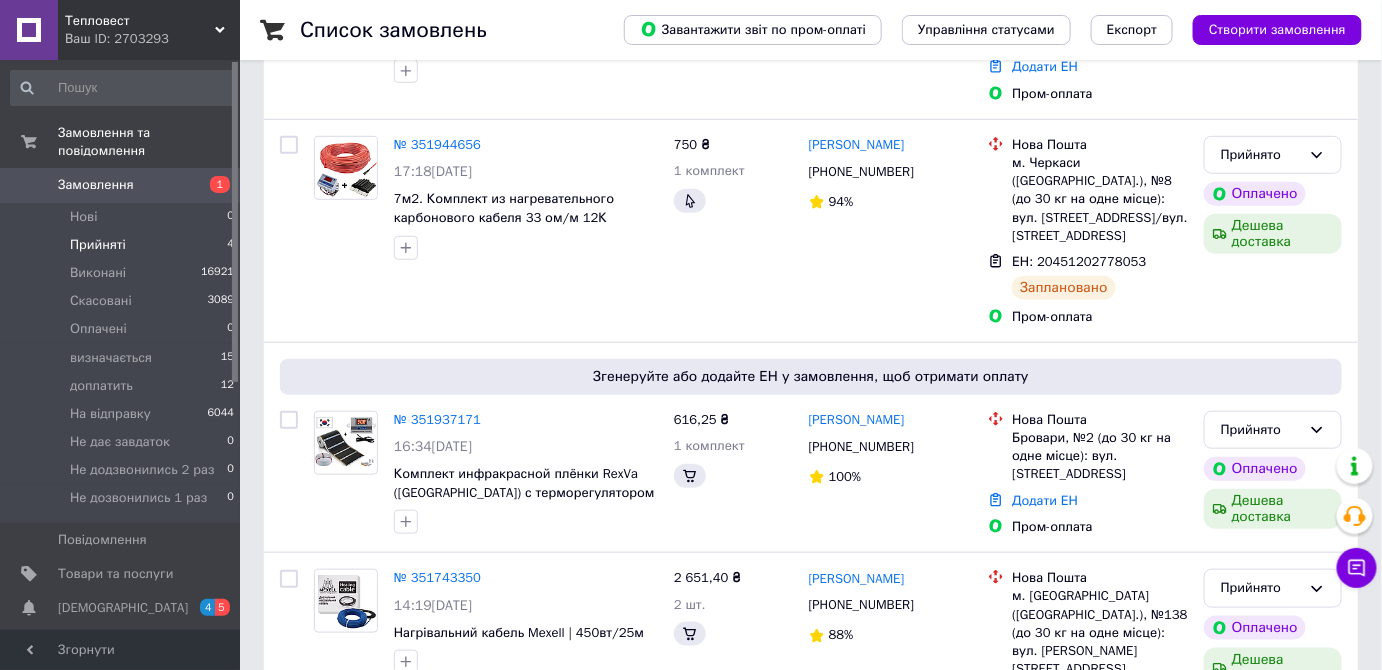 scroll, scrollTop: 0, scrollLeft: 0, axis: both 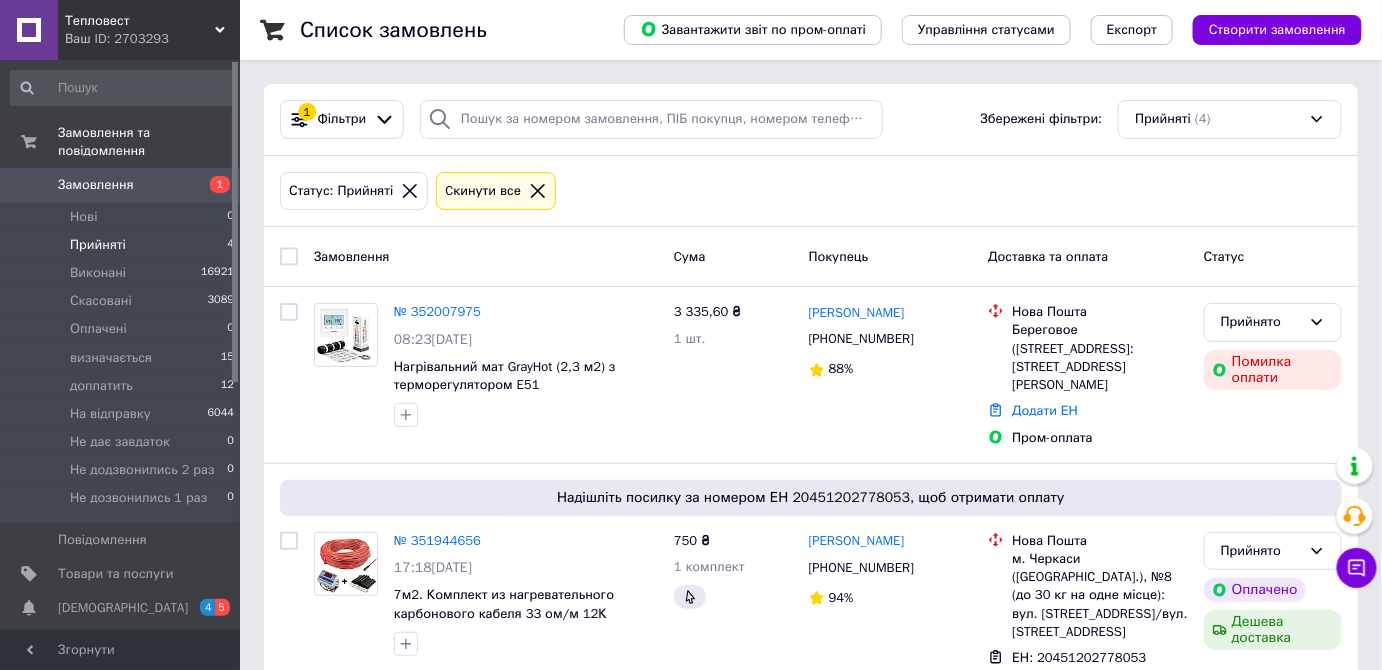 click 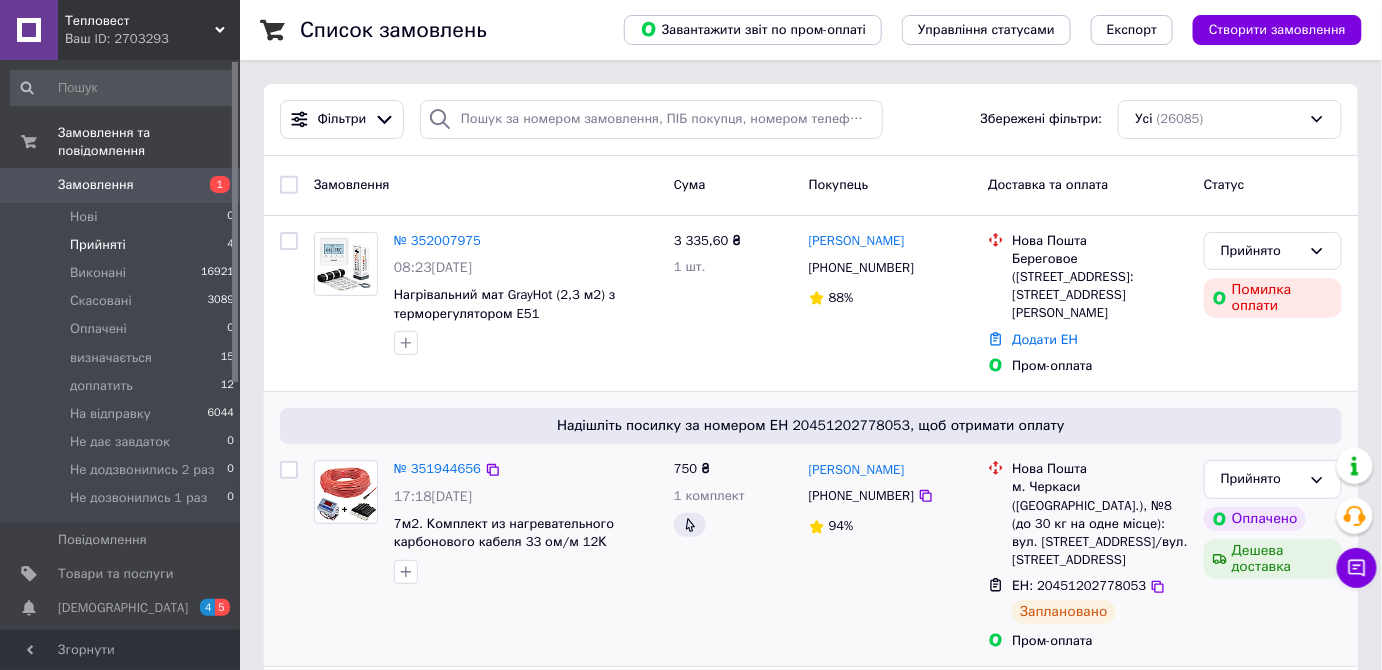 click on "Надішліть посилку за номером ЕН 20451202778053, щоб отримати оплату № 351944656 17:18, 09.07.2025 7м2. Комплект из нагревательного карбонового кабеля 33 ом/м 12К (70метров) с терморегулятором XH-W3001 750 ₴ 1 комплект Роберт Богуславский +380931999399 94% Нова Пошта м. Черкаси (Черкаська обл.), №8 (до 30 кг на одне місце): вул. Надпільна, 326/вул. Кривалівська, 66 ЕН: 20451202778053 Заплановано Пром-оплата Прийнято Оплачено Дешева доставка" at bounding box center (811, 529) 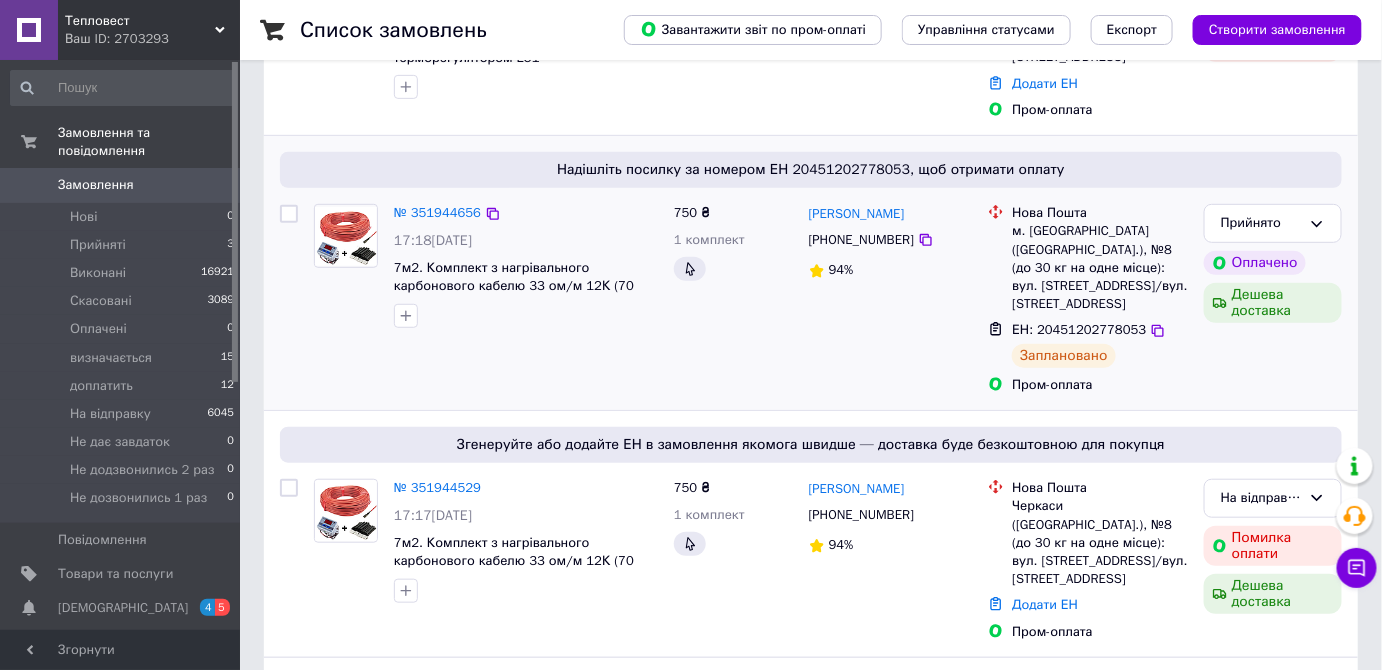 scroll, scrollTop: 272, scrollLeft: 0, axis: vertical 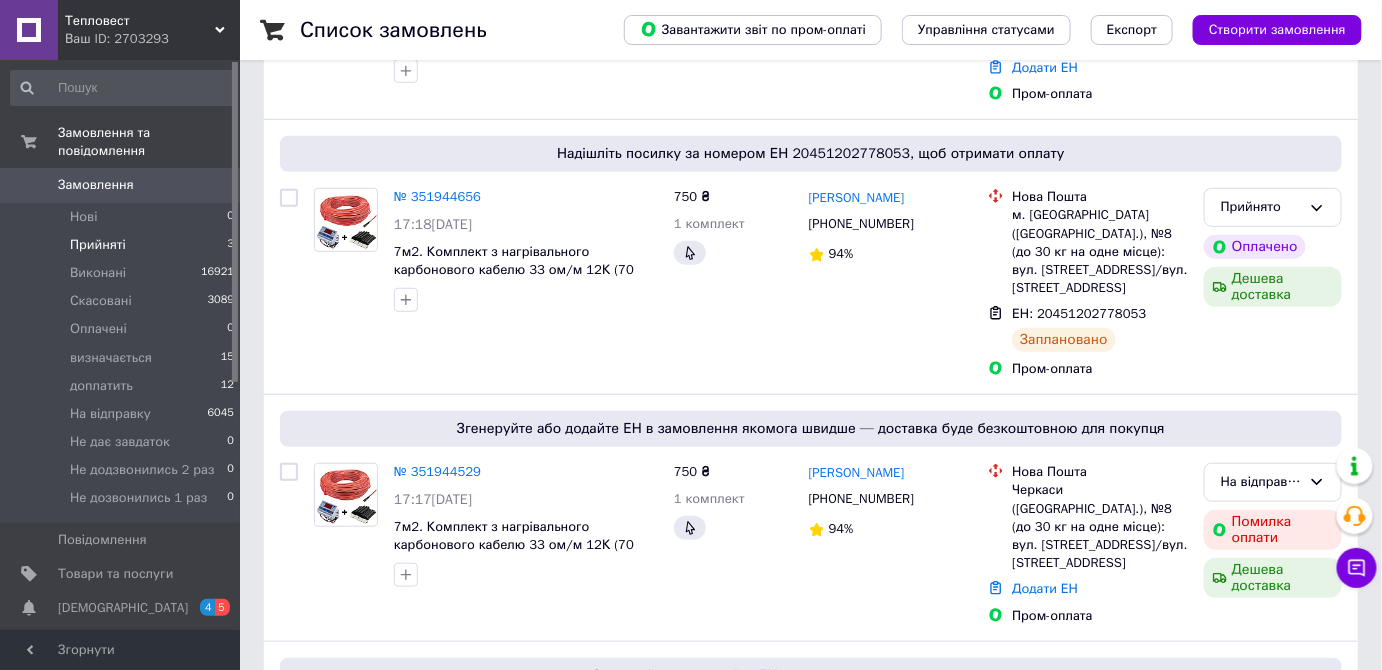 click on "Прийняті 3" at bounding box center [123, 245] 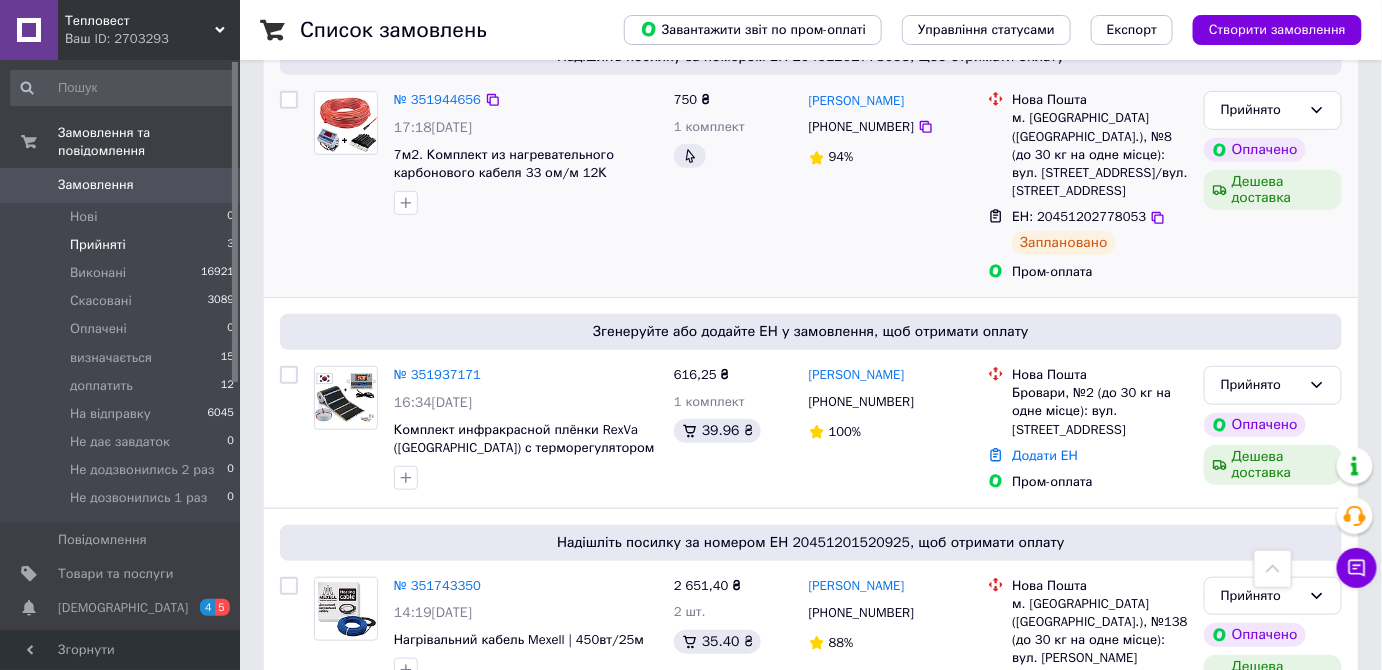 scroll, scrollTop: 161, scrollLeft: 0, axis: vertical 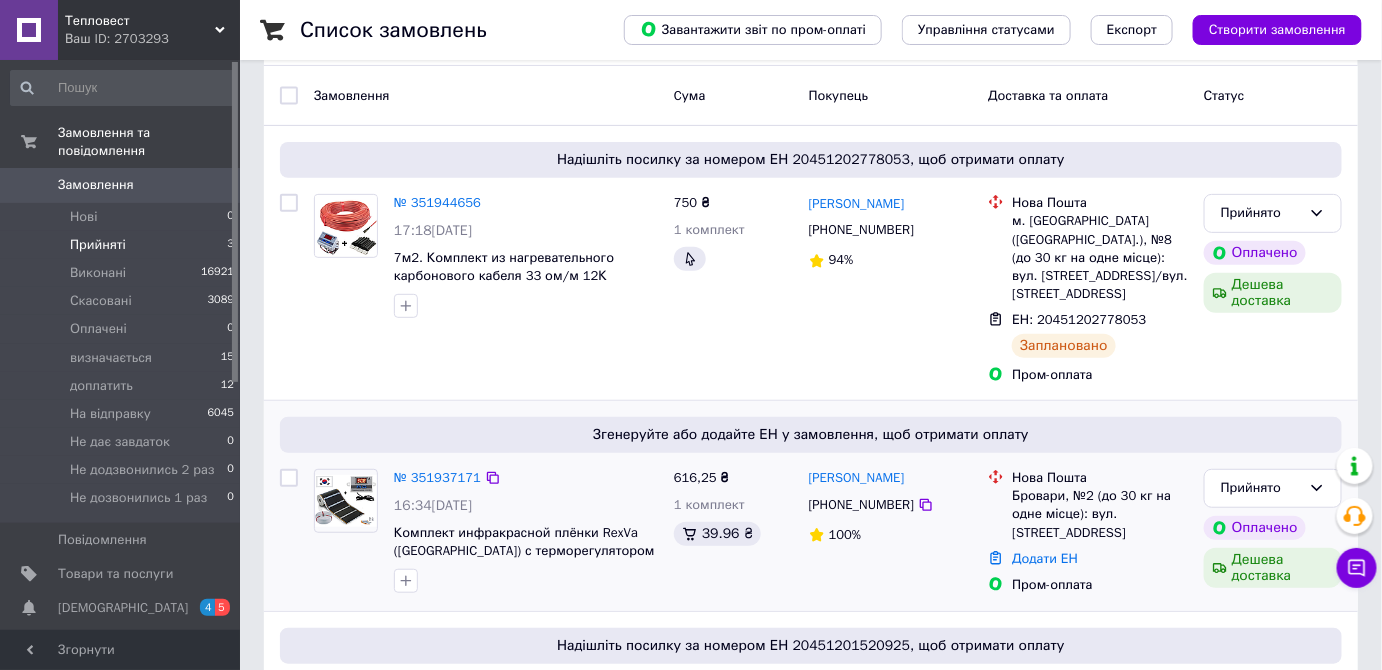 click on "Згенеруйте або додайте ЕН у замовлення, щоб отримати оплату № 351937171 16:34[DATE] Комплект инфракрасной плёнки RexVa ([GEOGRAPHIC_DATA]) с терморегулятором XH-W3001 / Теплый пол под ламинат 616,25 ₴ 1 комплект 39.96 ₴ [PERSON_NAME] [PHONE_NUMBER] 100% Нова Пошта Бровари, №2 (до 30 кг на одне місце): вул. Київська, 302 Додати ЕН Пром-оплата Прийнято Оплачено Дешева доставка" at bounding box center [811, 506] 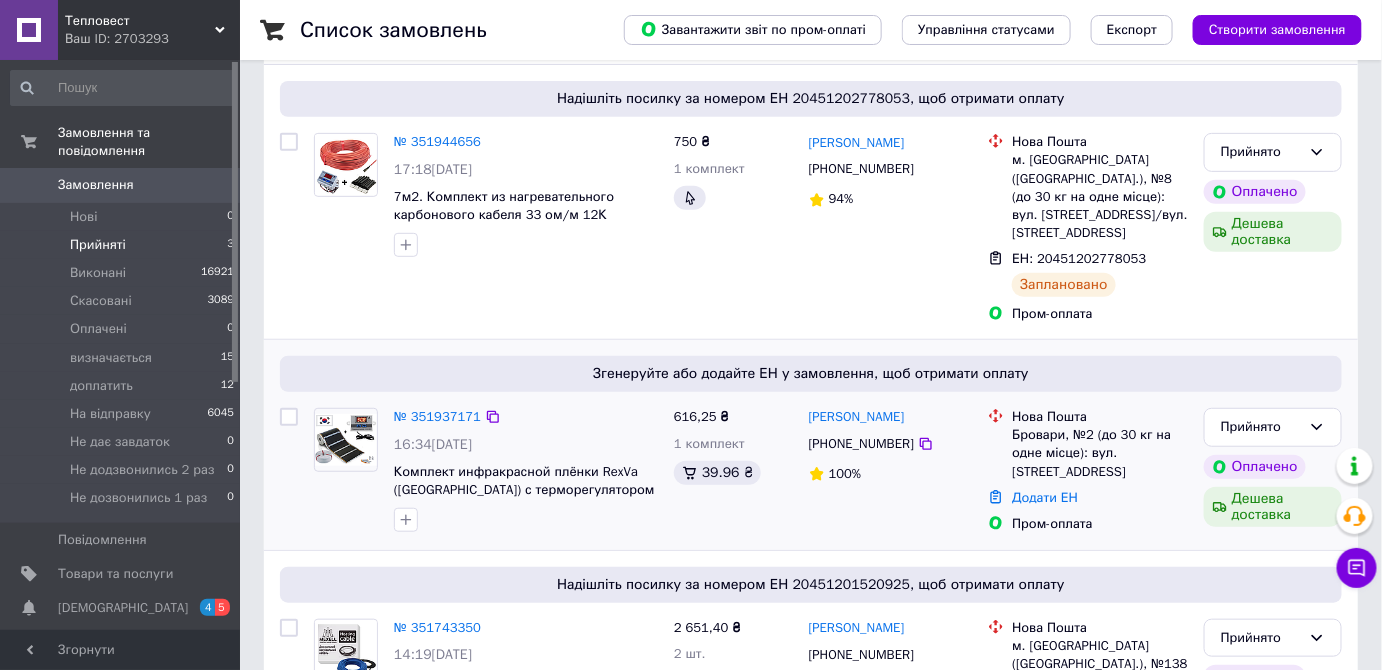 scroll, scrollTop: 252, scrollLeft: 0, axis: vertical 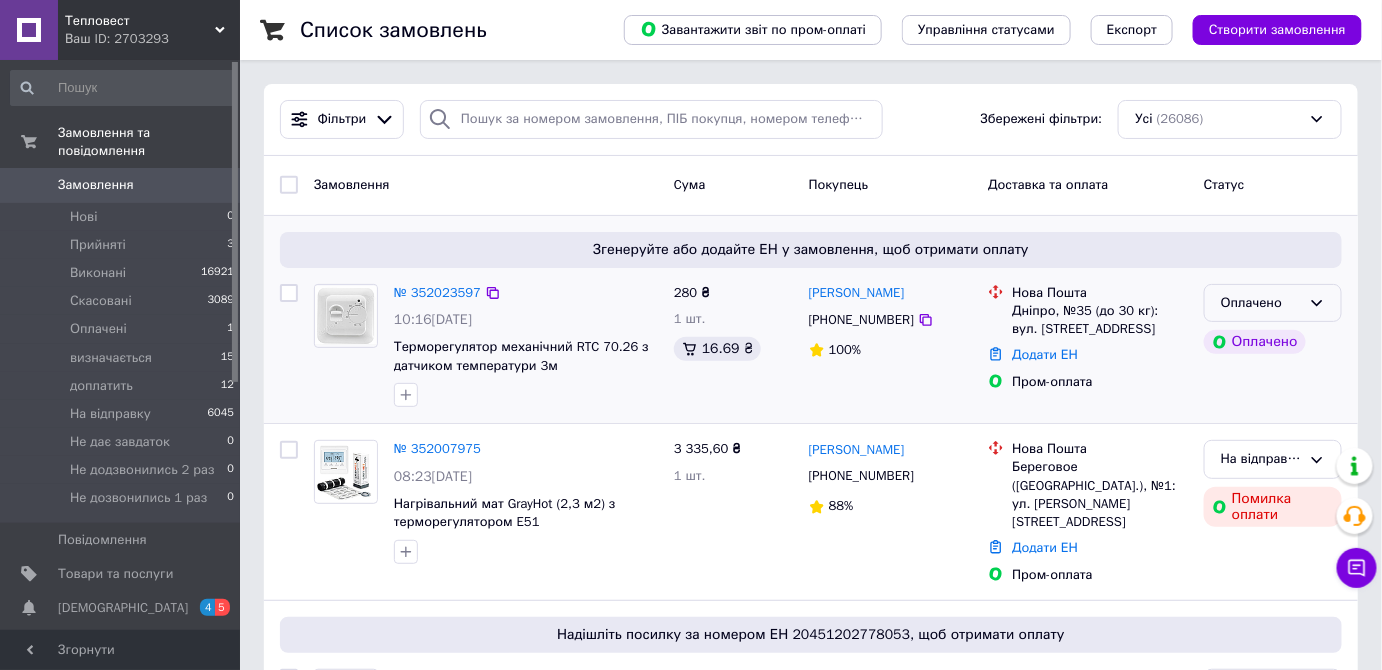 click 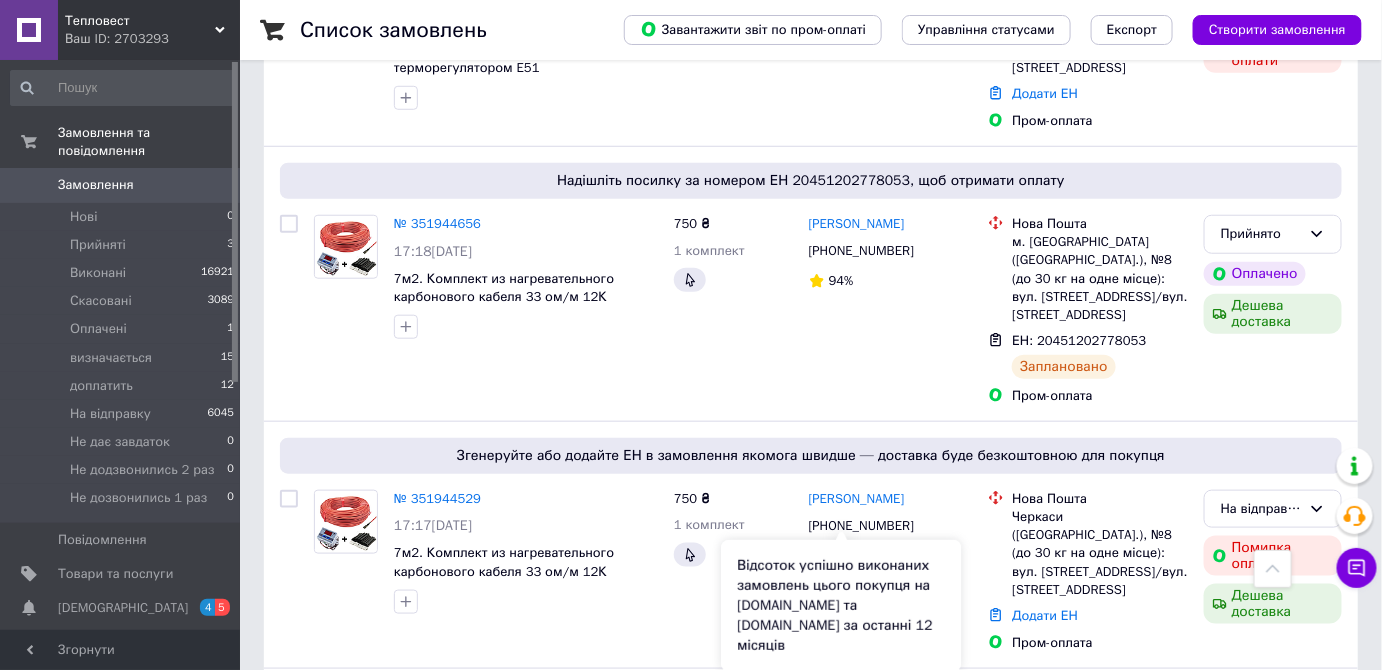 scroll, scrollTop: 778, scrollLeft: 0, axis: vertical 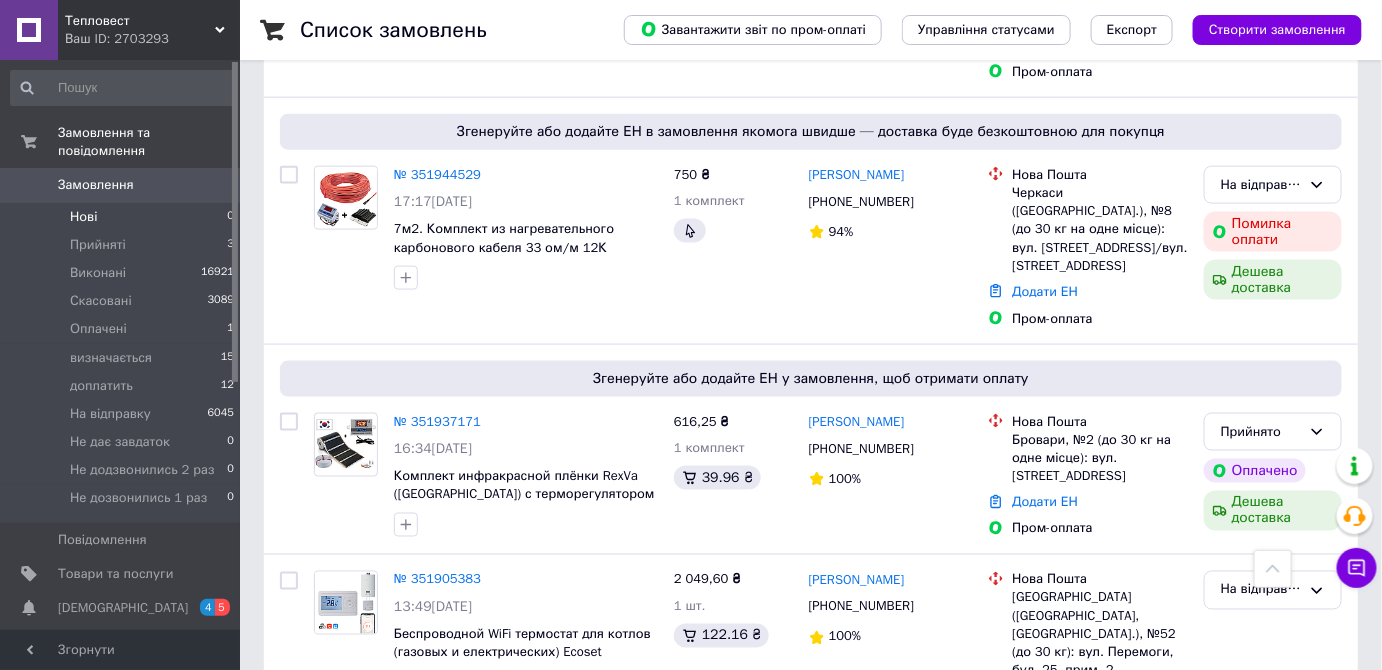 click on "Нові 0" at bounding box center [123, 217] 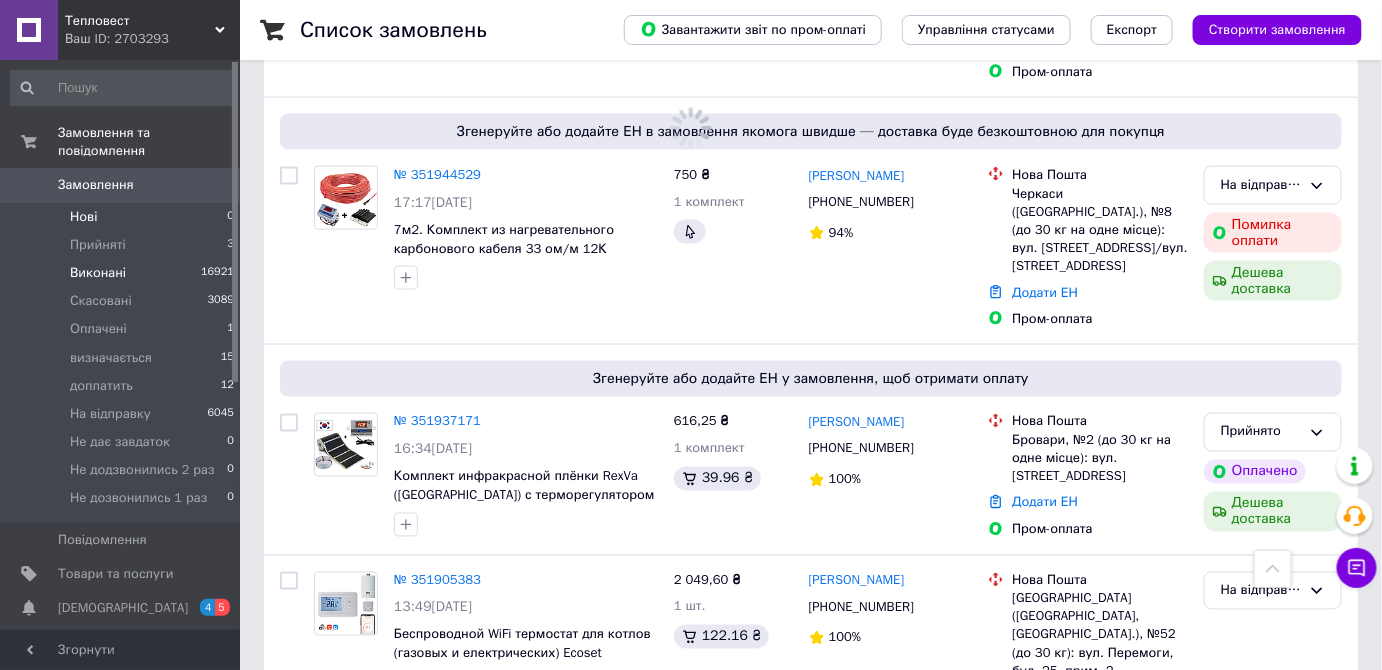 scroll, scrollTop: 0, scrollLeft: 0, axis: both 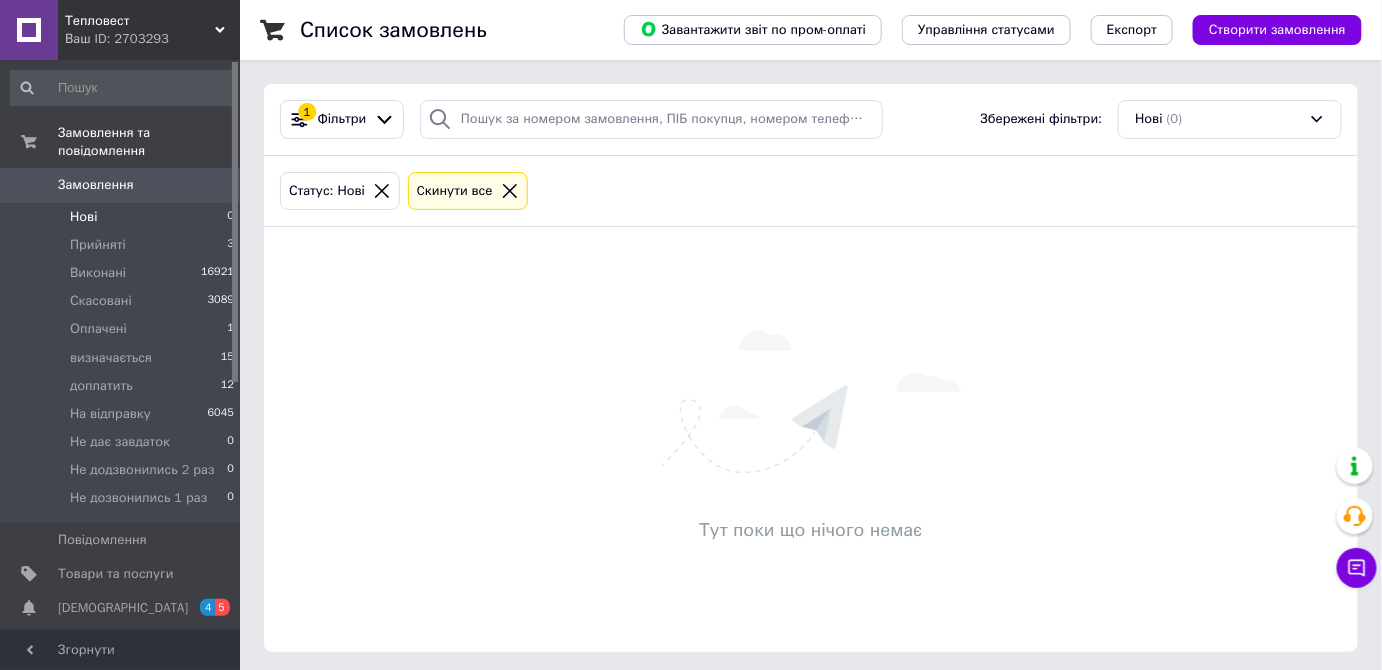 click 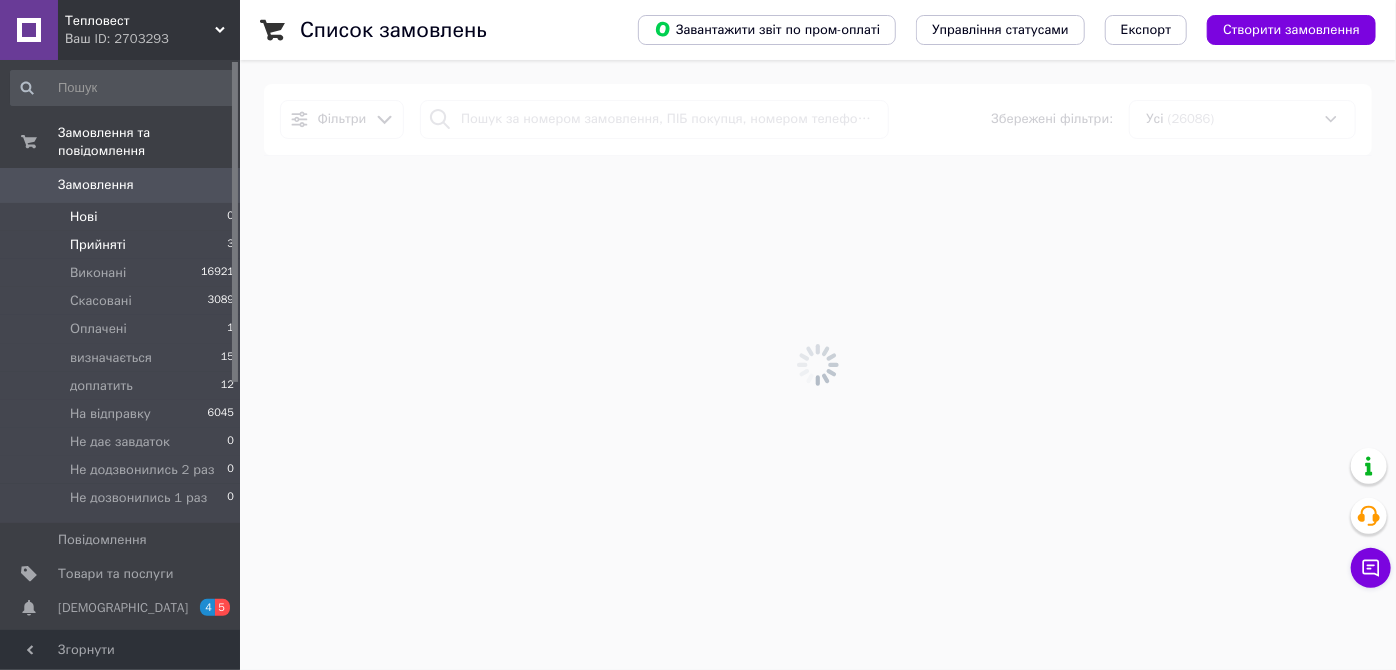 click on "Прийняті" at bounding box center (98, 245) 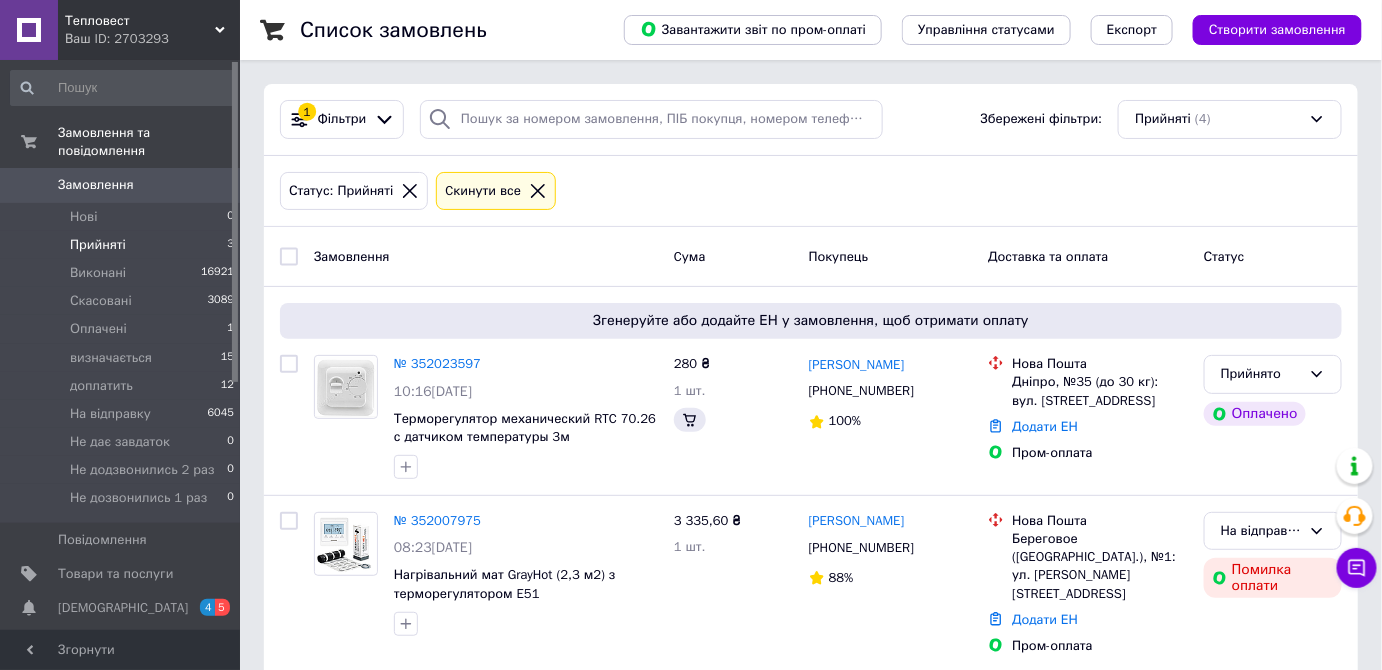 scroll, scrollTop: 343, scrollLeft: 0, axis: vertical 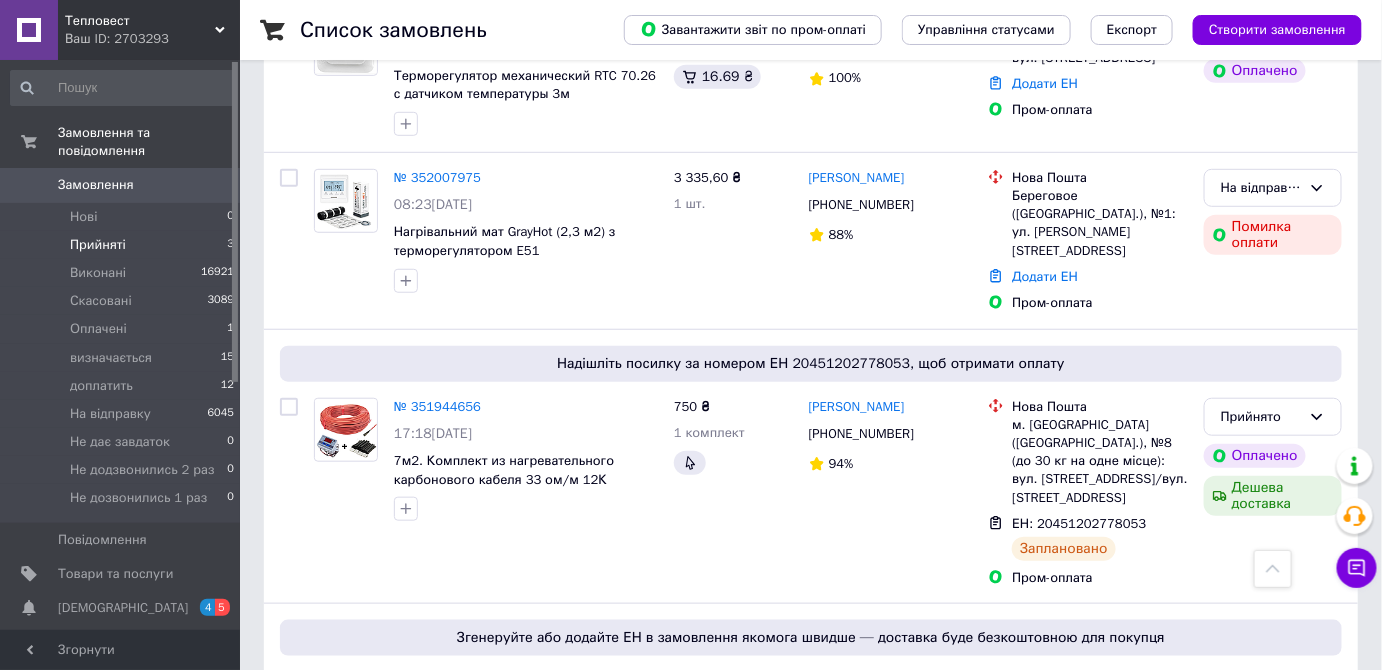 click on "Прийняті 3" at bounding box center (123, 245) 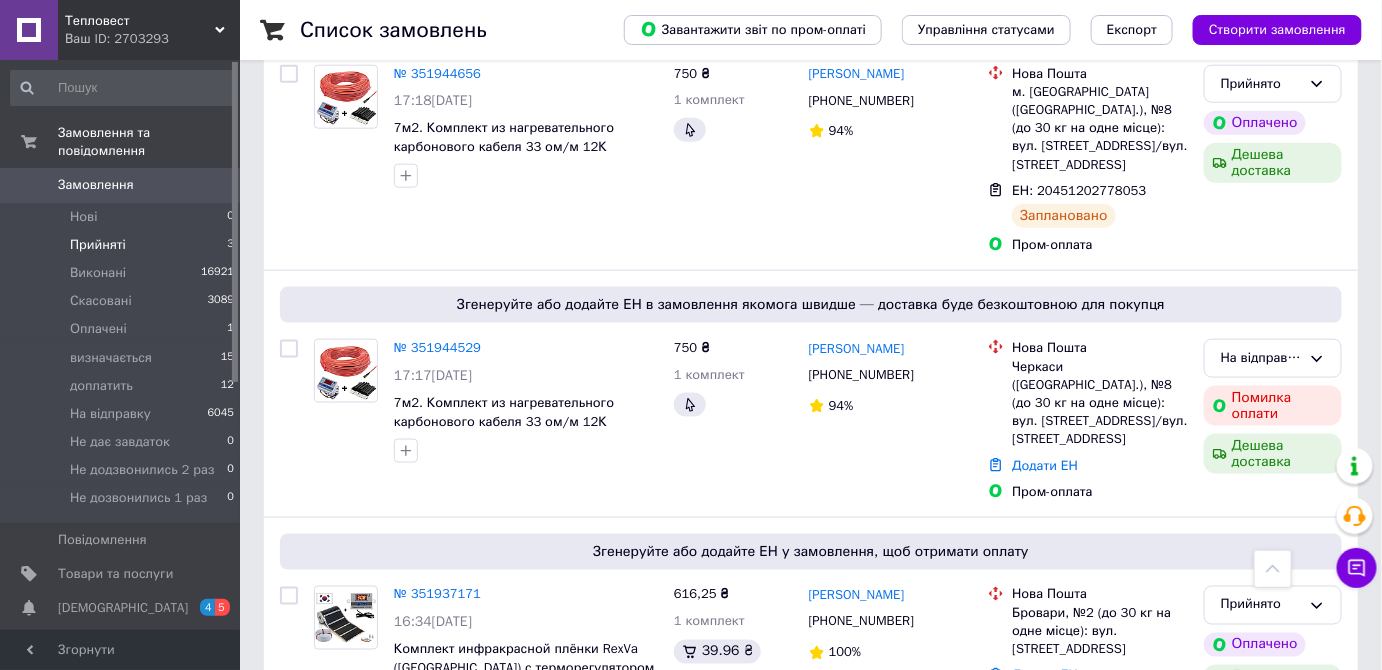 scroll, scrollTop: 706, scrollLeft: 0, axis: vertical 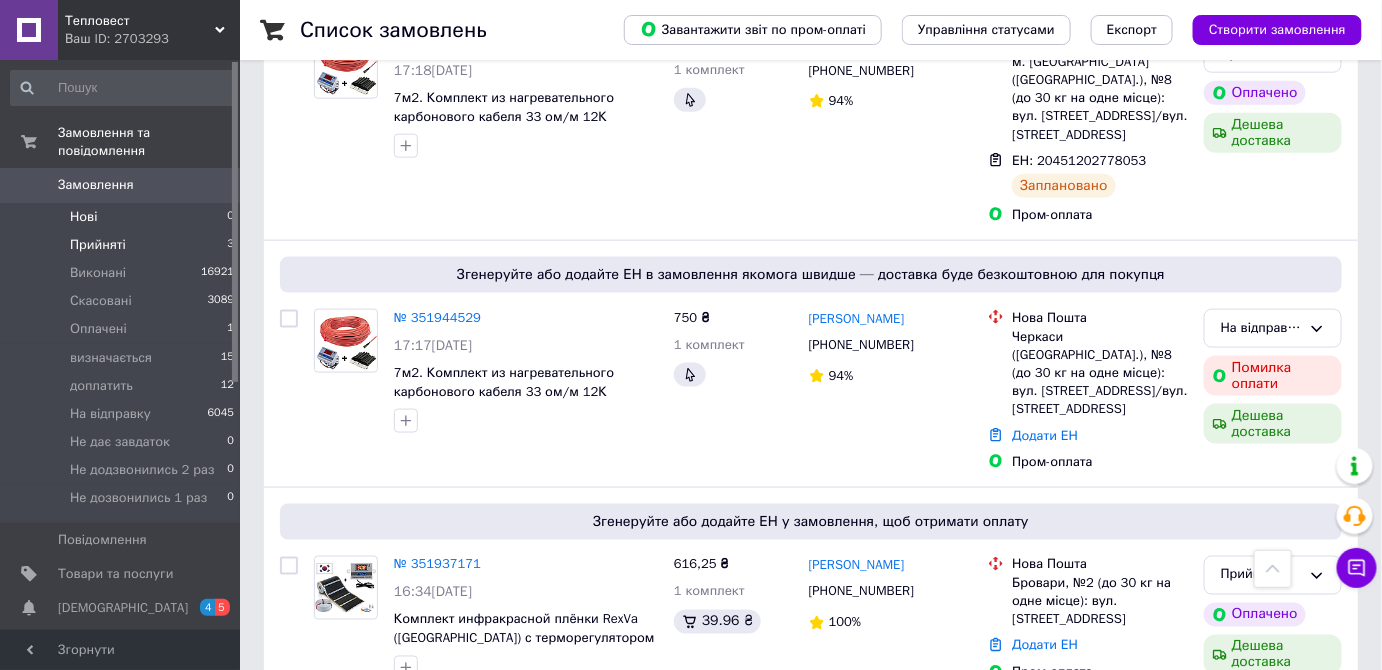 click on "Нові 0" at bounding box center (123, 217) 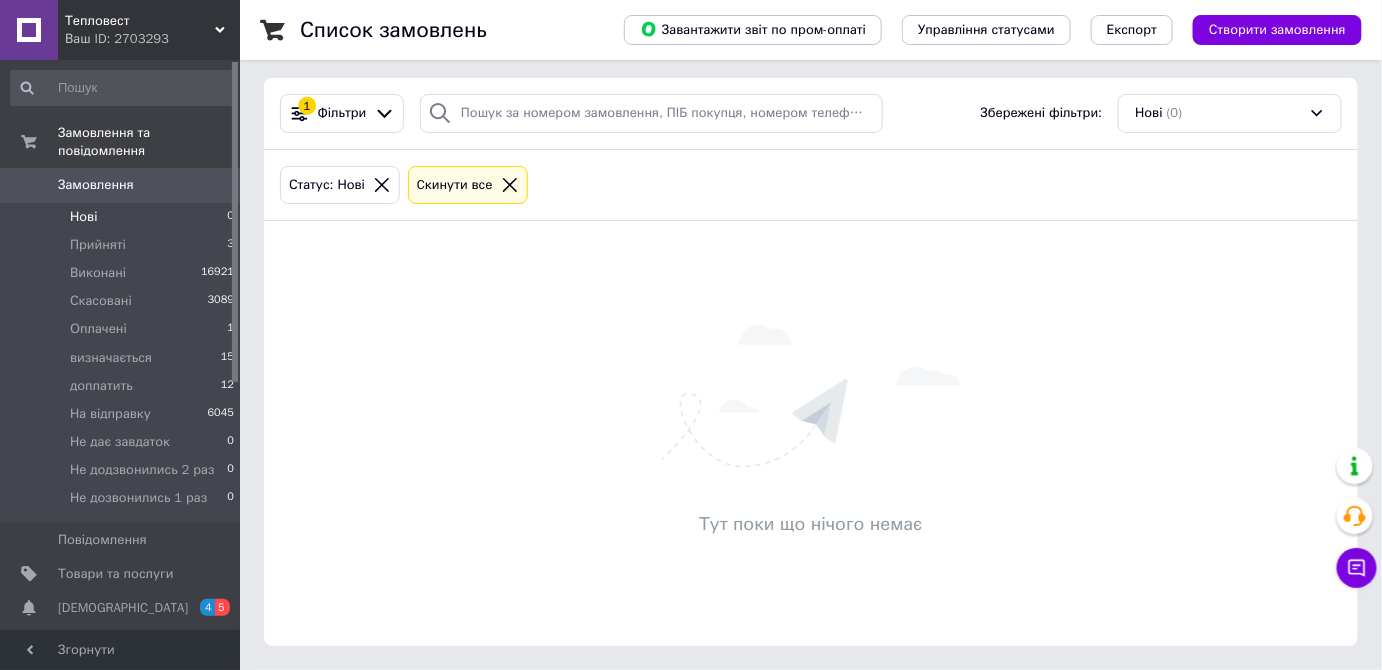 scroll, scrollTop: 0, scrollLeft: 0, axis: both 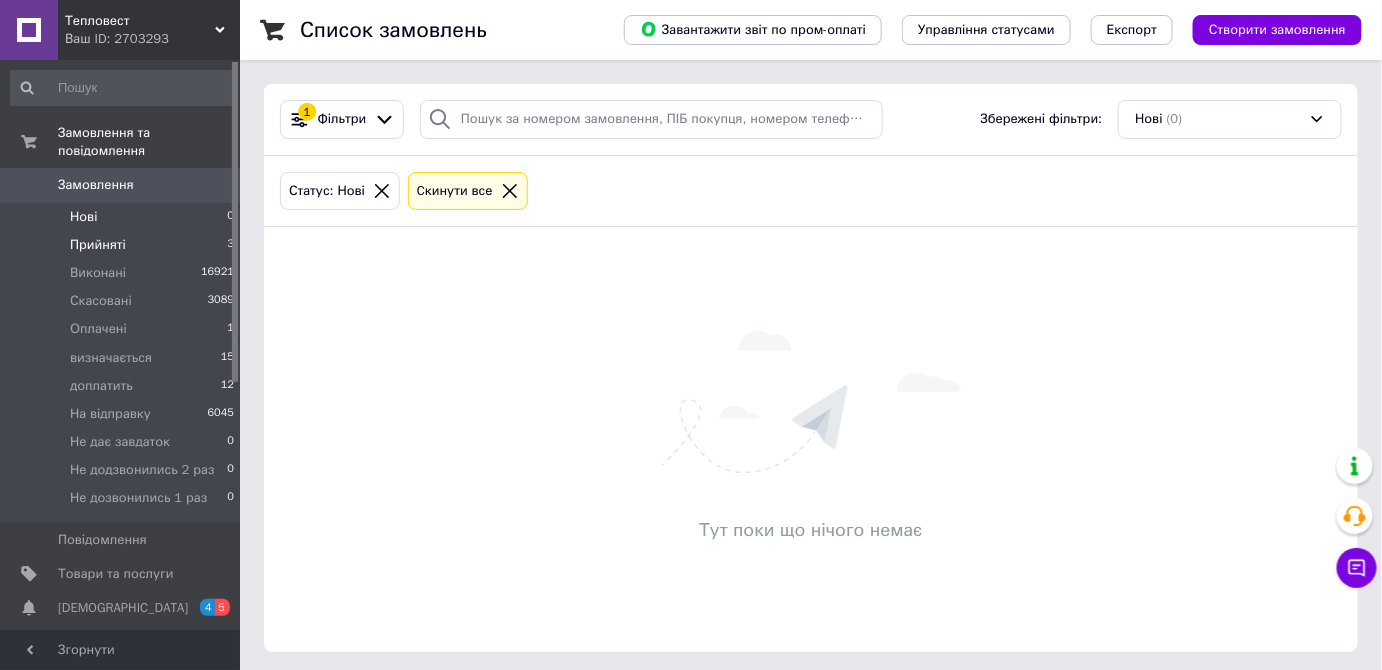 click on "Прийняті 3" at bounding box center (123, 245) 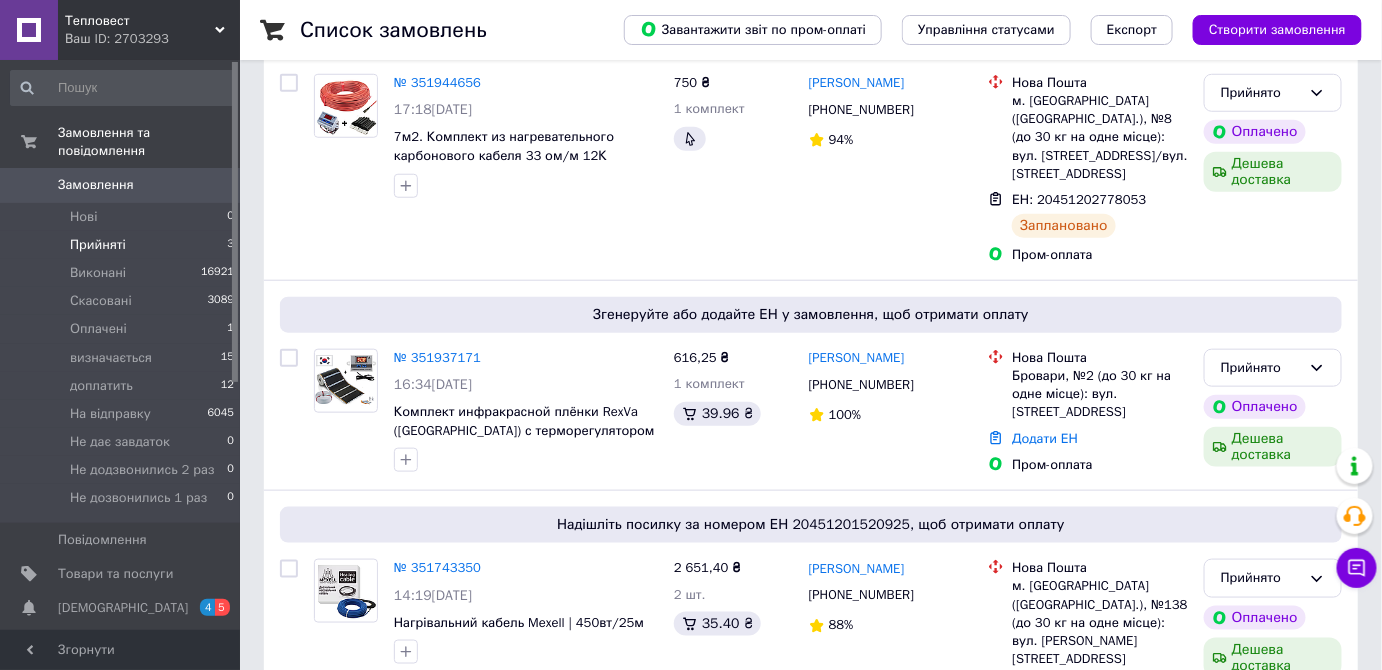 scroll, scrollTop: 552, scrollLeft: 0, axis: vertical 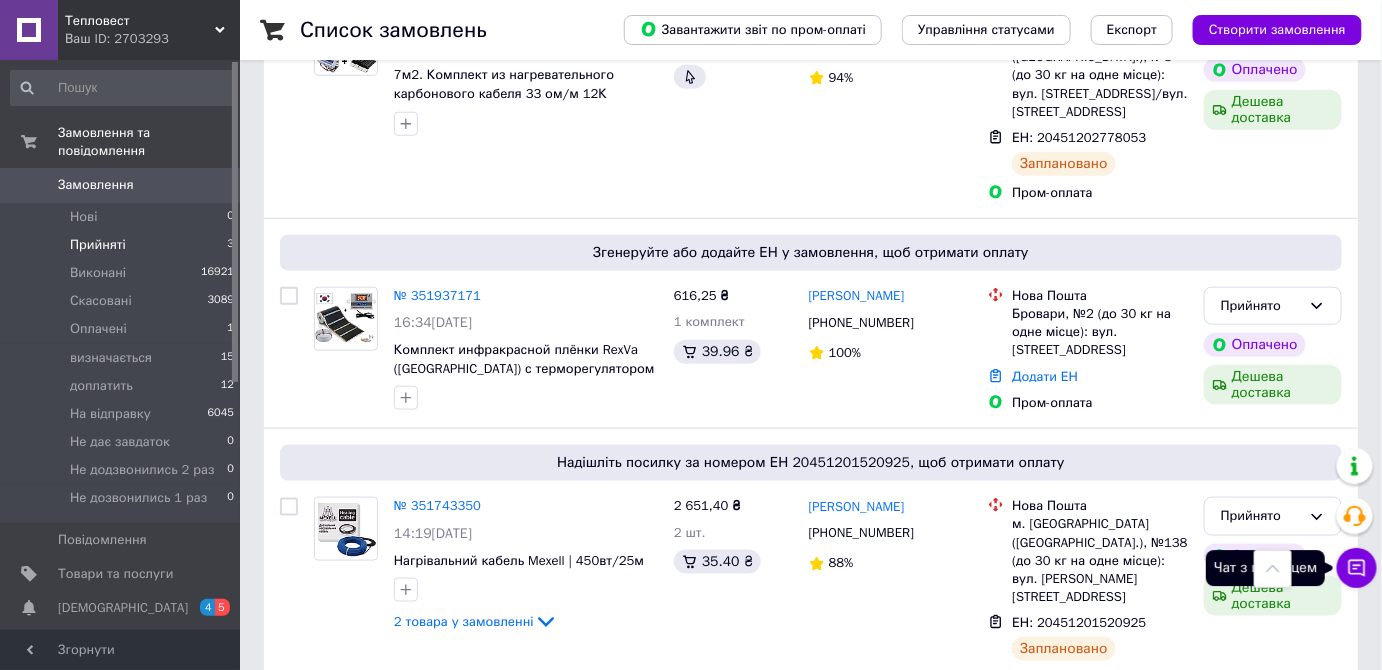 click 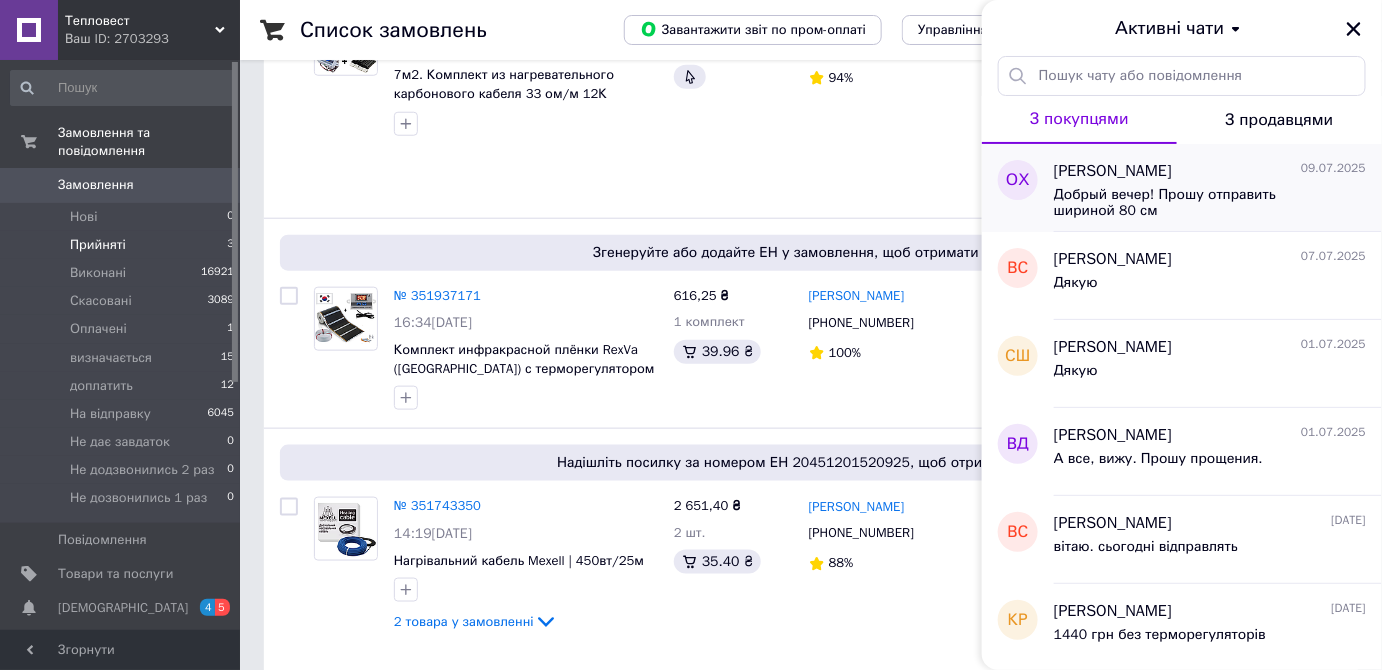 click on "Добрый вечер! Прошу отправить шириной 80 см" at bounding box center (1196, 203) 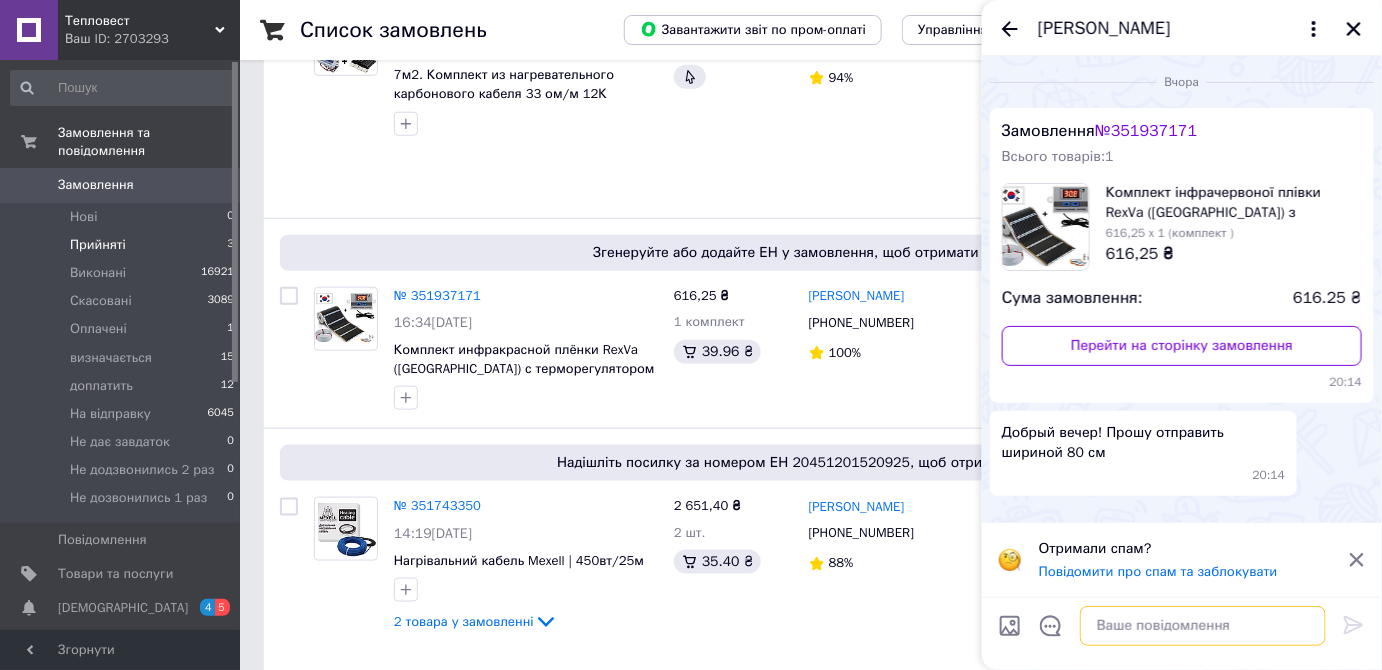 click at bounding box center [1203, 626] 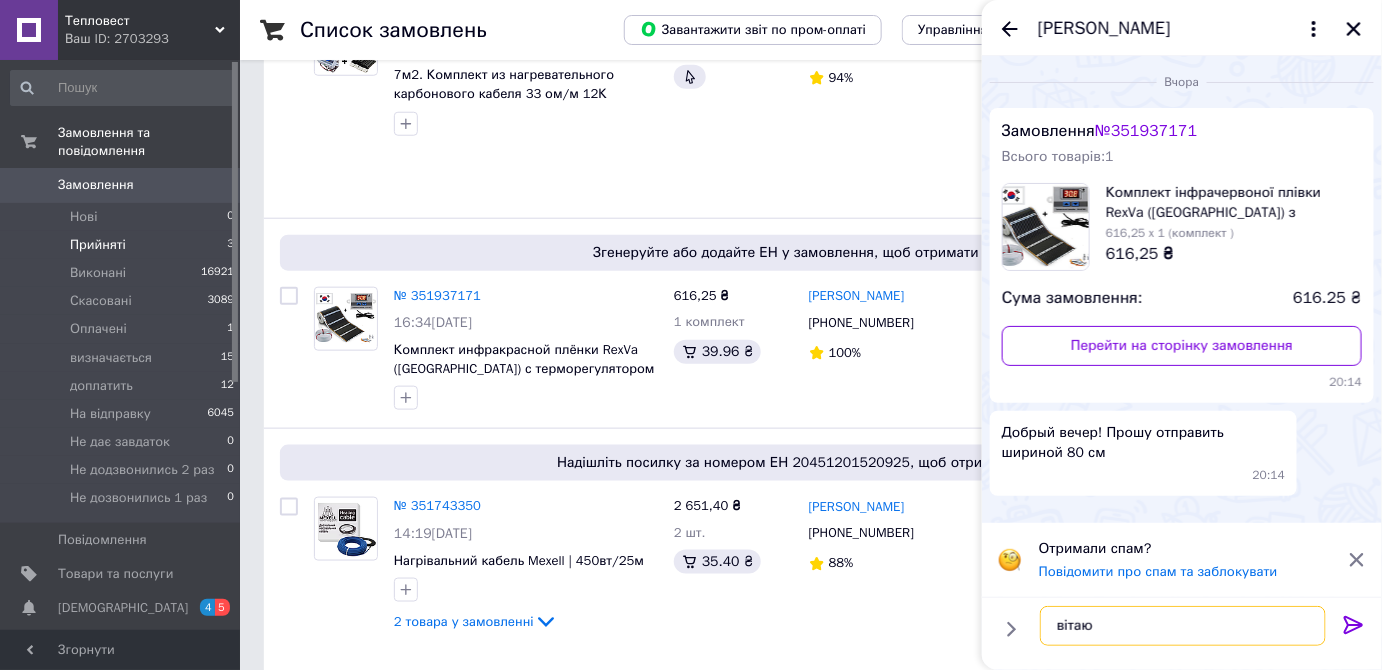 click on "вітаю" at bounding box center [1183, 626] 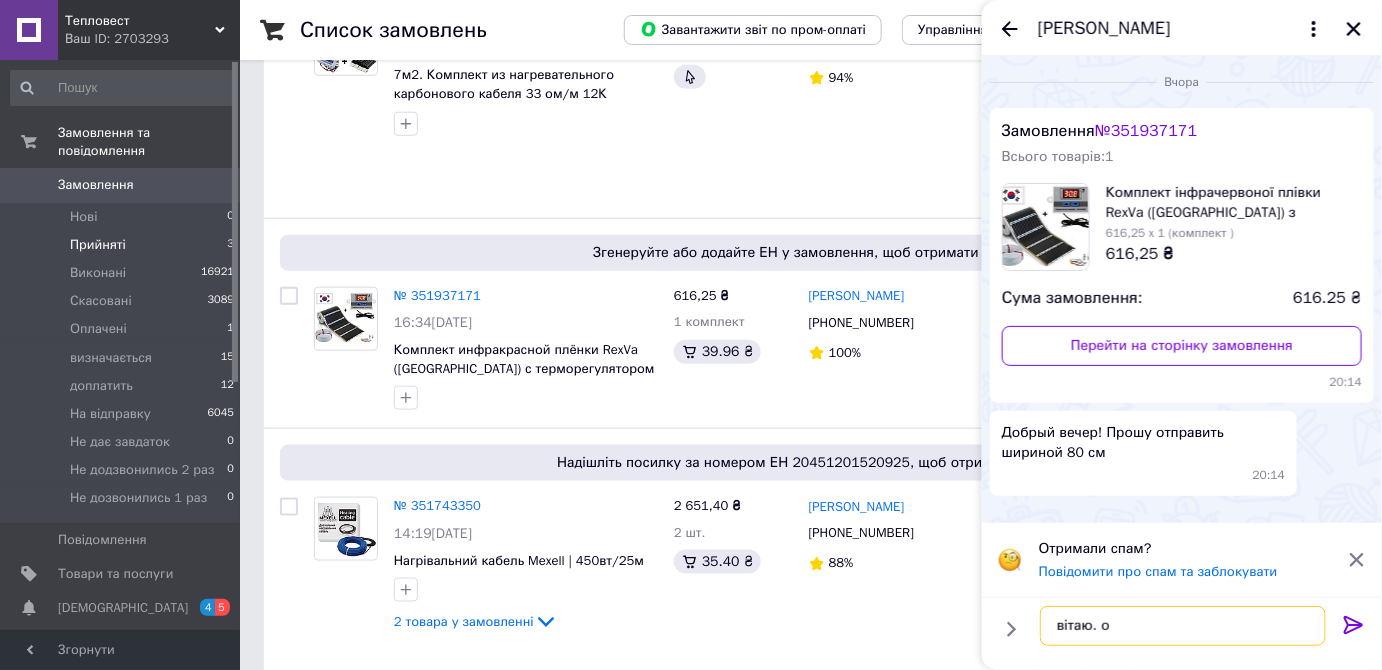 type on "вітаю. ок" 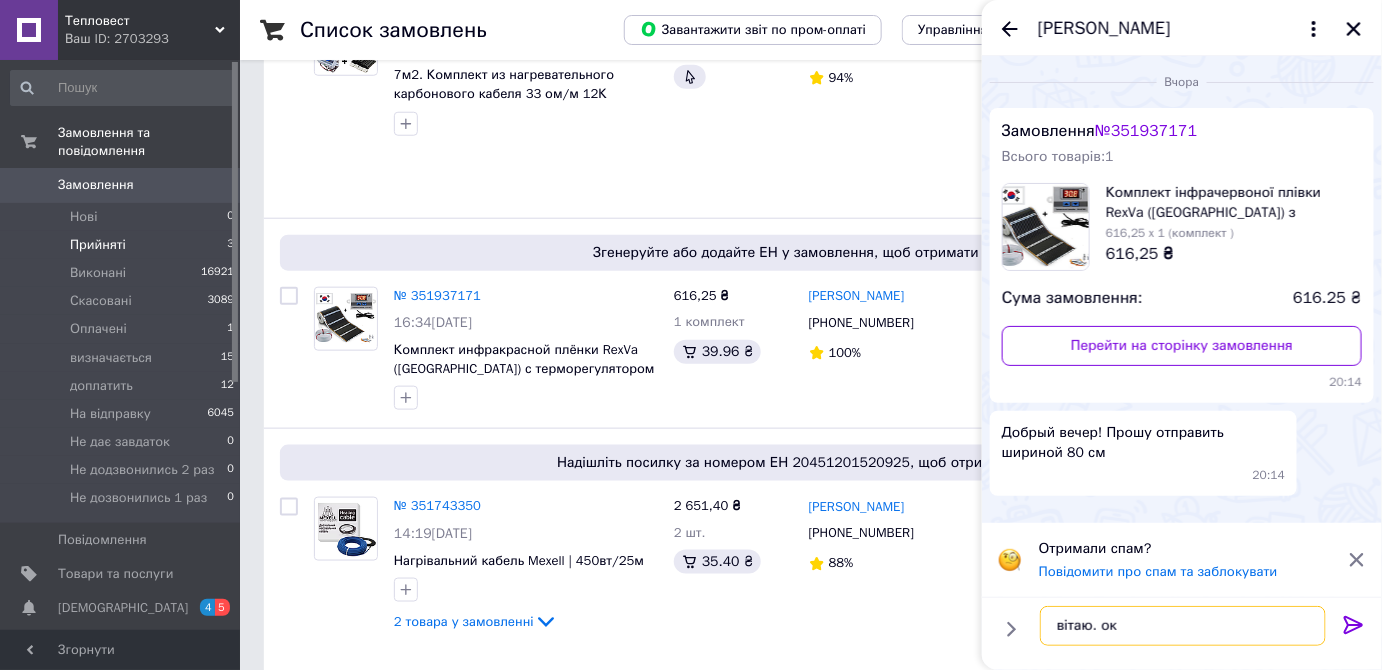 type 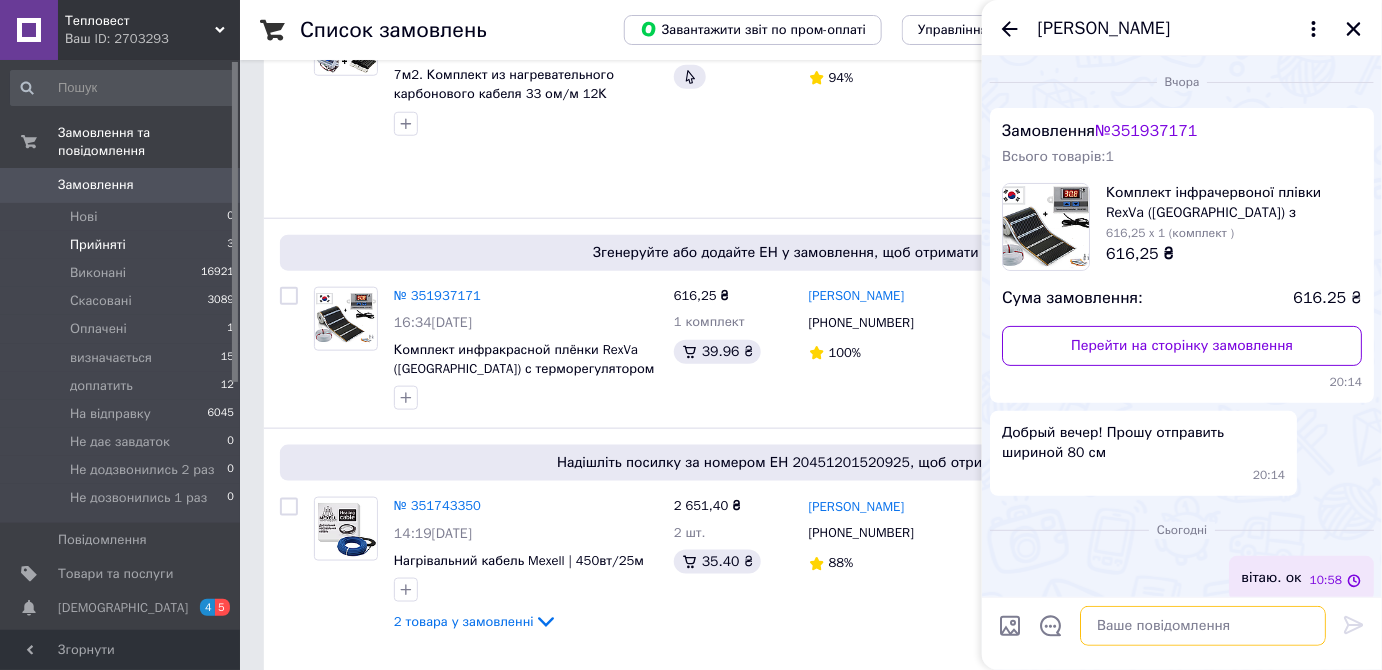 scroll, scrollTop: 10, scrollLeft: 0, axis: vertical 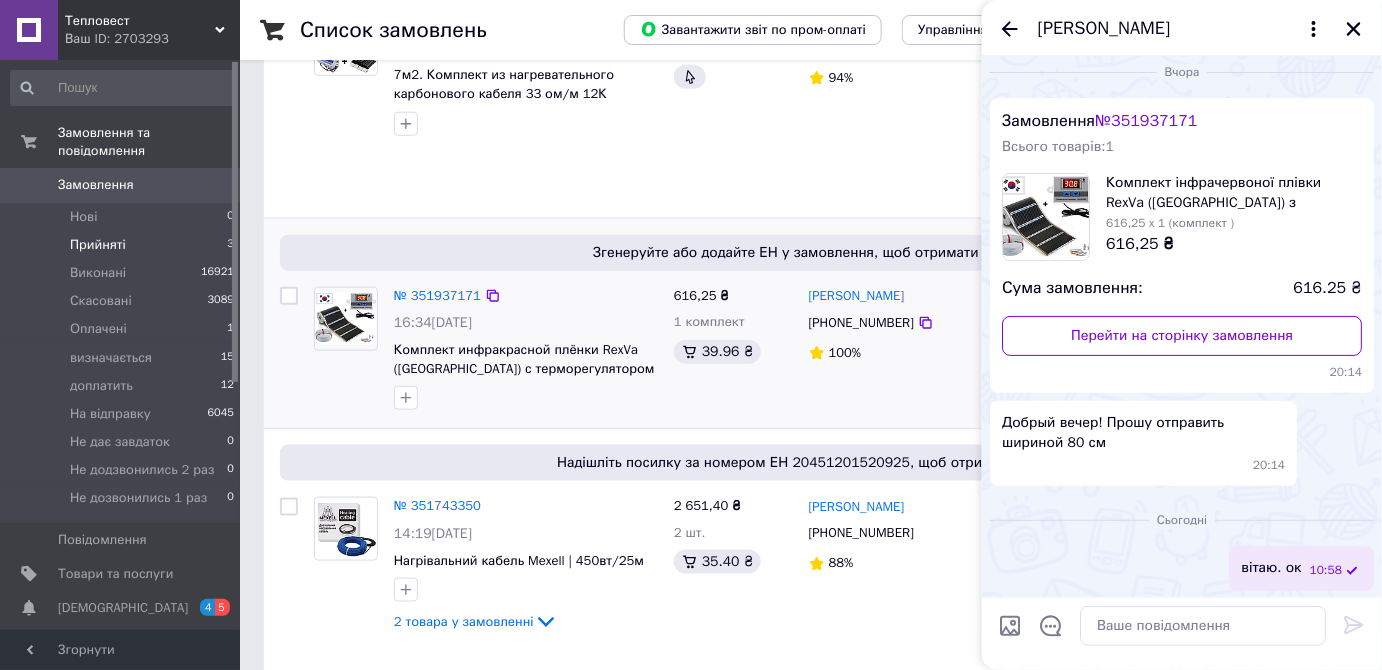 click on "Згенеруйте або додайте ЕН у замовлення, щоб отримати оплату № 351937171 16:34, 09.07.2025 Комплект инфракрасной плёнки RexVa (Корея) с терморегулятором XH-W3001 / Теплый пол под ламинат 616,25 ₴ 1 комплект 39.96 ₴ Олег Хижняков +380957180267 100% Нова Пошта Бровари, №2 (до 30 кг на одне місце): вул. Київська, 302 Додати ЕН Пром-оплата Прийнято Оплачено Дешева доставка" at bounding box center [811, 324] 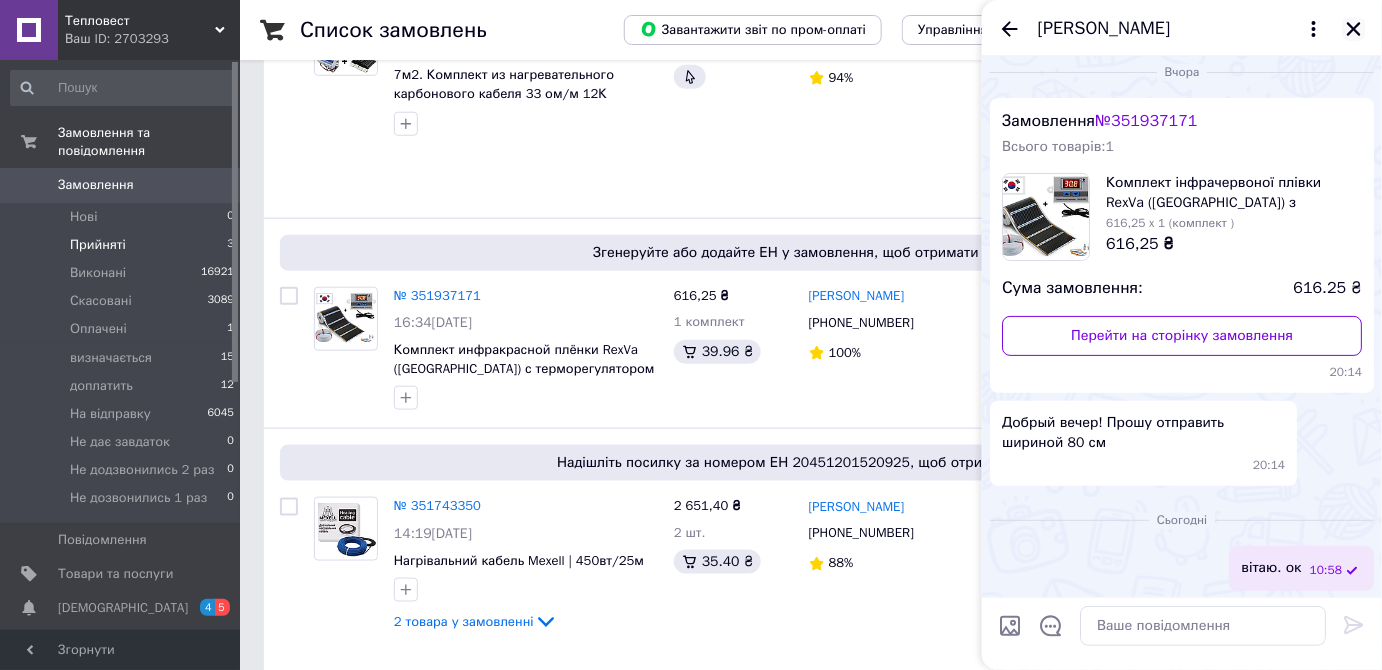 click 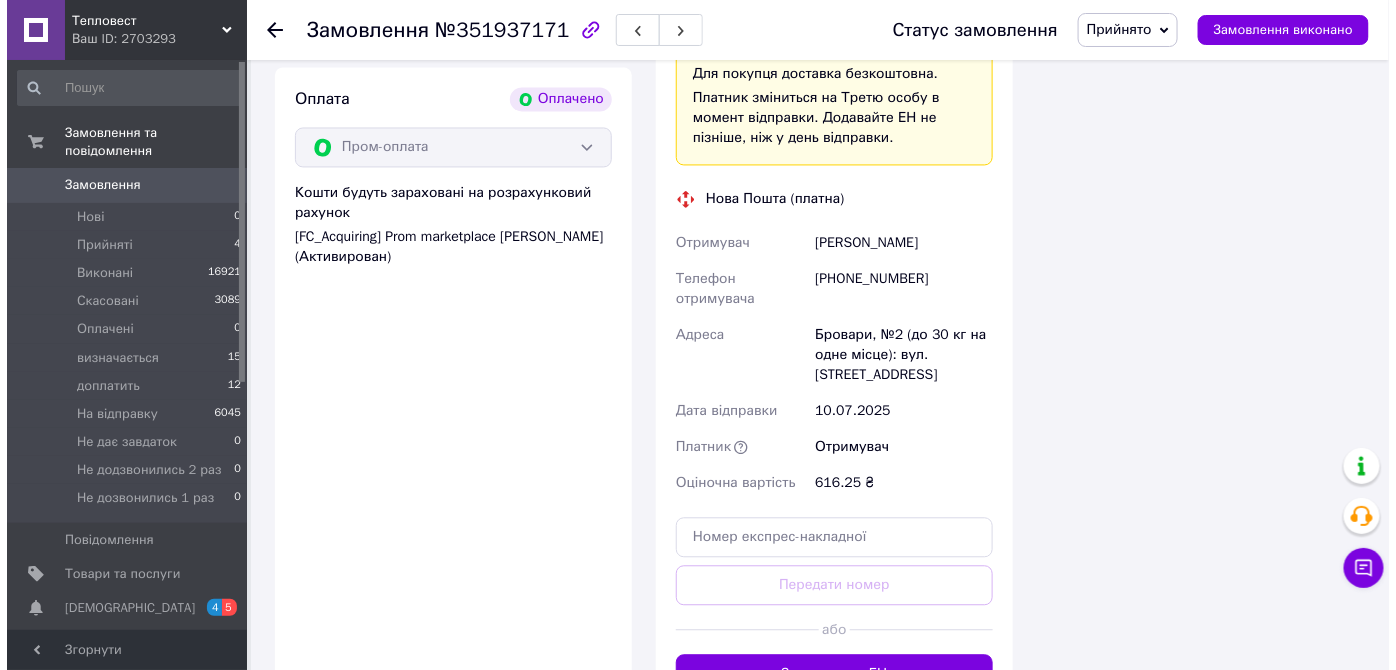 scroll, scrollTop: 909, scrollLeft: 0, axis: vertical 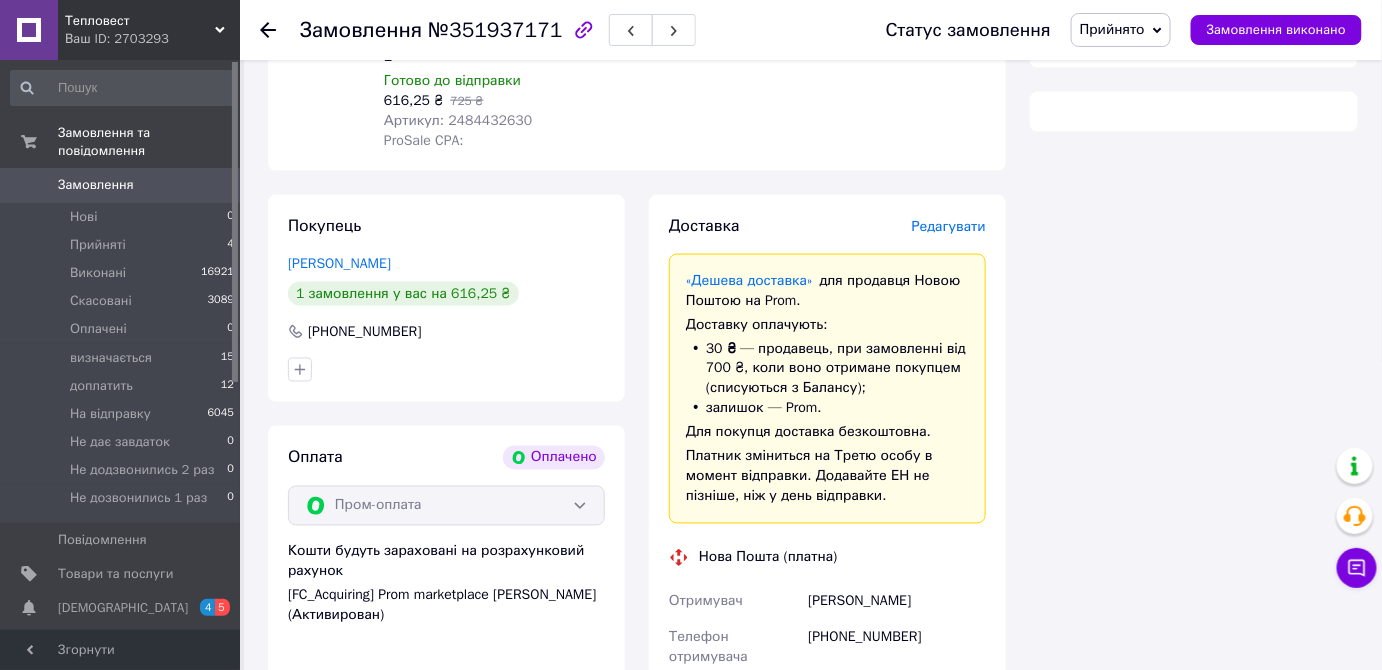 click on "Редагувати" at bounding box center [949, 226] 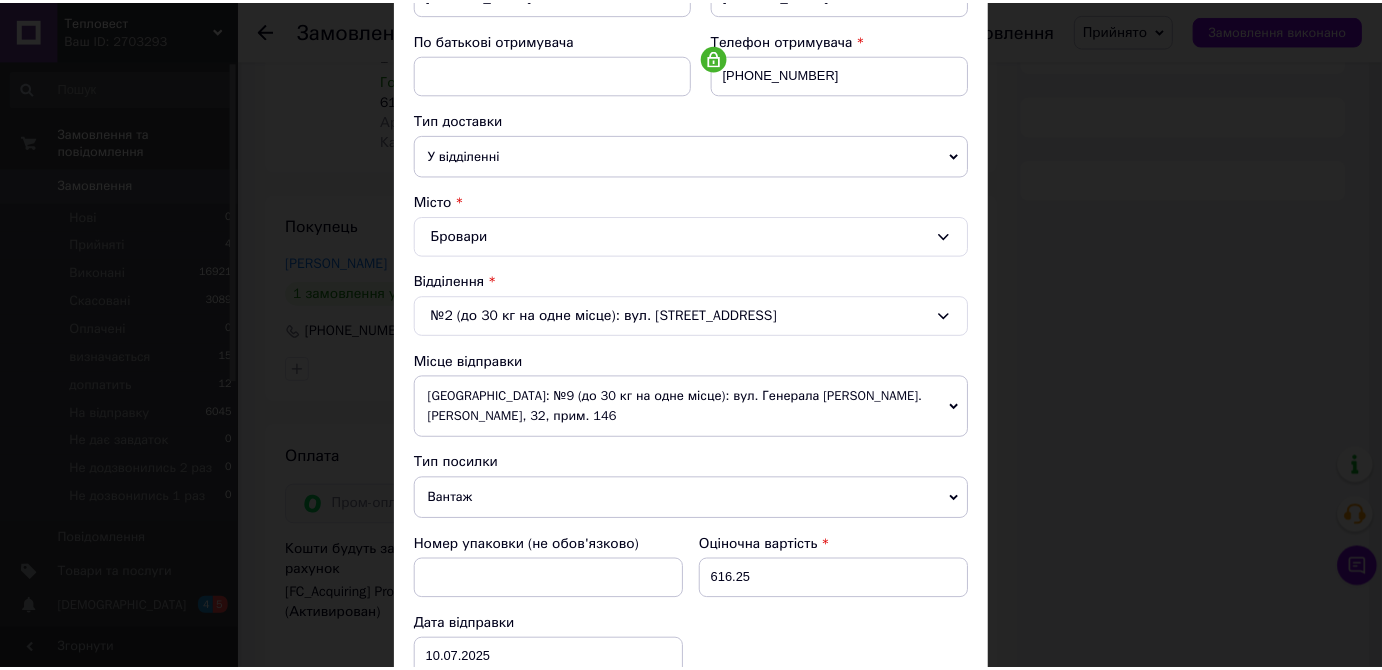 scroll, scrollTop: 636, scrollLeft: 0, axis: vertical 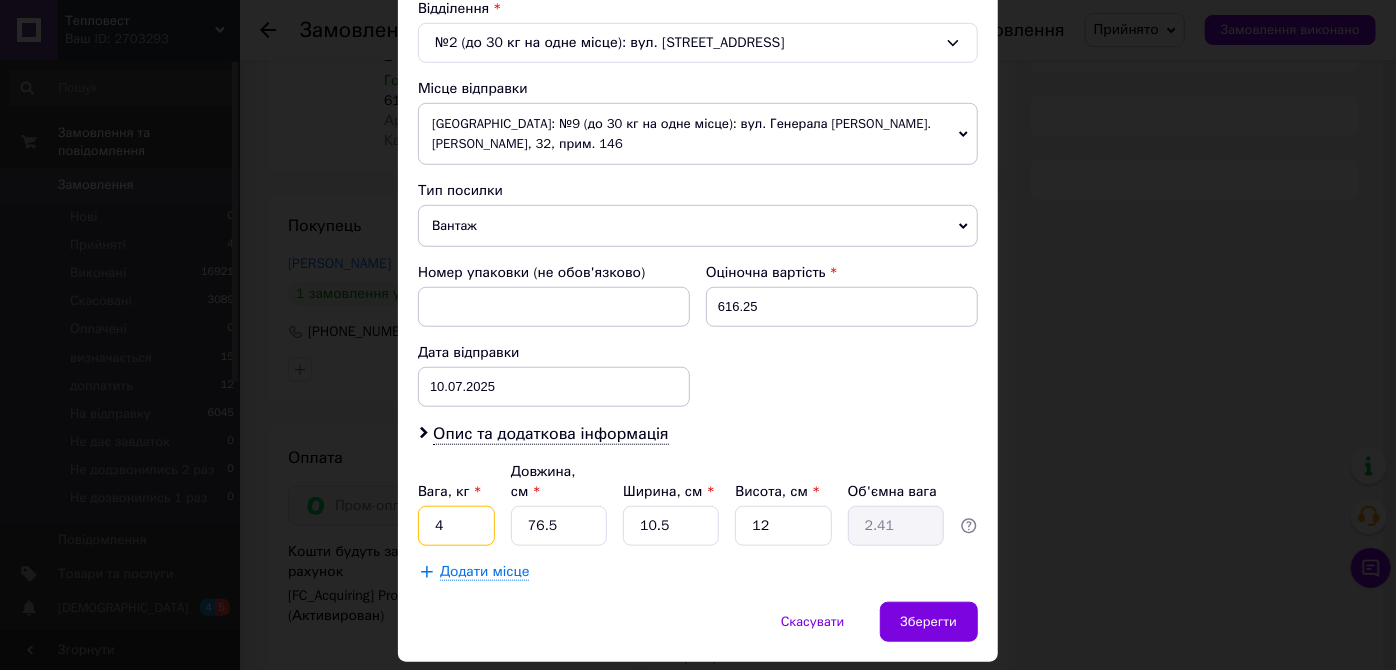 click on "4" at bounding box center (456, 526) 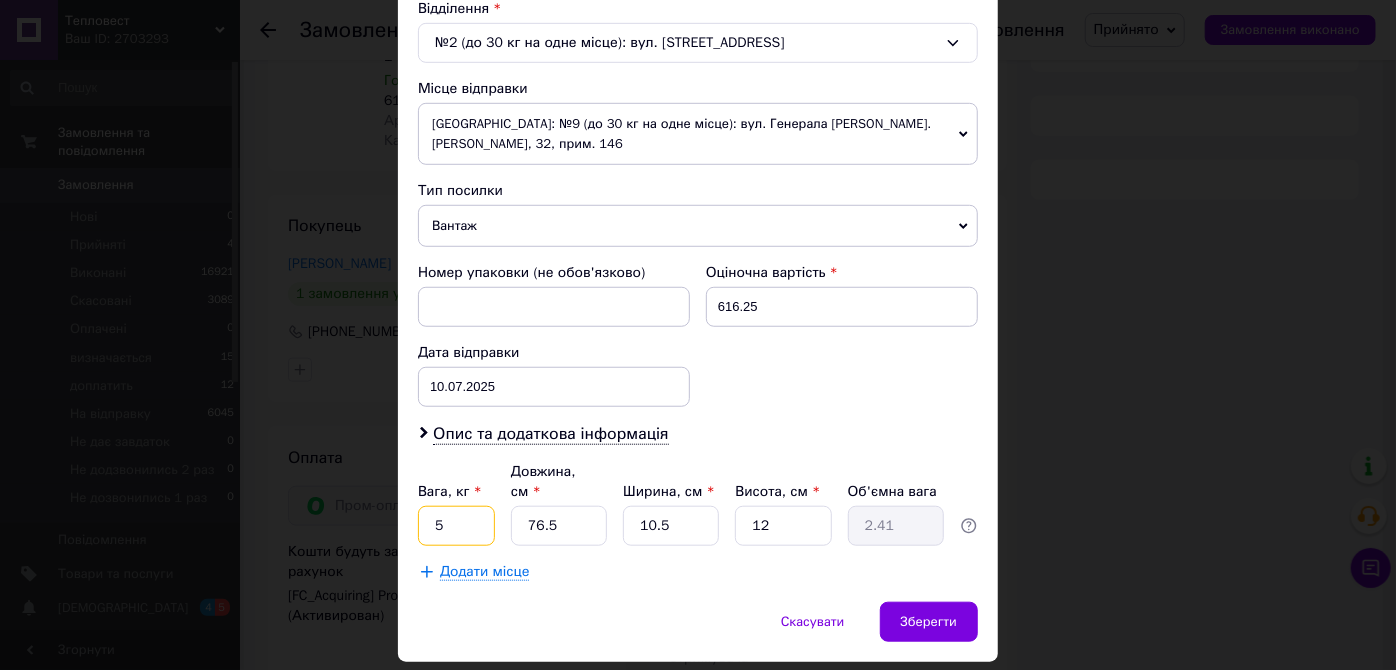 type on "5" 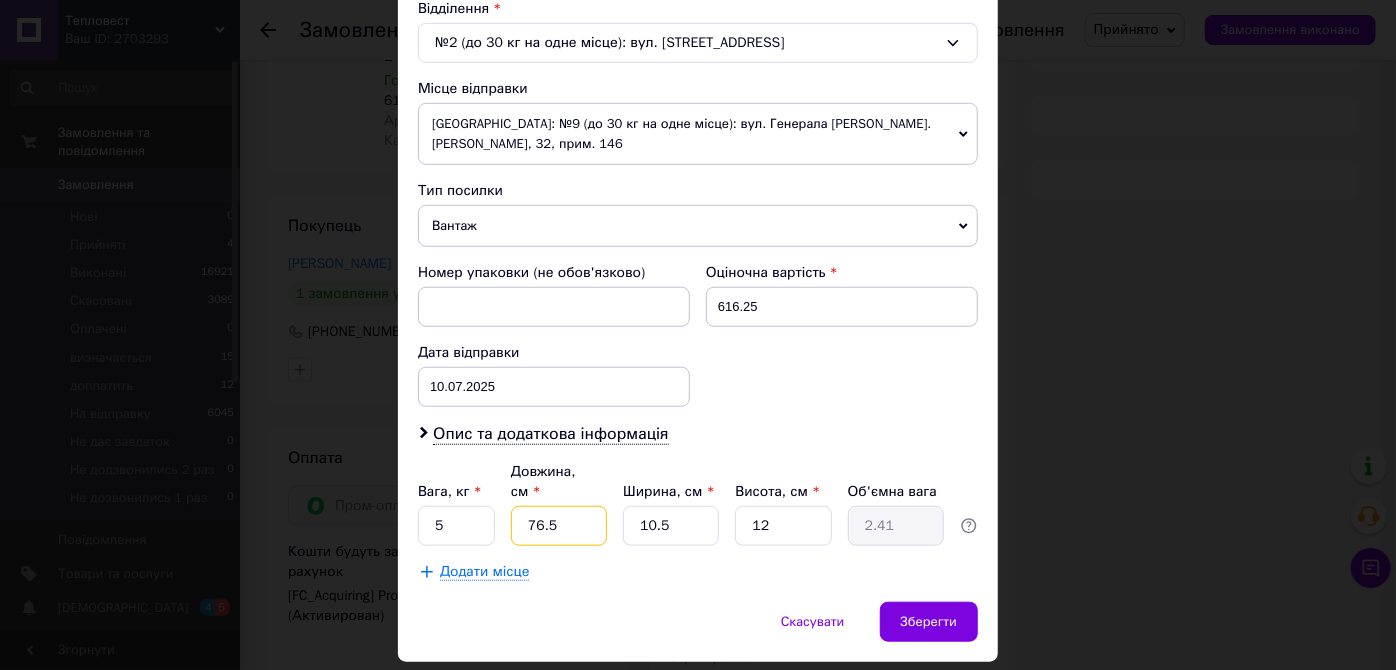 drag, startPoint x: 553, startPoint y: 499, endPoint x: 510, endPoint y: 510, distance: 44.38468 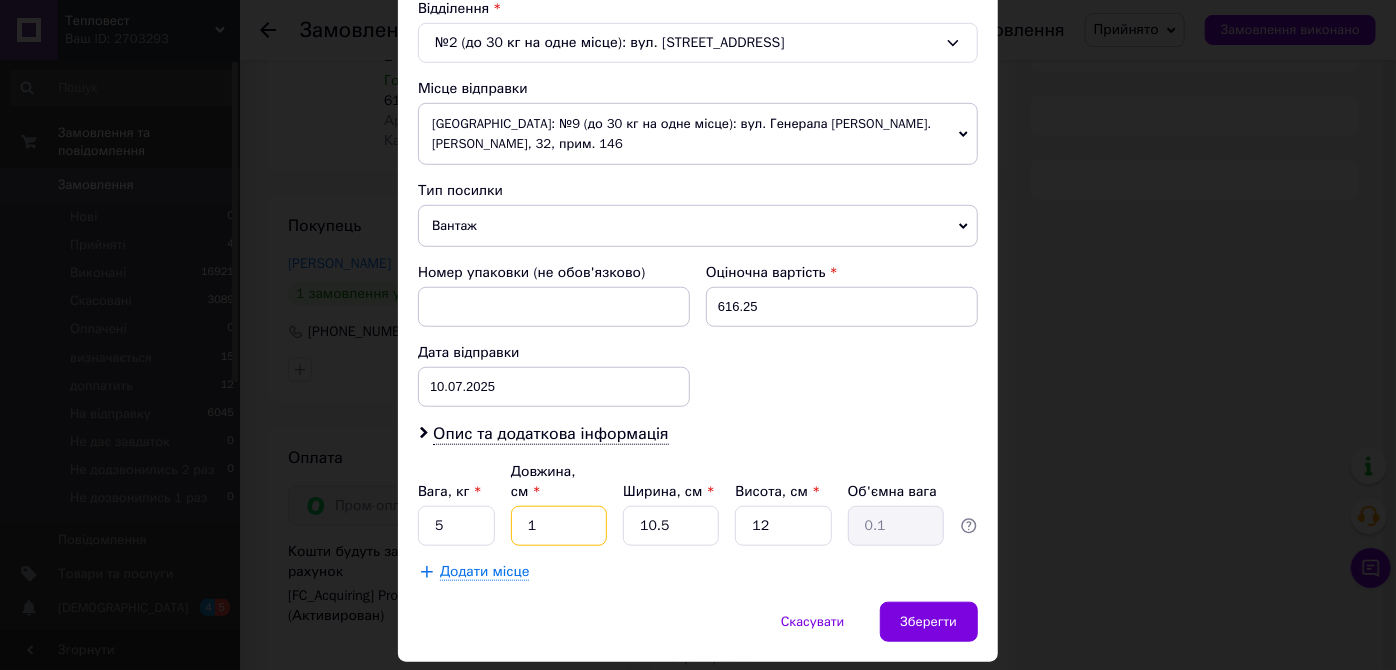 type on "10" 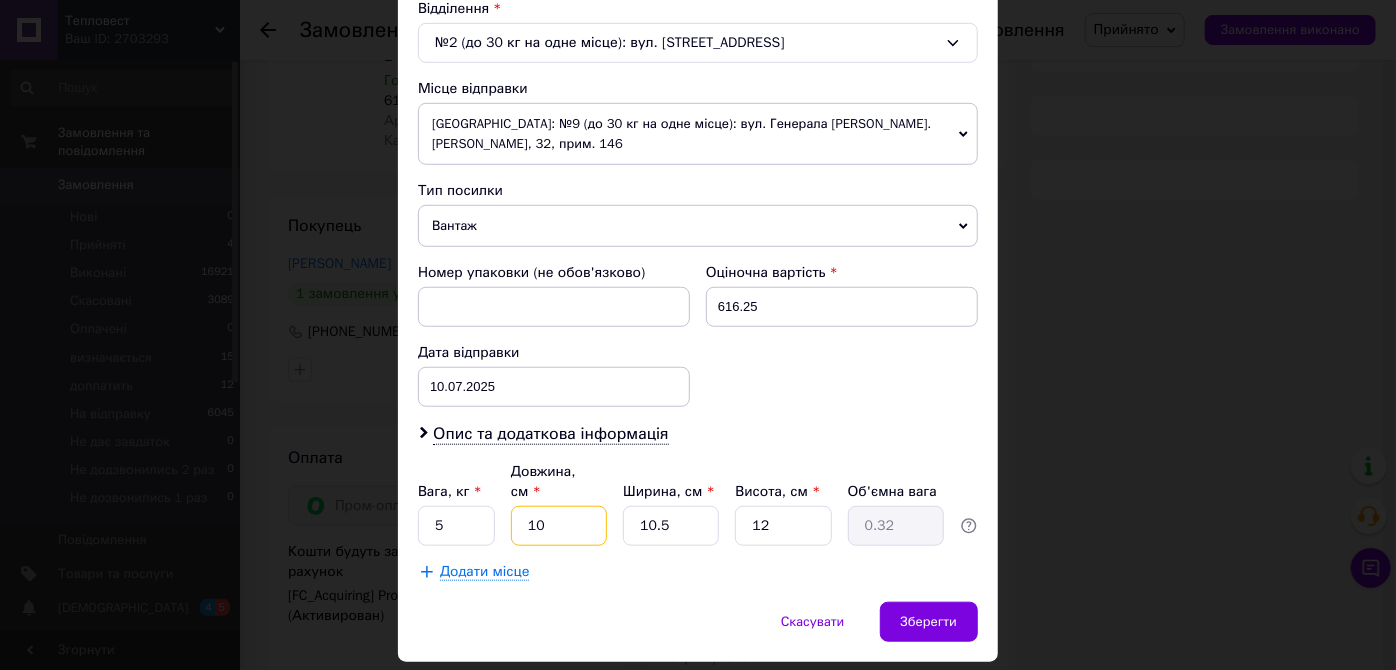 type on "100" 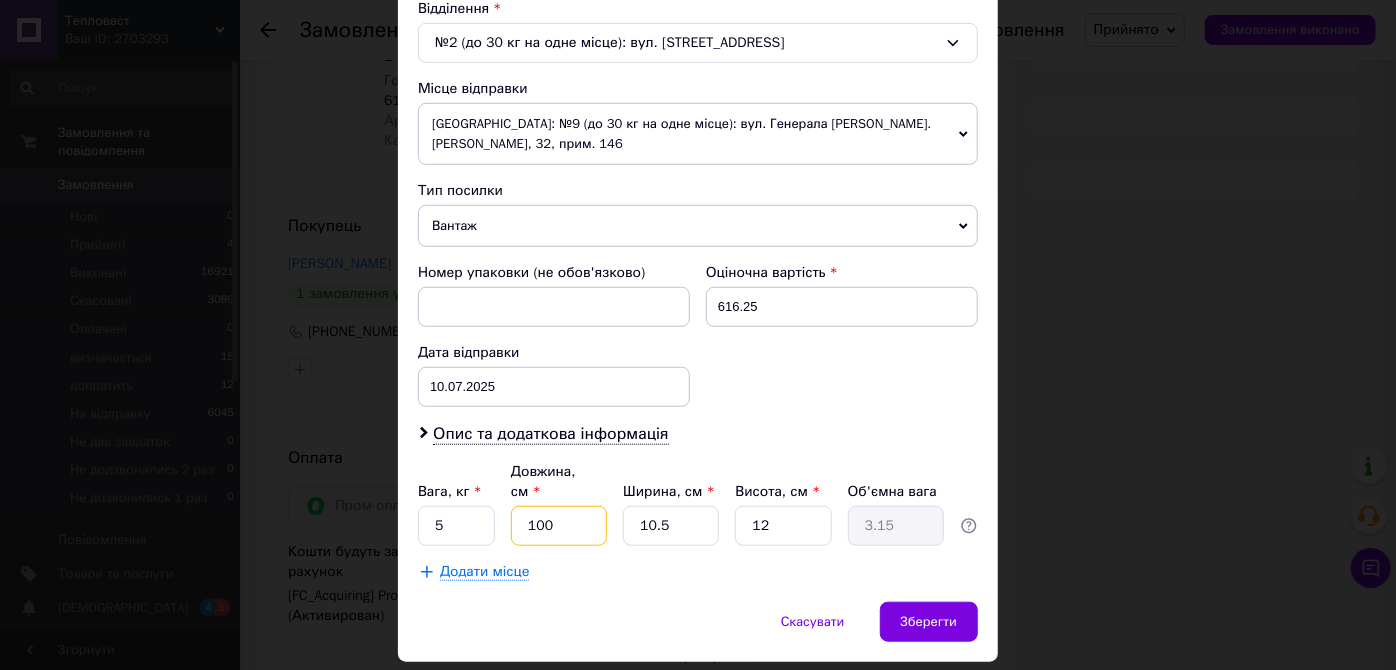 type on "100" 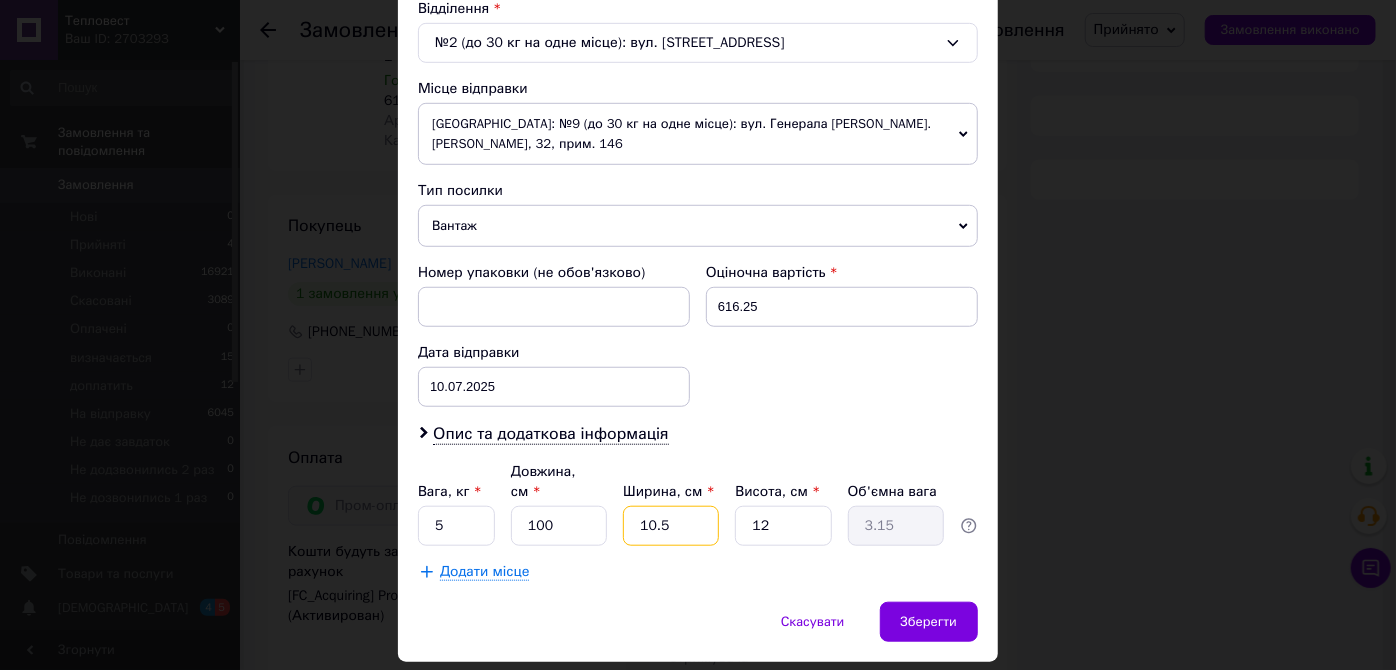 drag, startPoint x: 676, startPoint y: 503, endPoint x: 619, endPoint y: 518, distance: 58.940647 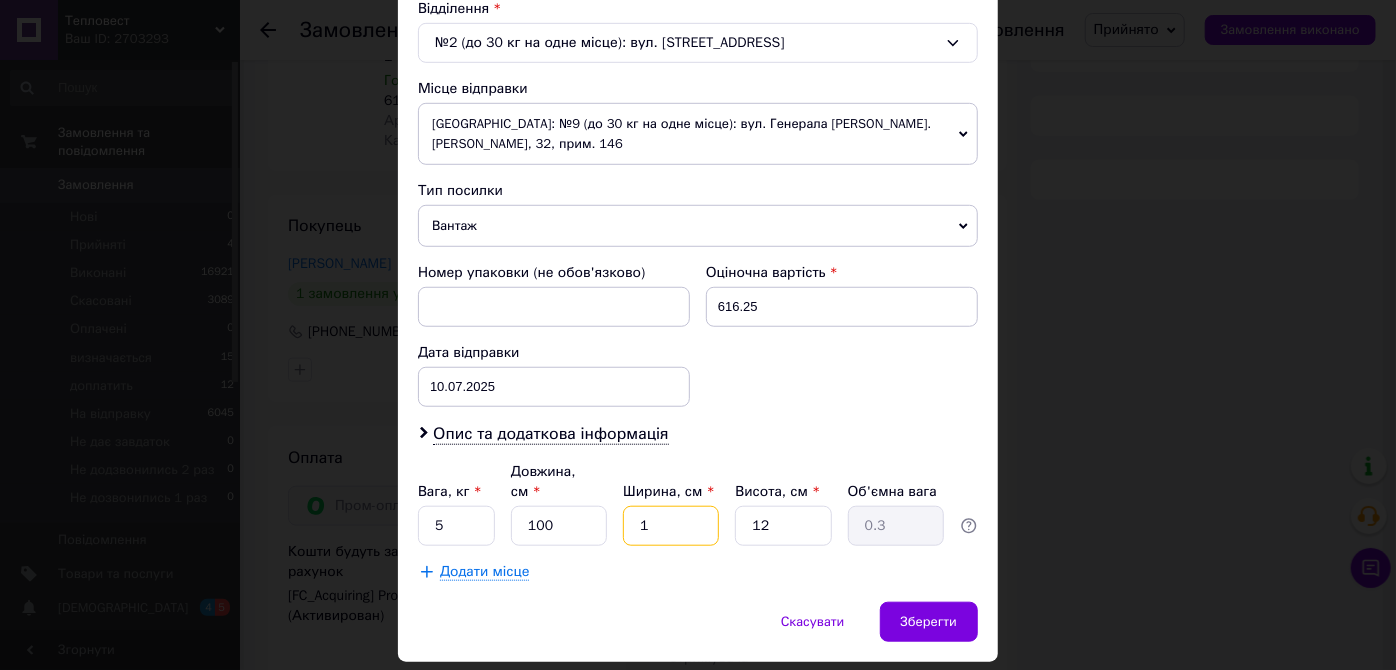 type on "12" 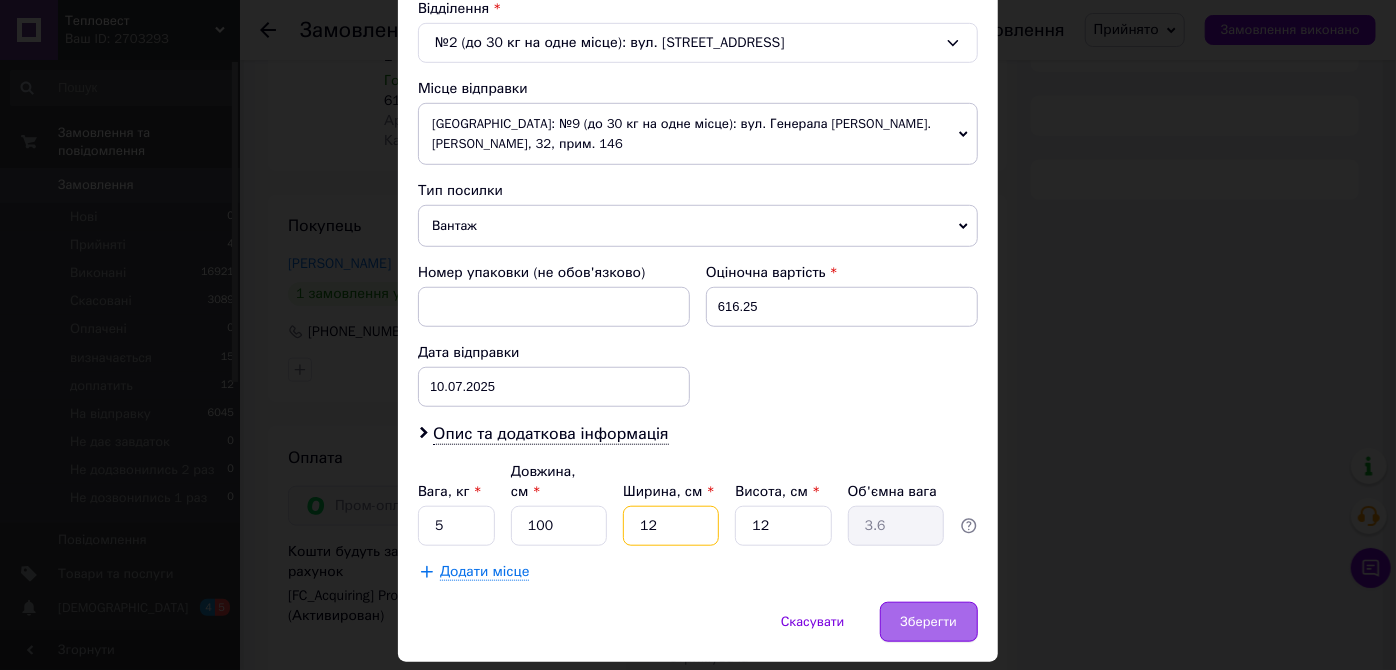 type on "12" 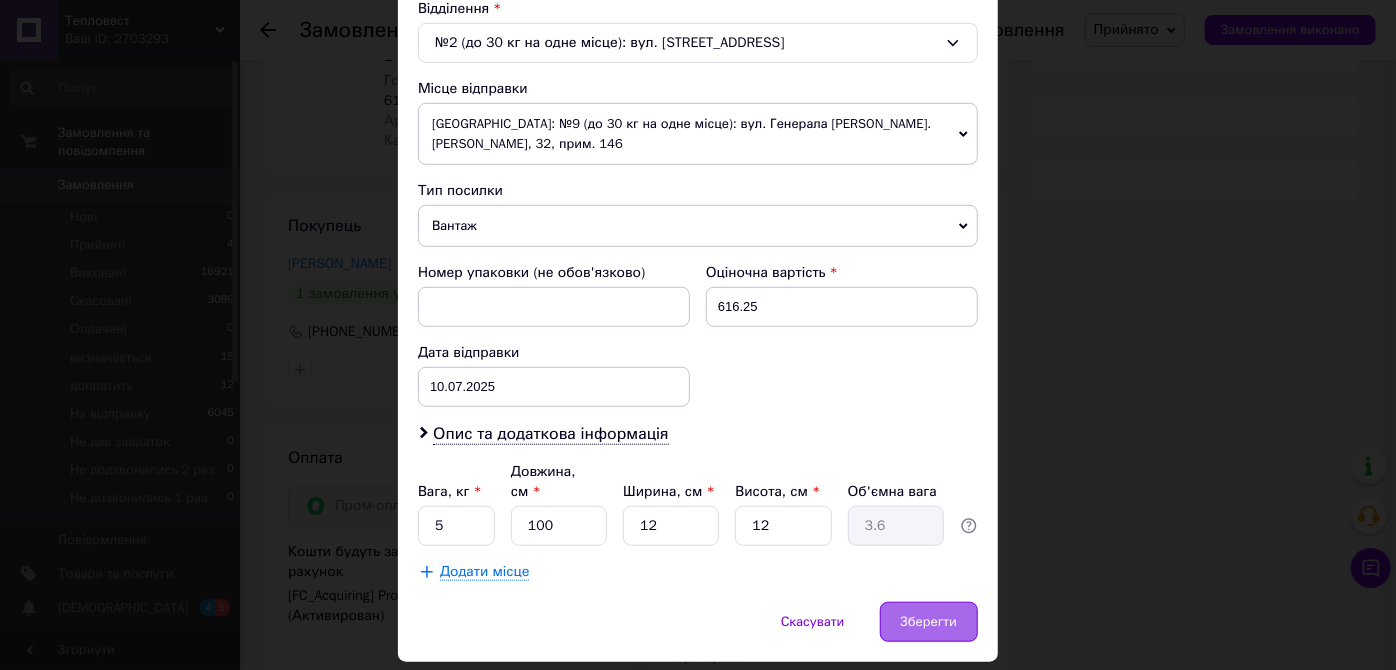 click on "Зберегти" at bounding box center (929, 622) 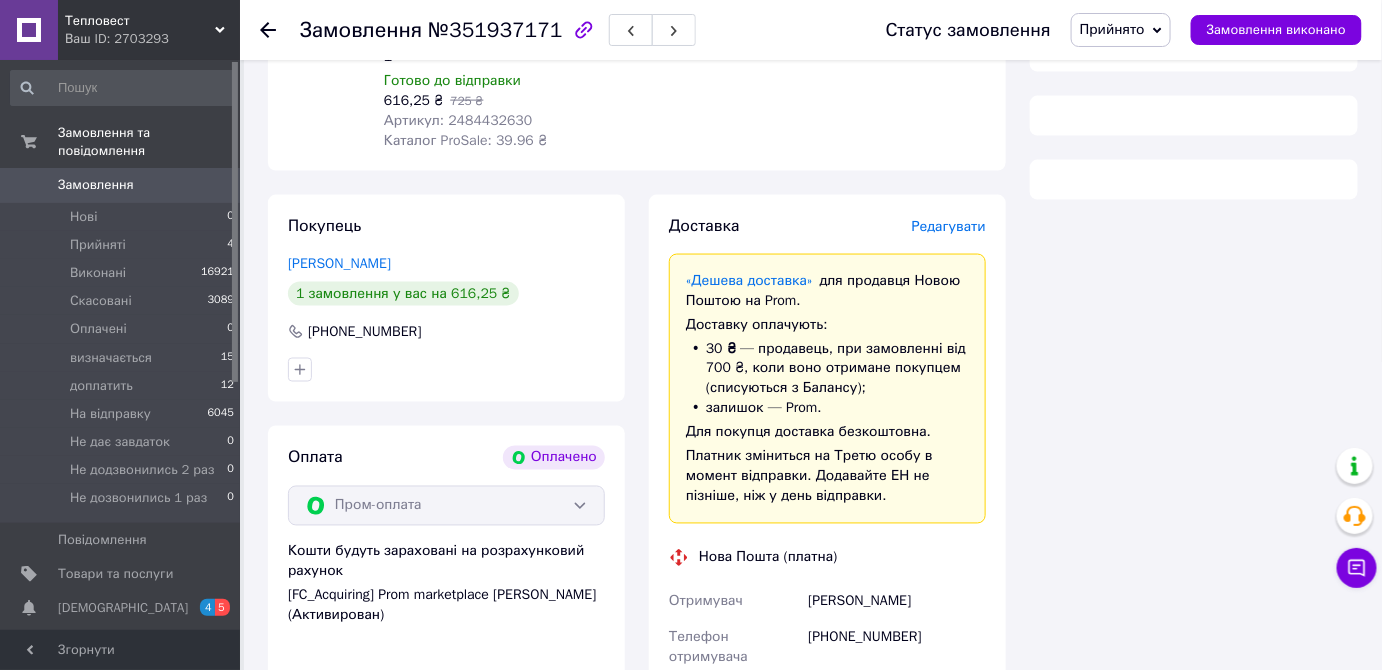 click on "Всього 1 товар 616,25 ₴ Доставка Необхідно уточнити Всього до сплати 616.25 ₴ Комісія за замовлення 39.96 ₴" at bounding box center [1194, 444] 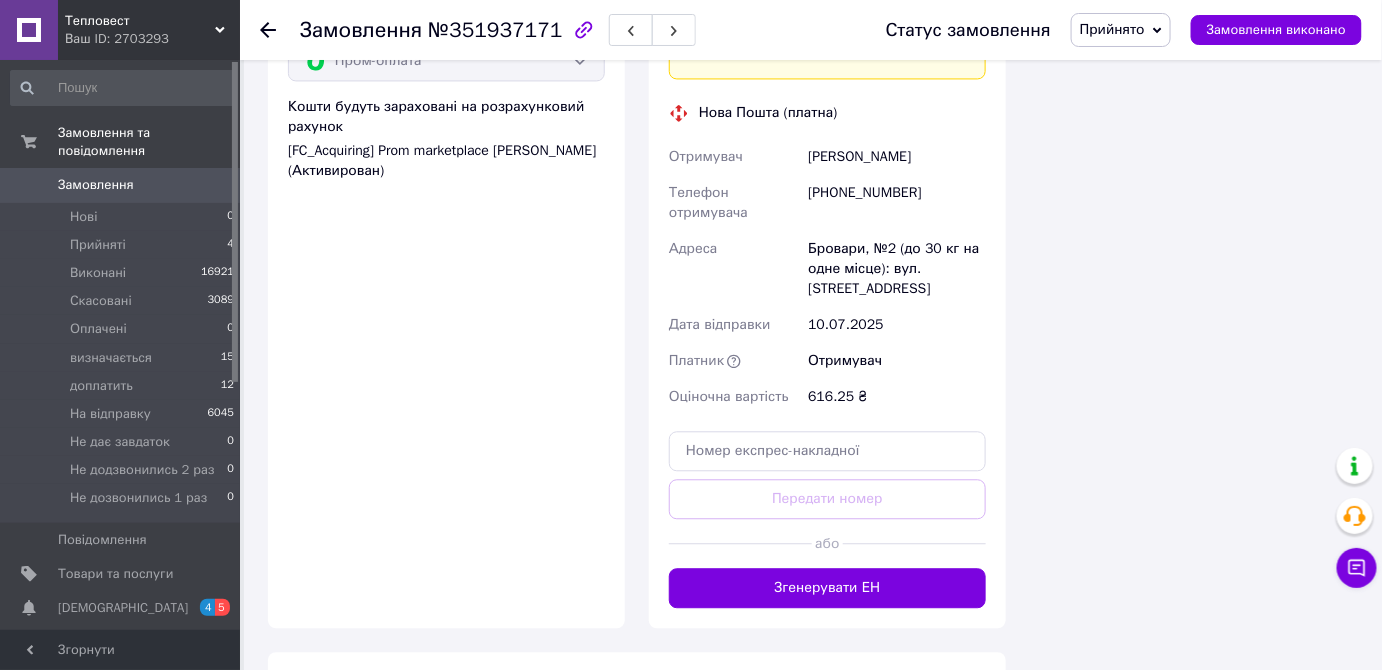 scroll, scrollTop: 1358, scrollLeft: 0, axis: vertical 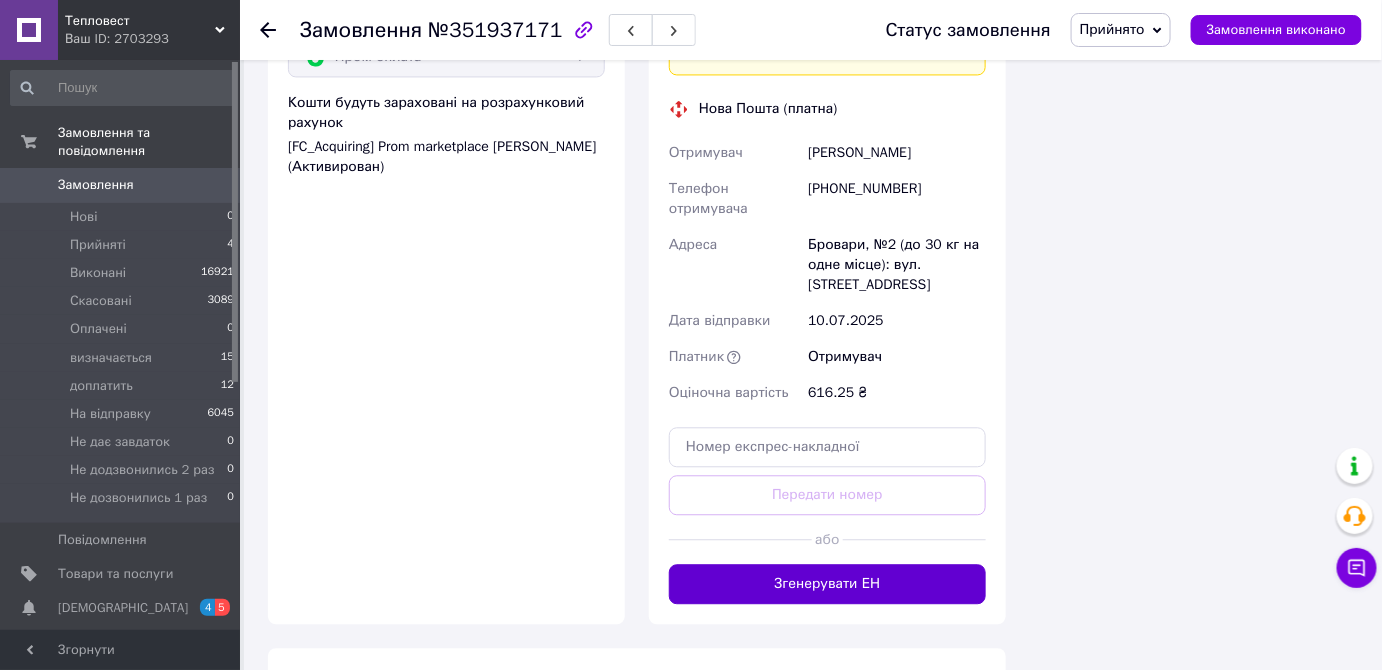 click on "Згенерувати ЕН" at bounding box center [827, 584] 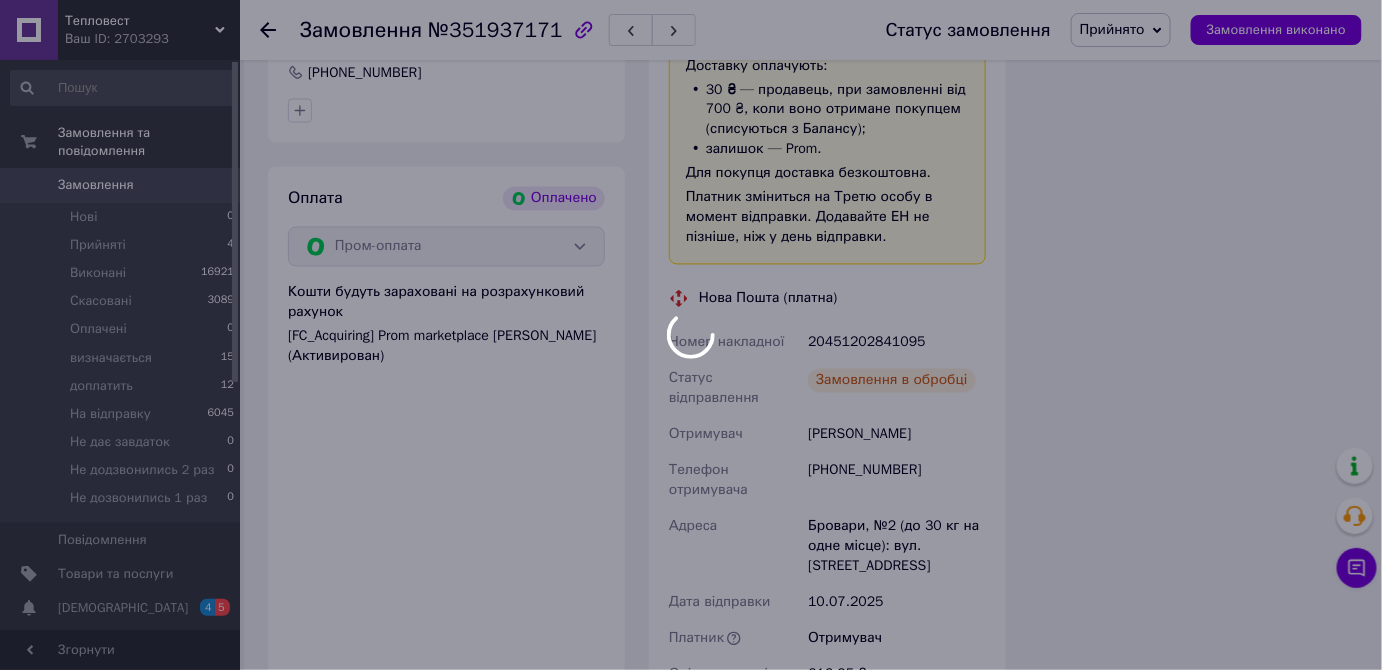 scroll, scrollTop: 1133, scrollLeft: 0, axis: vertical 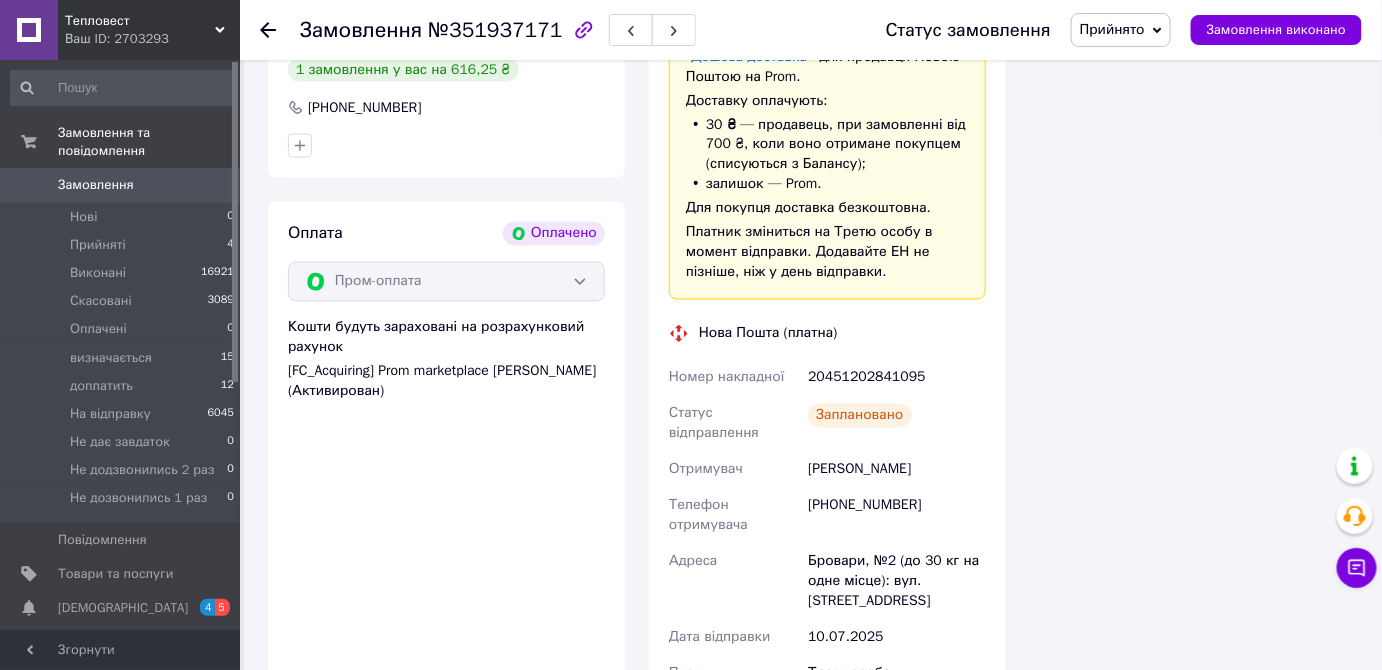 click on "20451202841095" at bounding box center [897, 378] 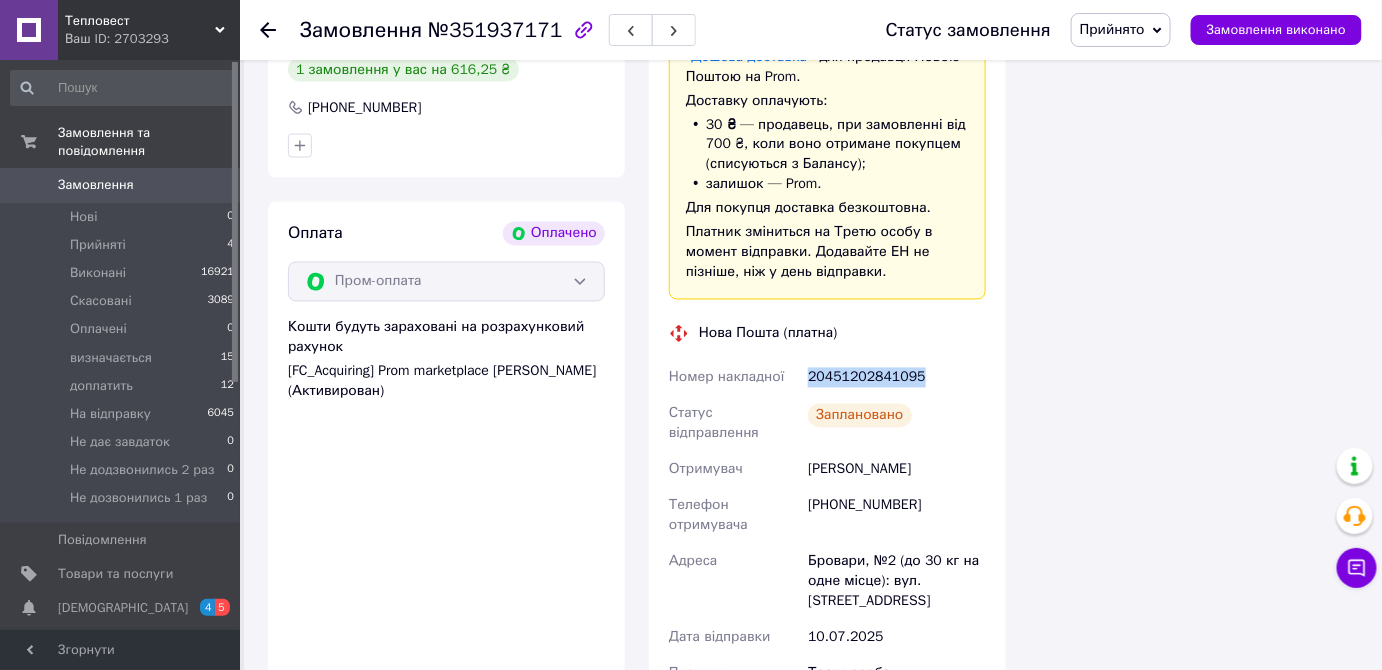 click on "20451202841095" at bounding box center [897, 378] 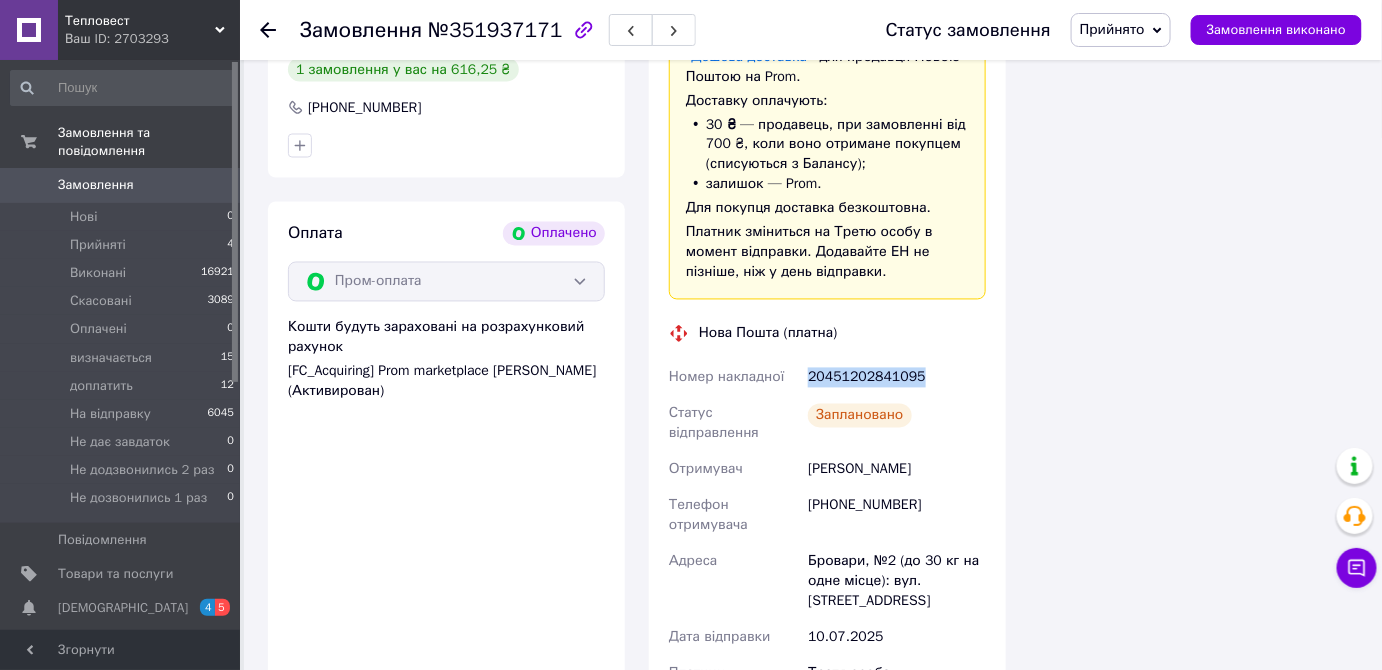 copy on "20451202841095" 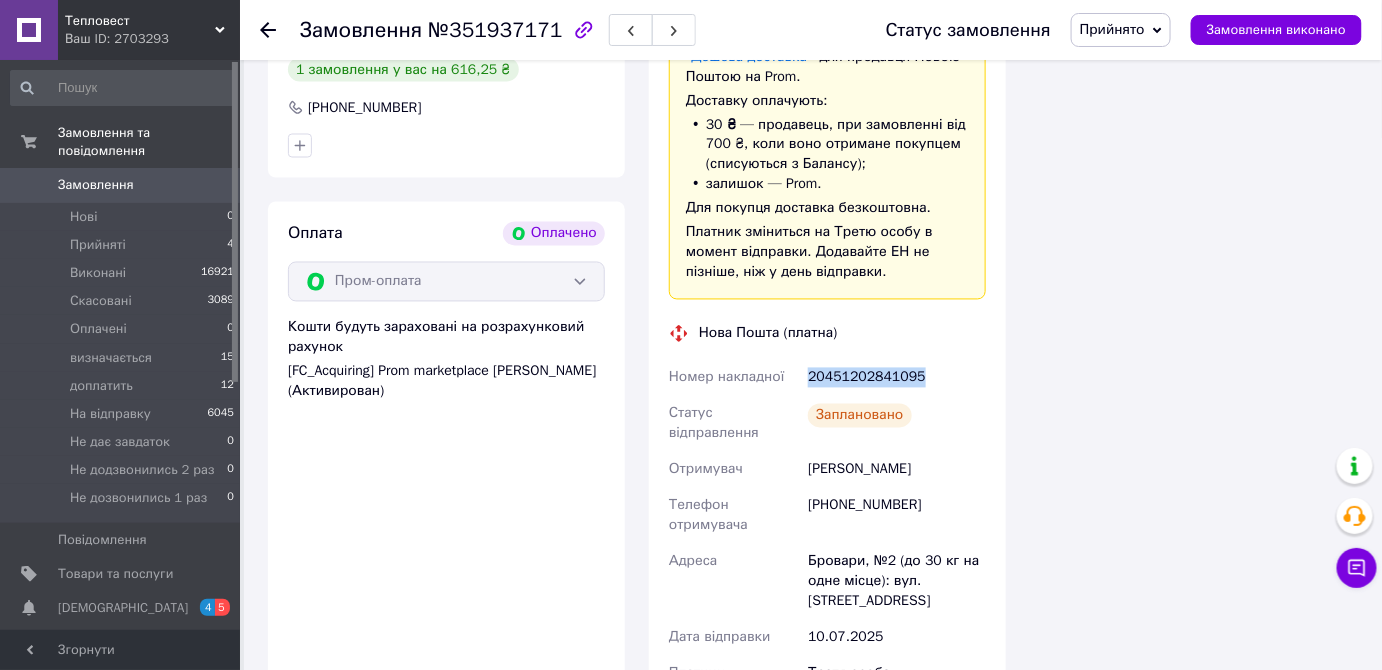 click on "Прийнято" at bounding box center (1112, 29) 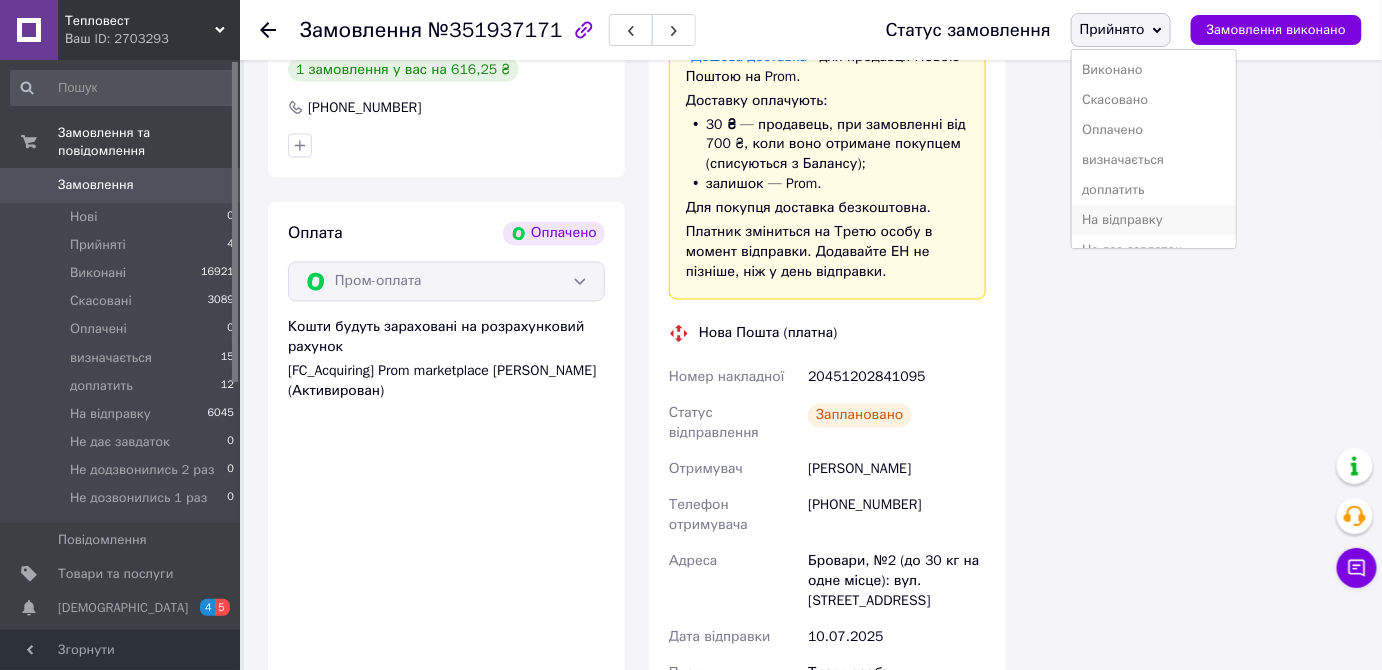 click on "На відправку" at bounding box center (1154, 220) 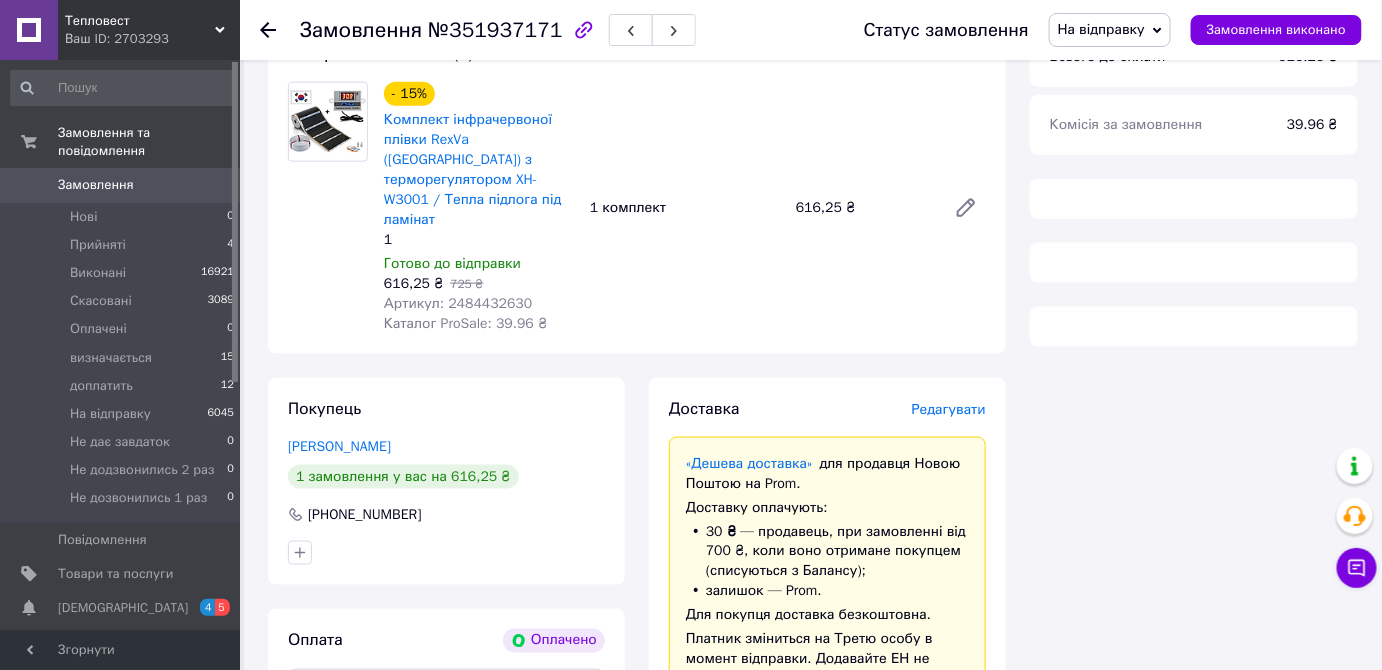 scroll, scrollTop: 678, scrollLeft: 0, axis: vertical 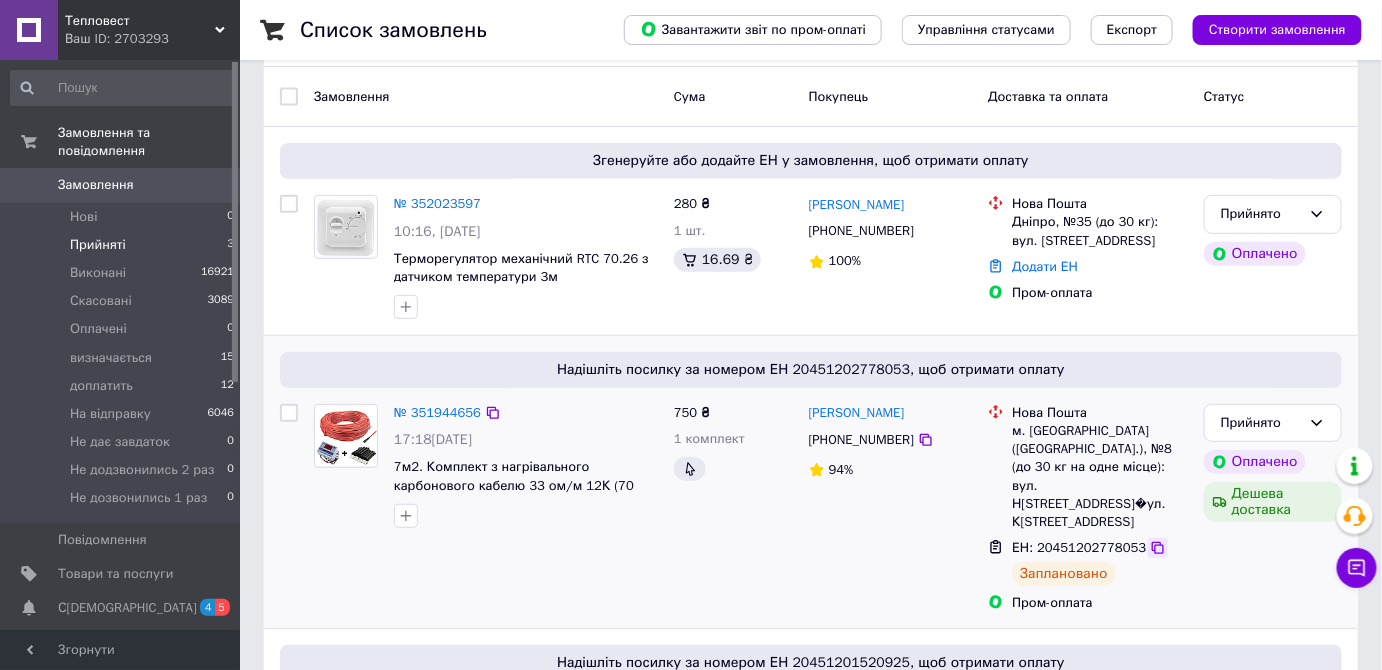 click 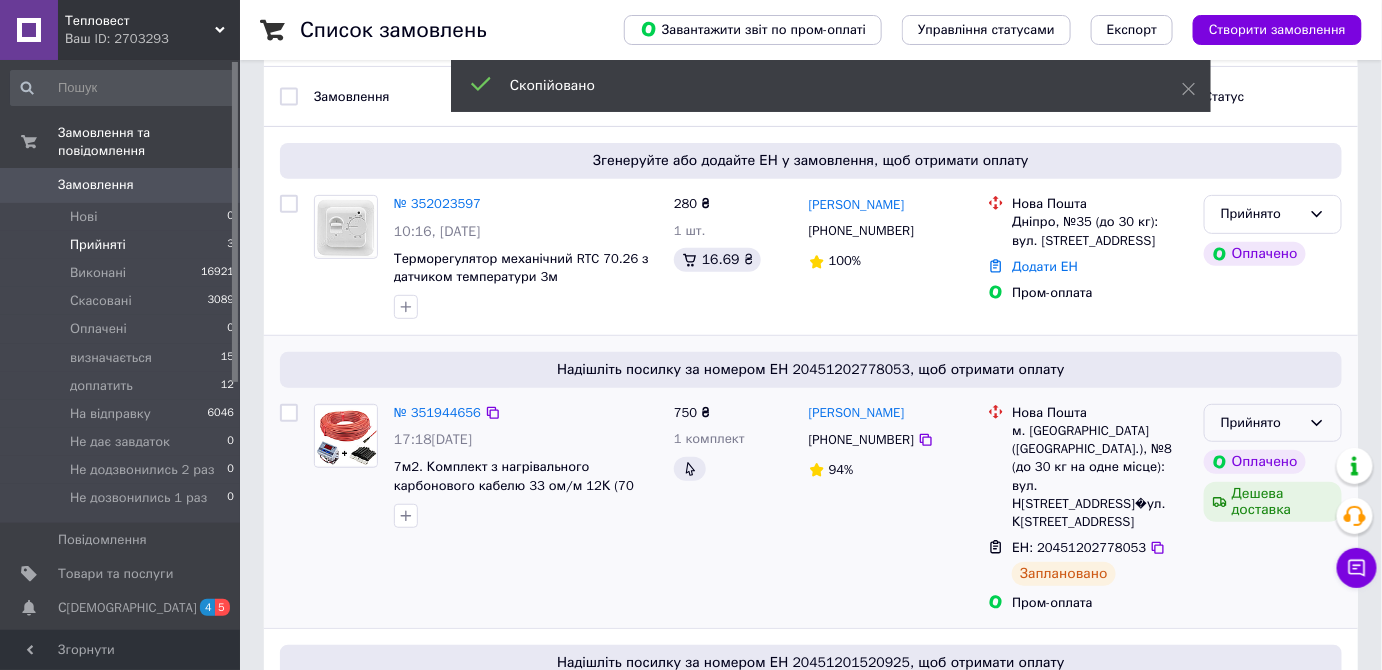 click on "Прийнято" at bounding box center (1273, 423) 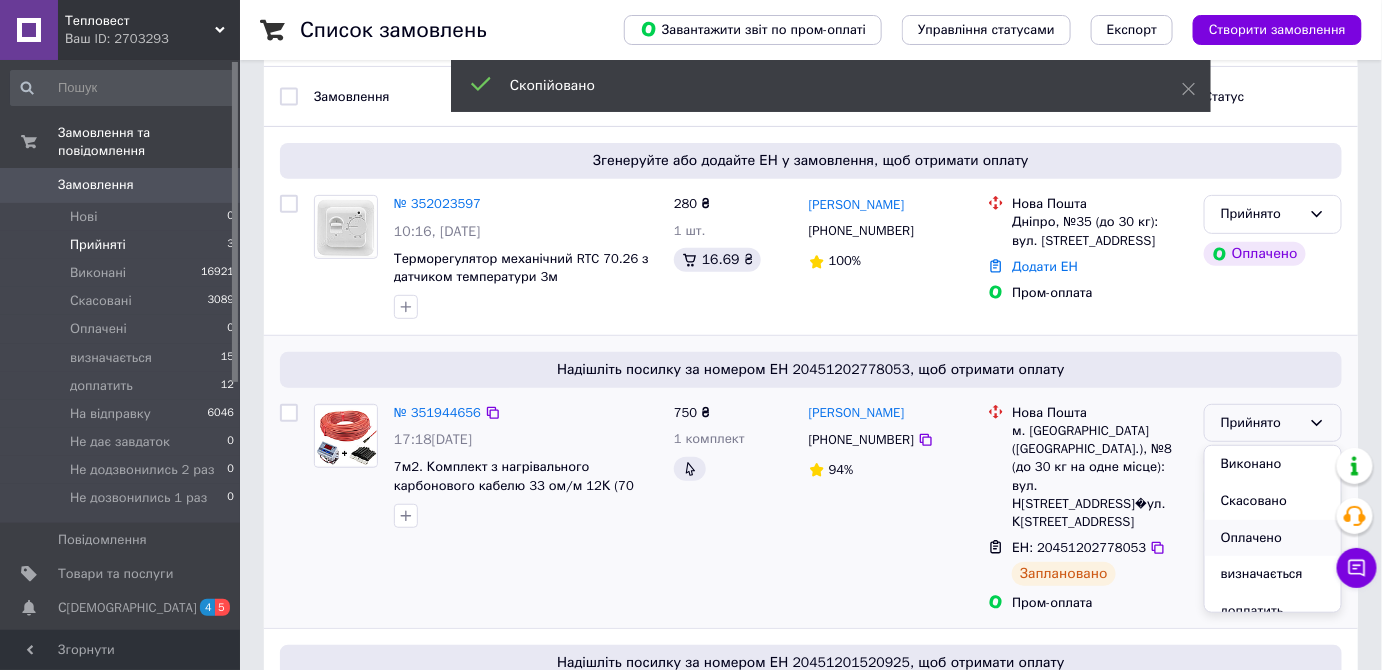 scroll, scrollTop: 90, scrollLeft: 0, axis: vertical 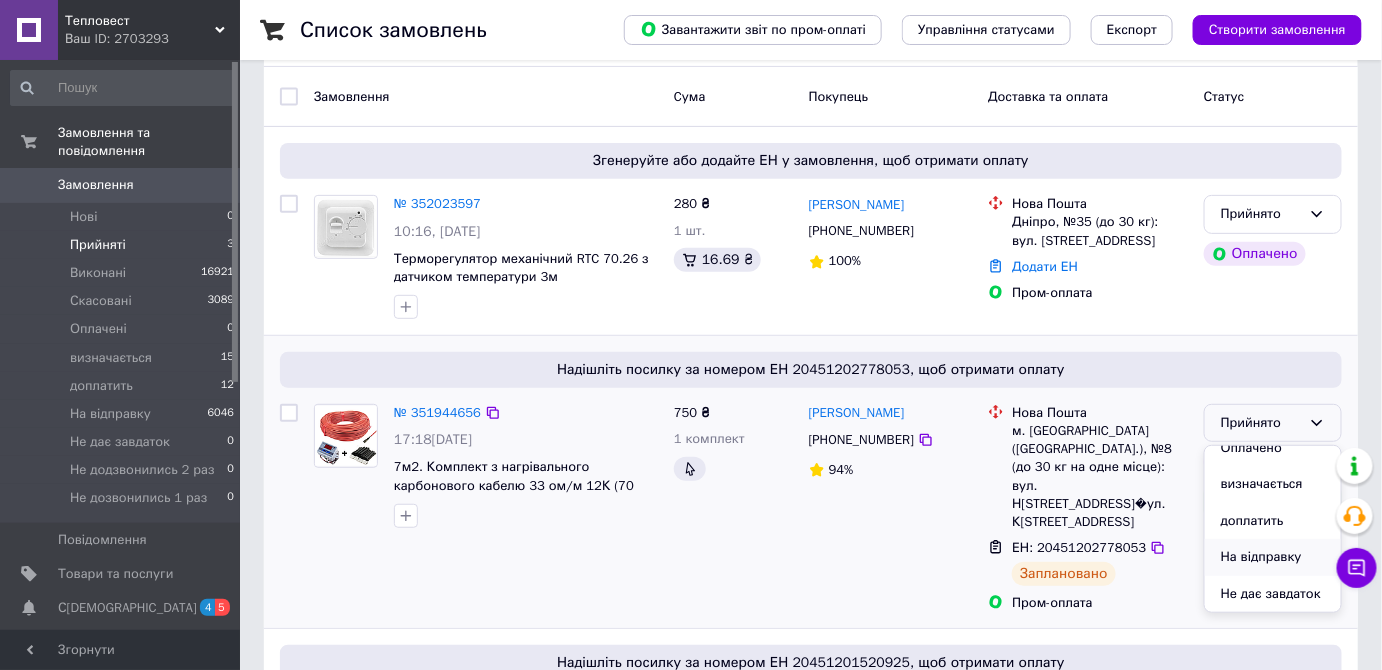 click on "На відправку" at bounding box center (1273, 557) 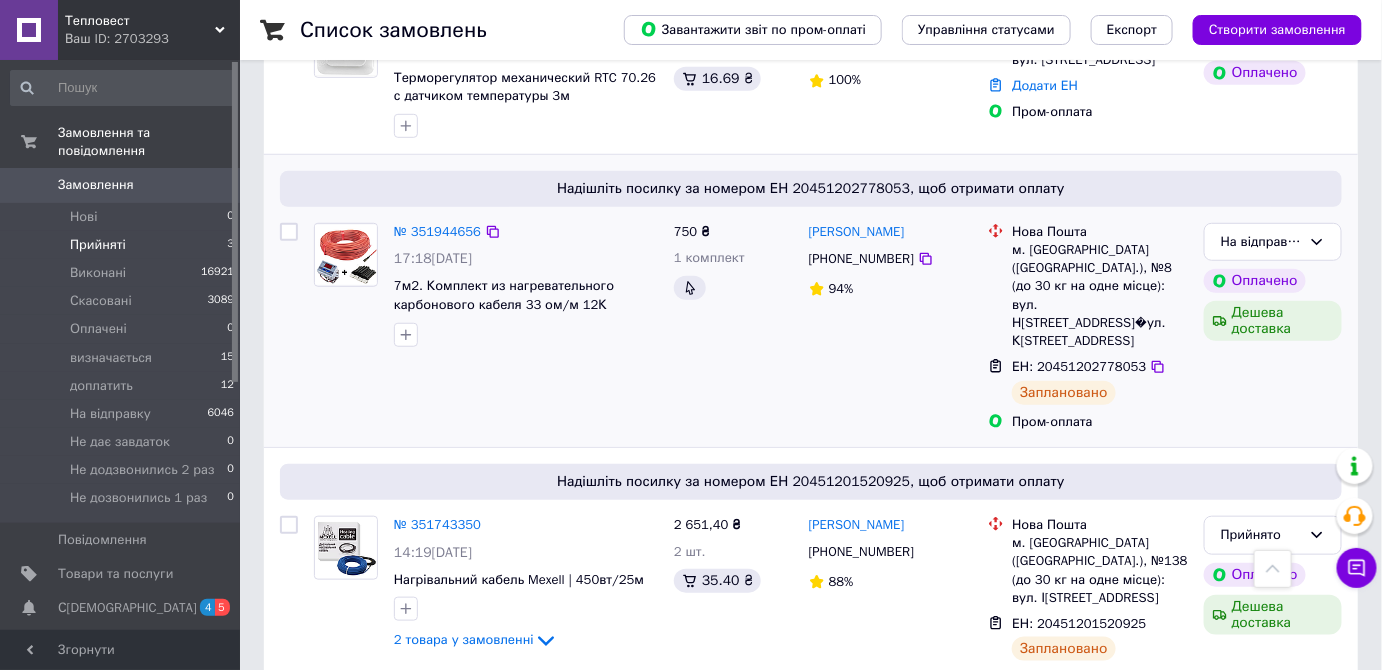scroll, scrollTop: 69, scrollLeft: 0, axis: vertical 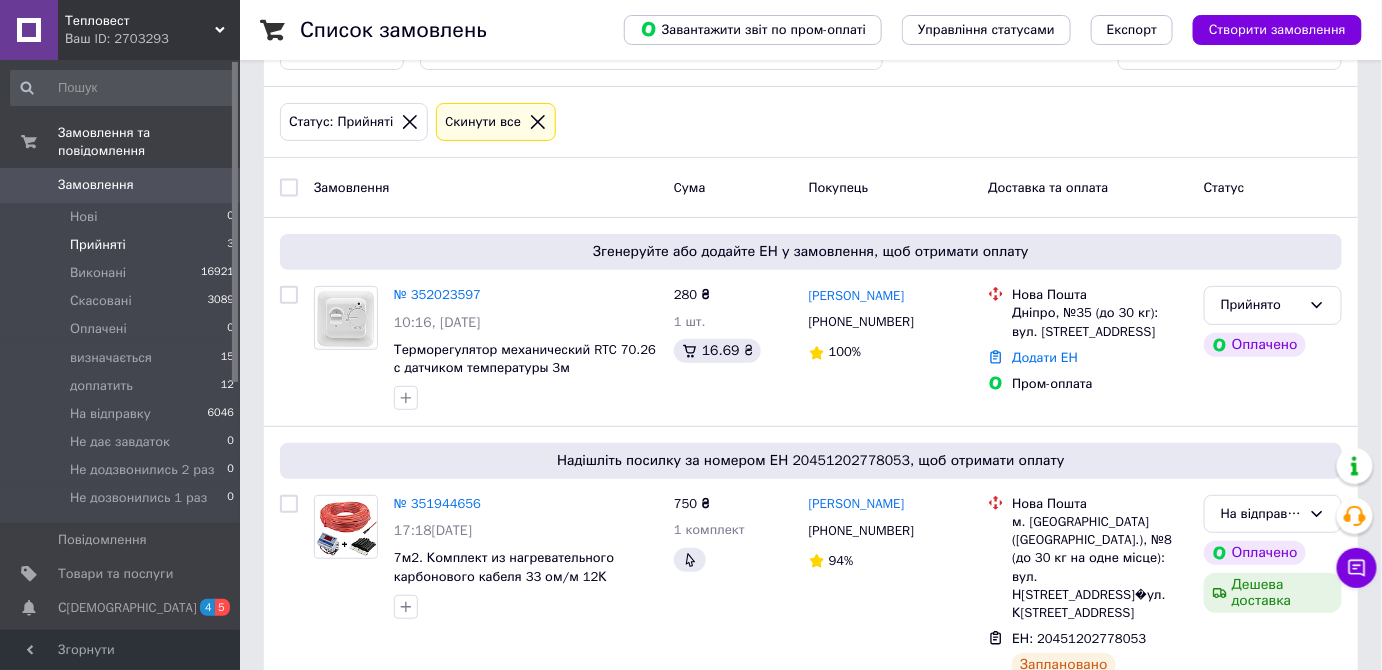 click on "Замовлення" at bounding box center (96, 185) 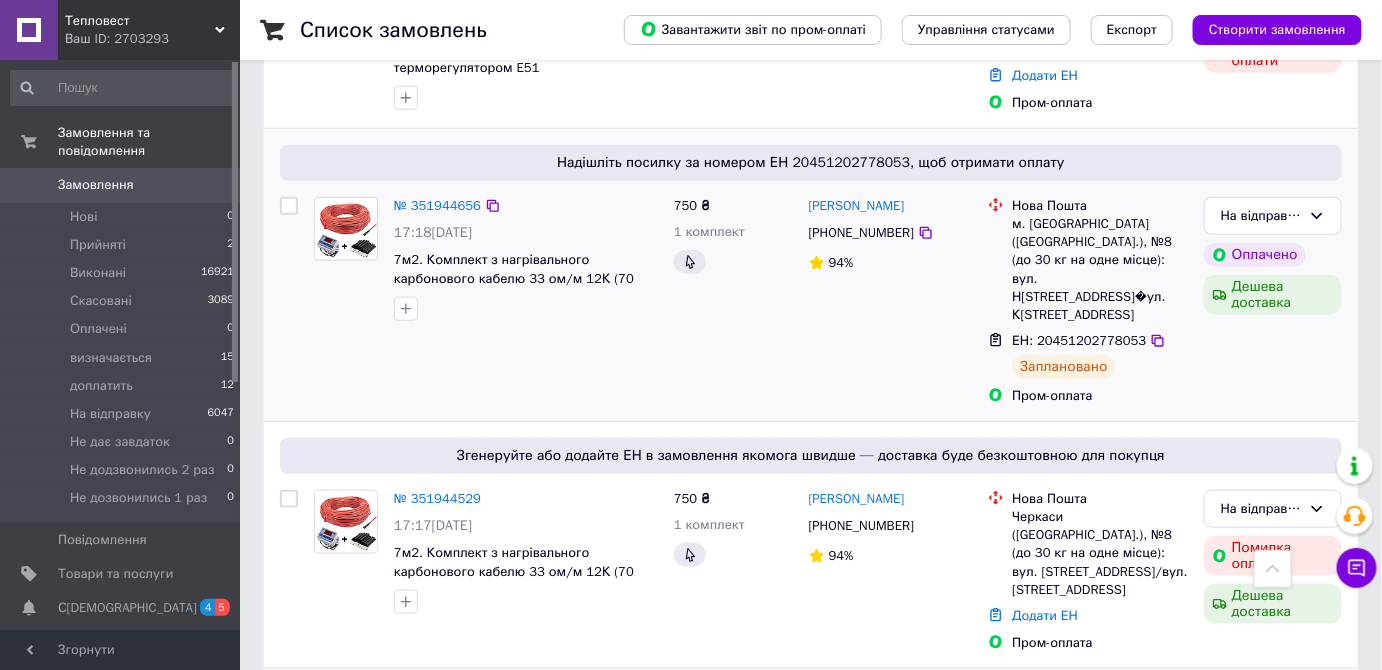scroll, scrollTop: 818, scrollLeft: 0, axis: vertical 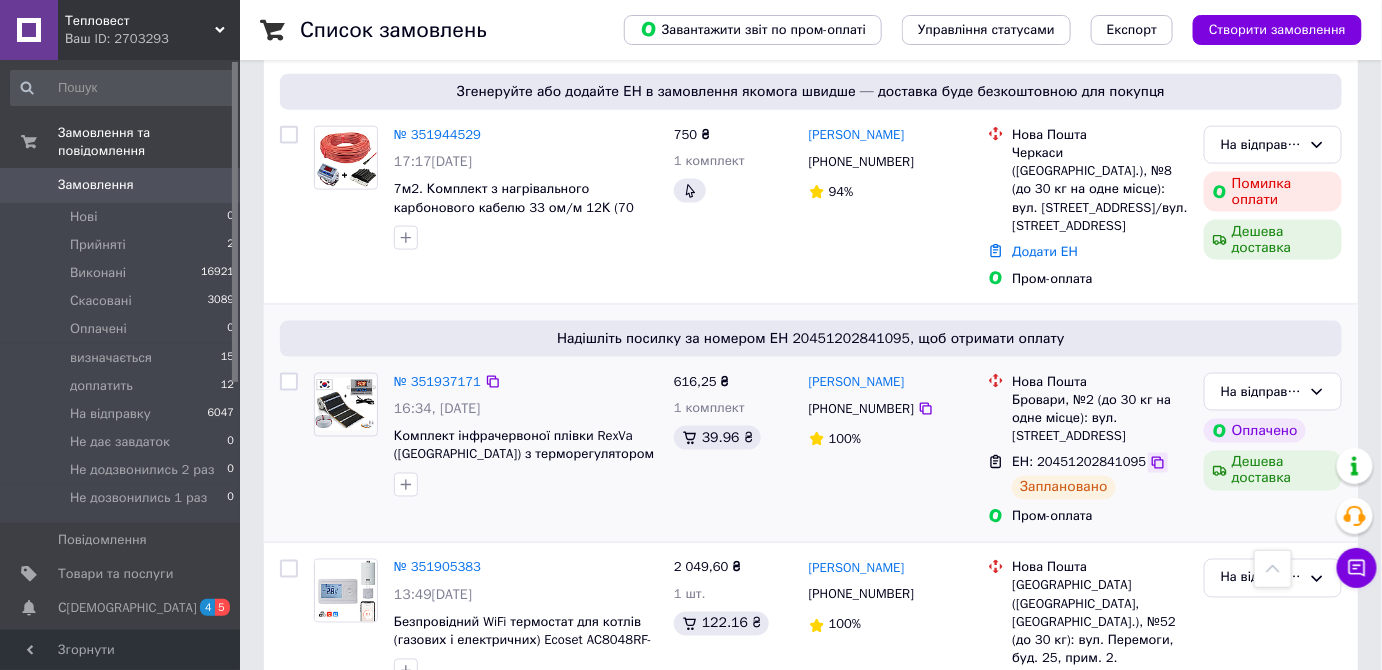 click 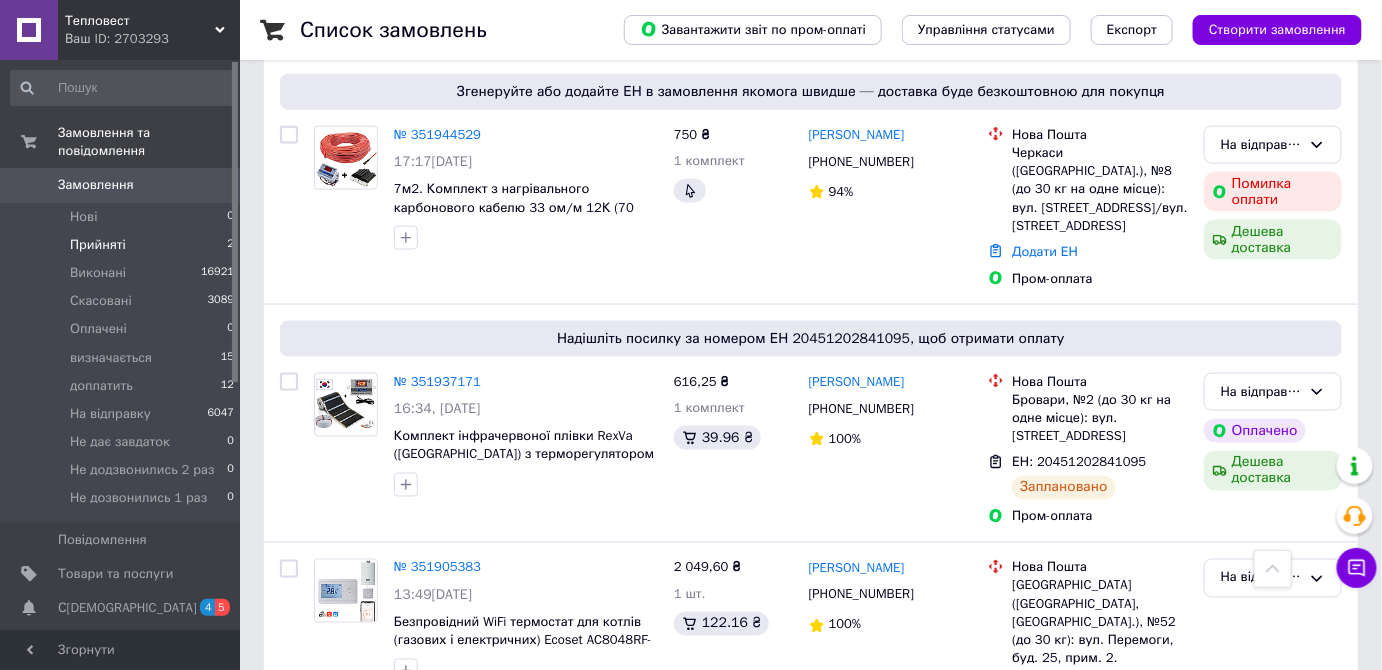 click on "Прийняті" at bounding box center [98, 245] 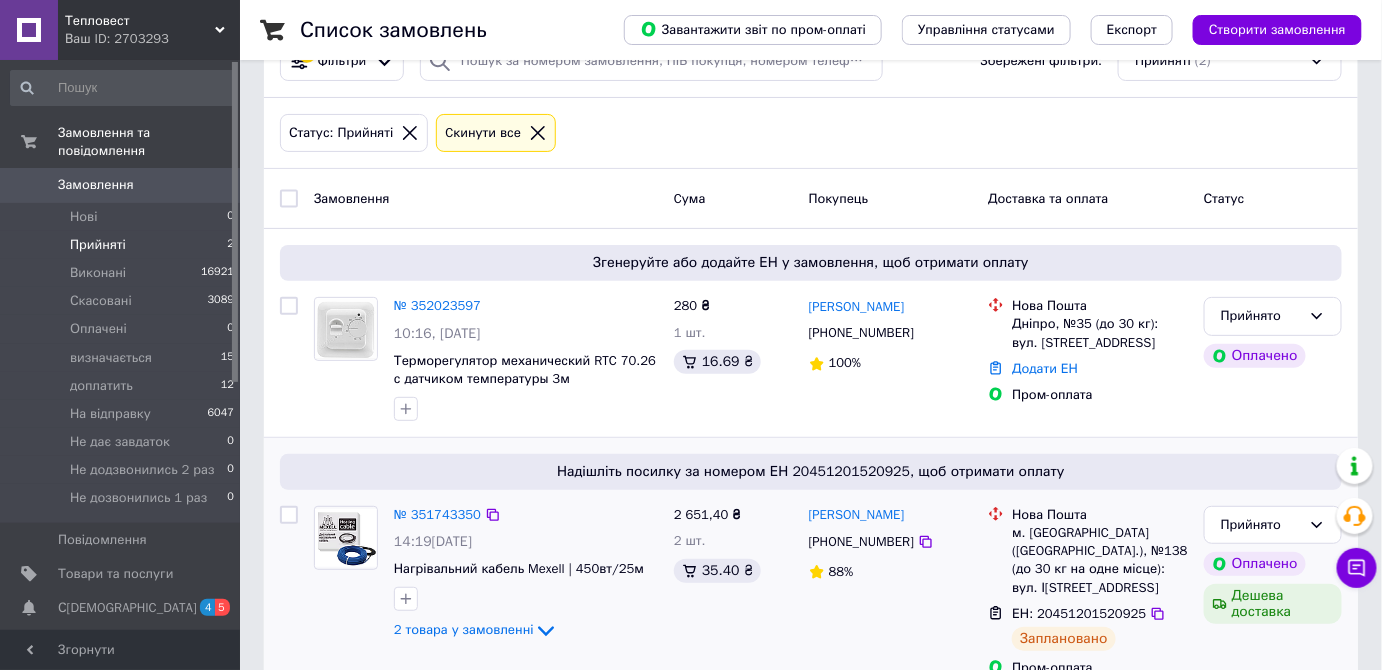 scroll, scrollTop: 85, scrollLeft: 0, axis: vertical 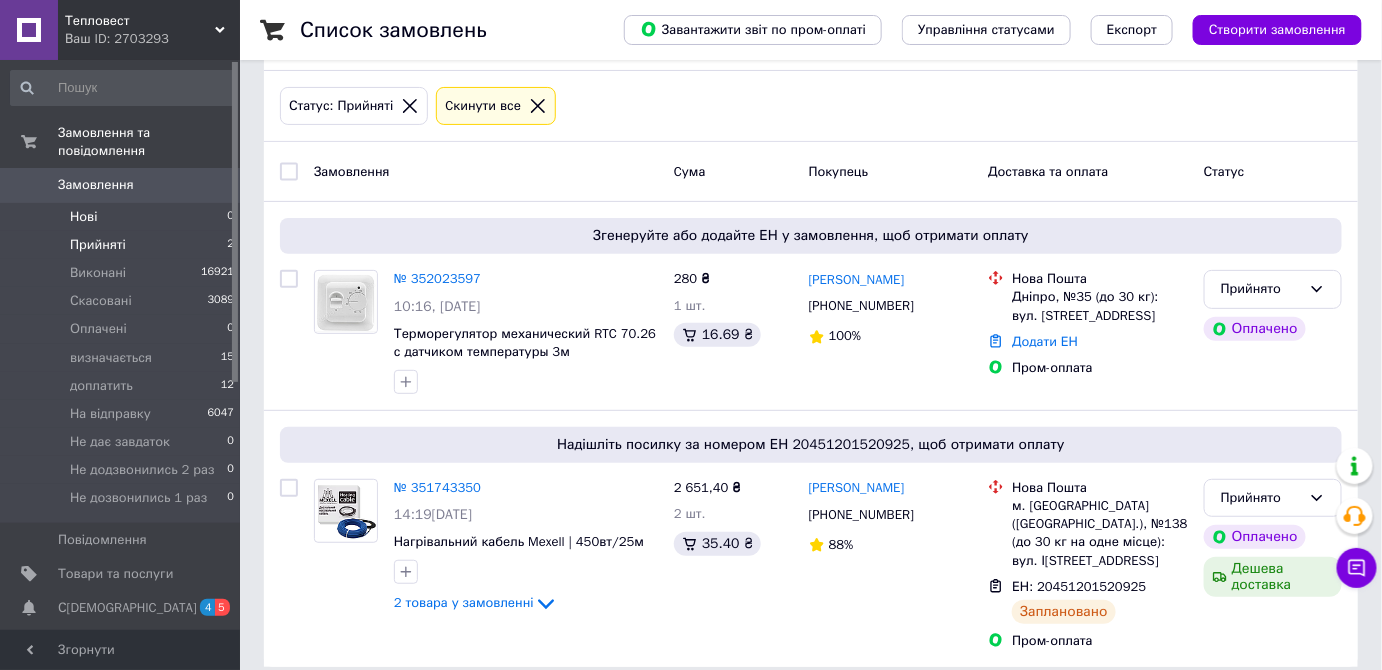 click on "Нові" at bounding box center [83, 217] 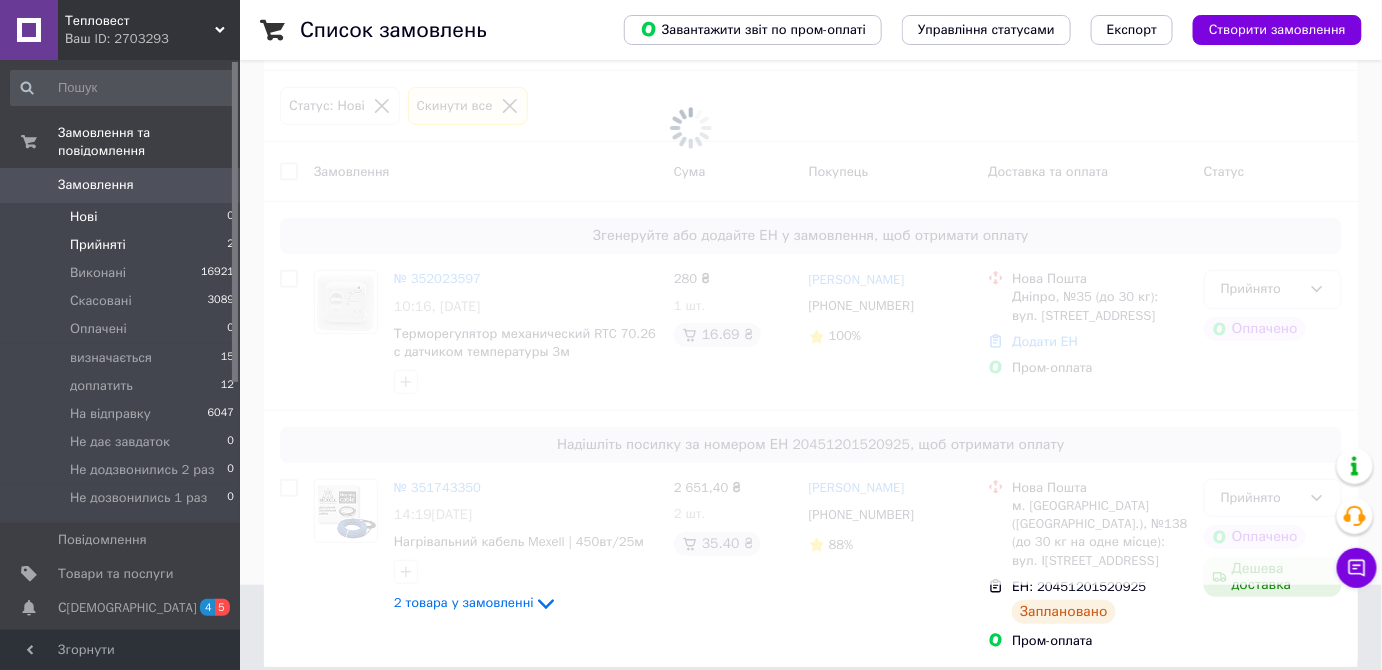 scroll, scrollTop: 0, scrollLeft: 0, axis: both 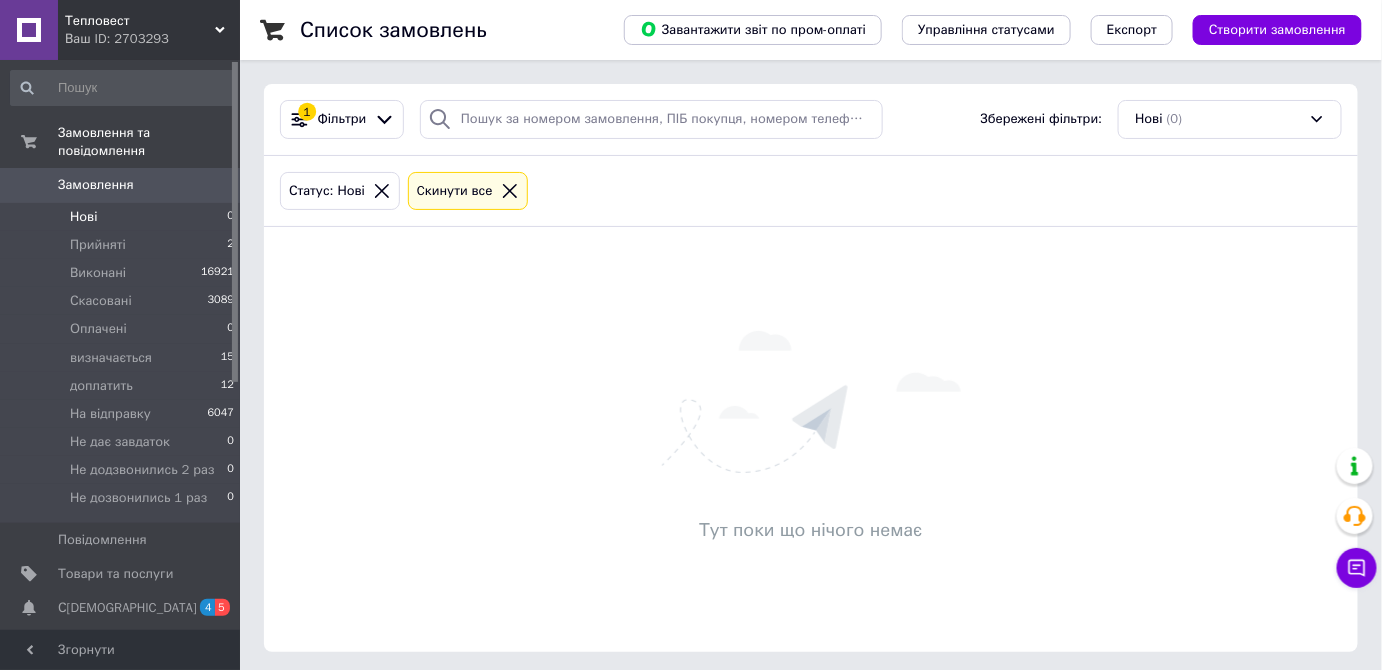 click 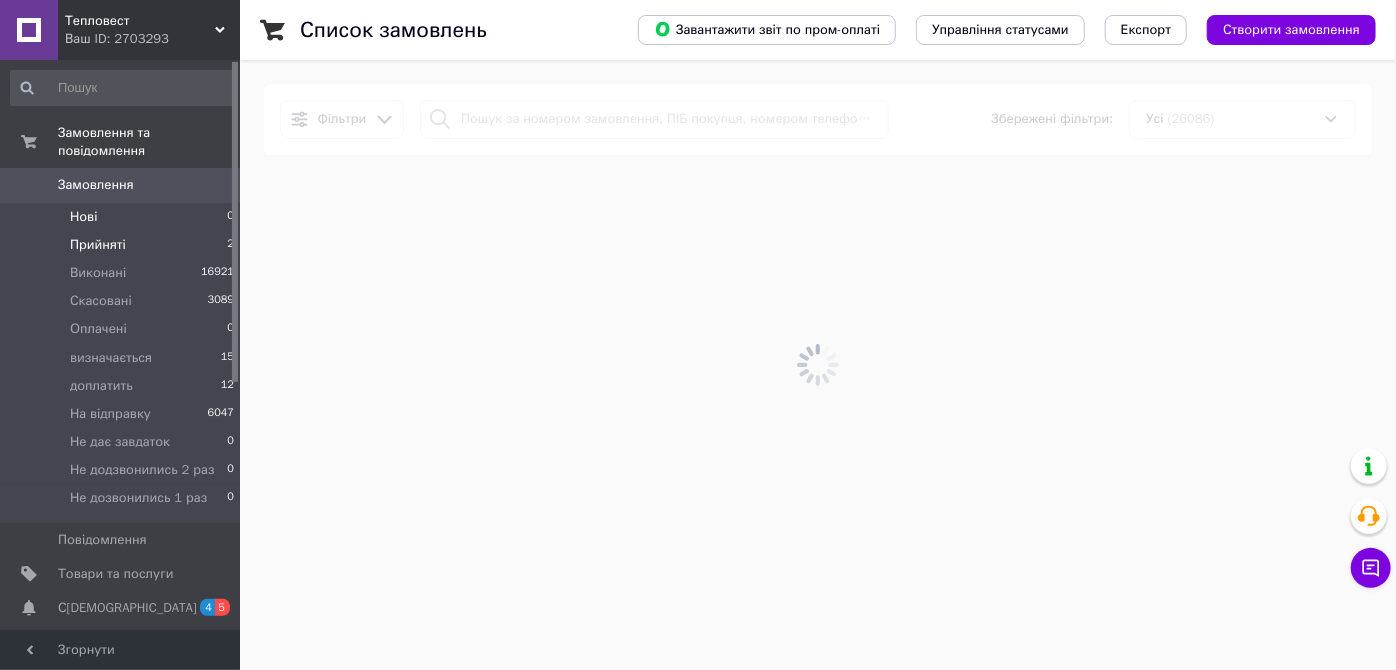 click on "Прийняті 2" at bounding box center (123, 245) 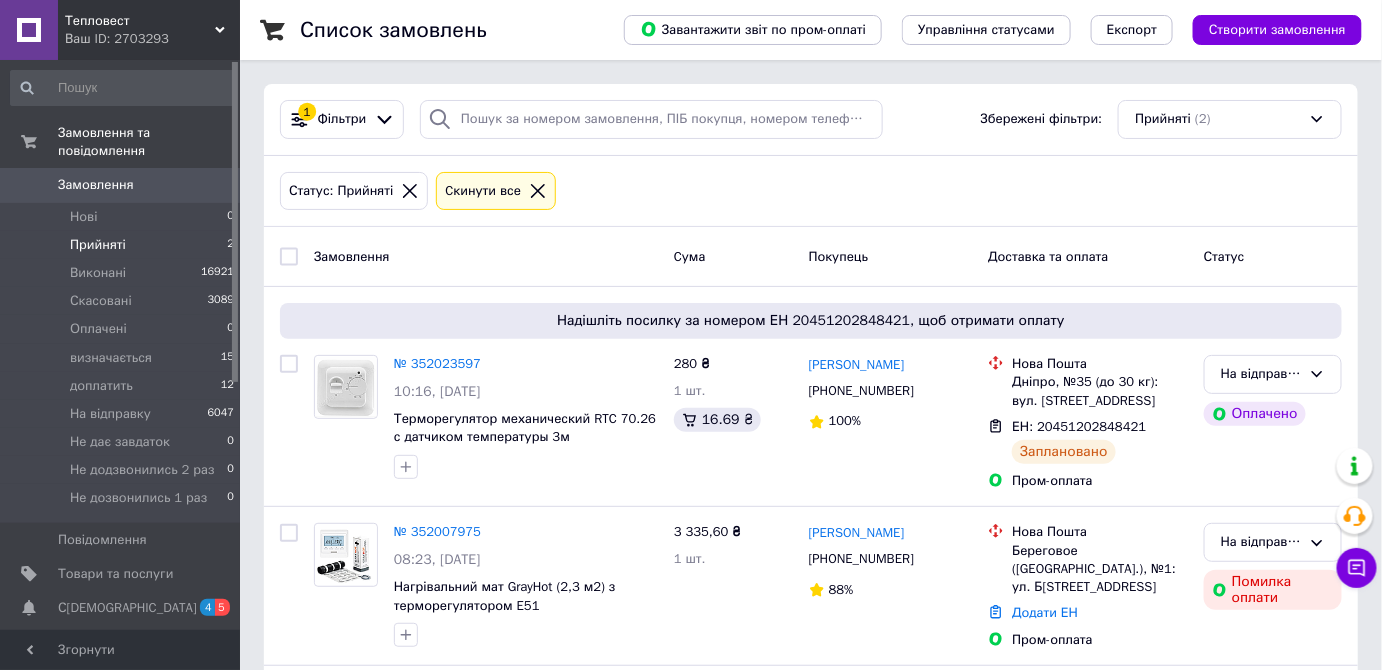 click on "Прийняті 2" at bounding box center [123, 245] 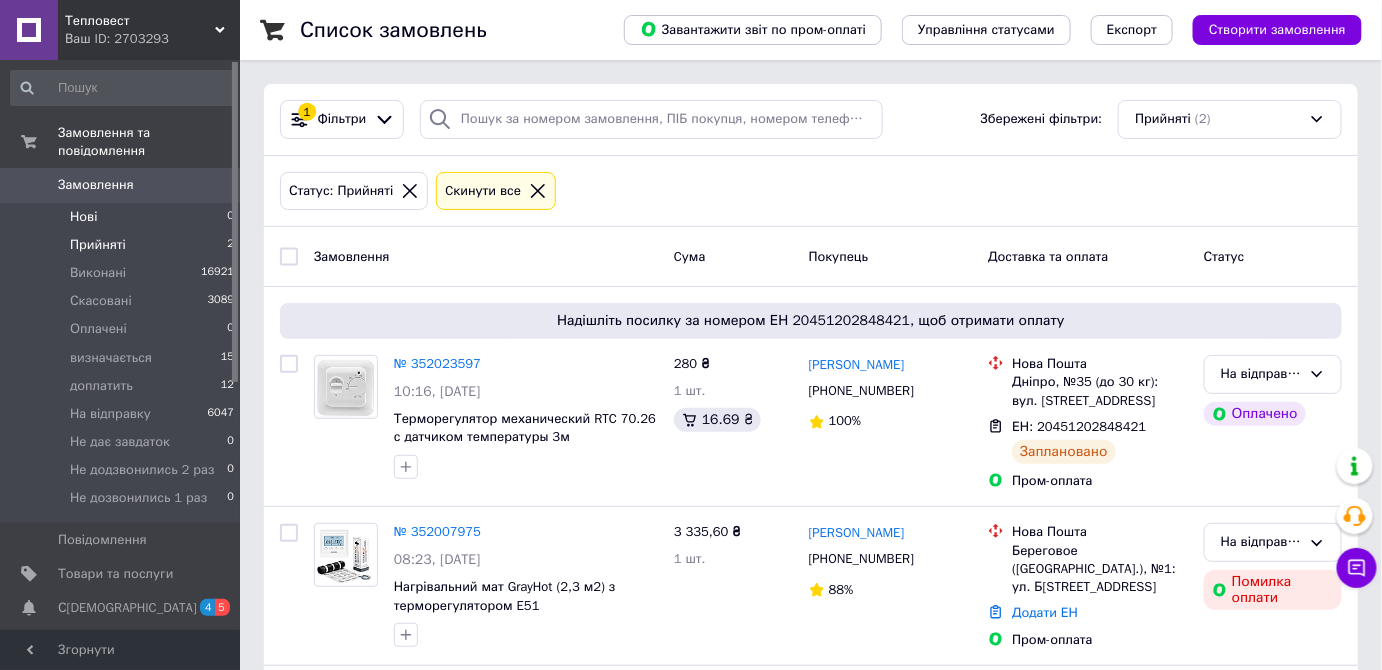 click on "Нові 0" at bounding box center [123, 217] 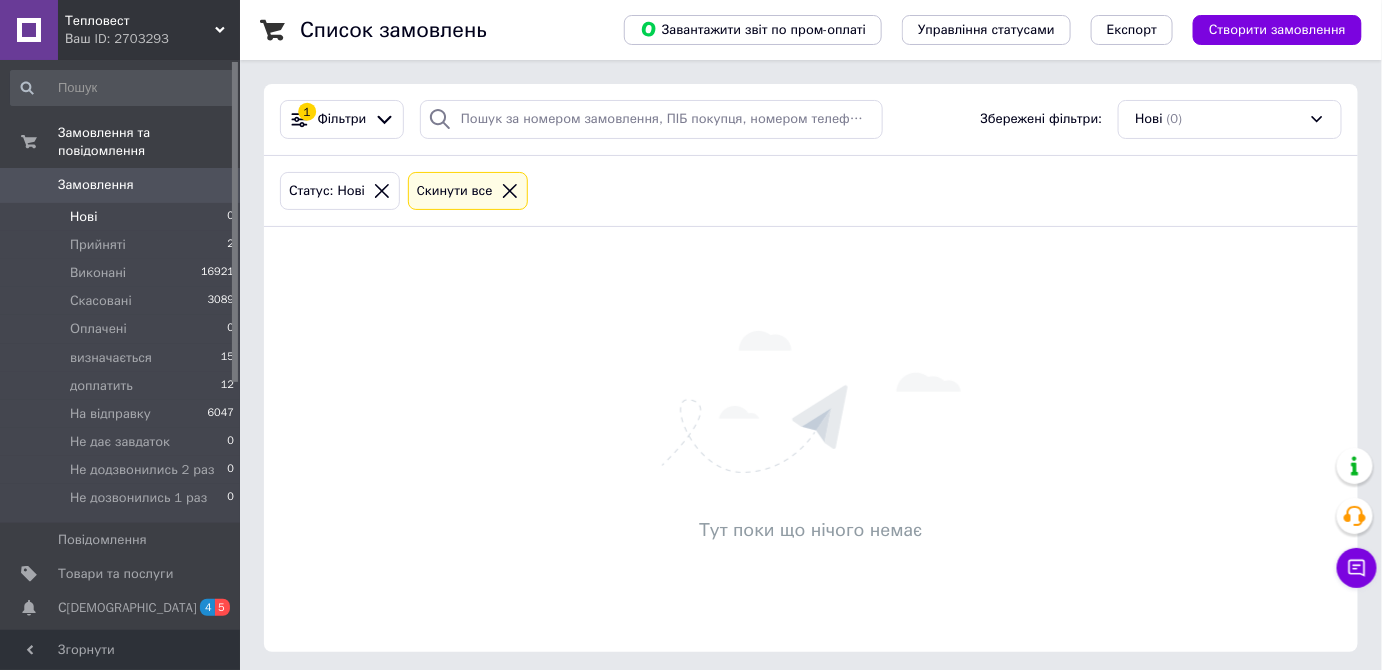 click on "Замовлення" at bounding box center [96, 185] 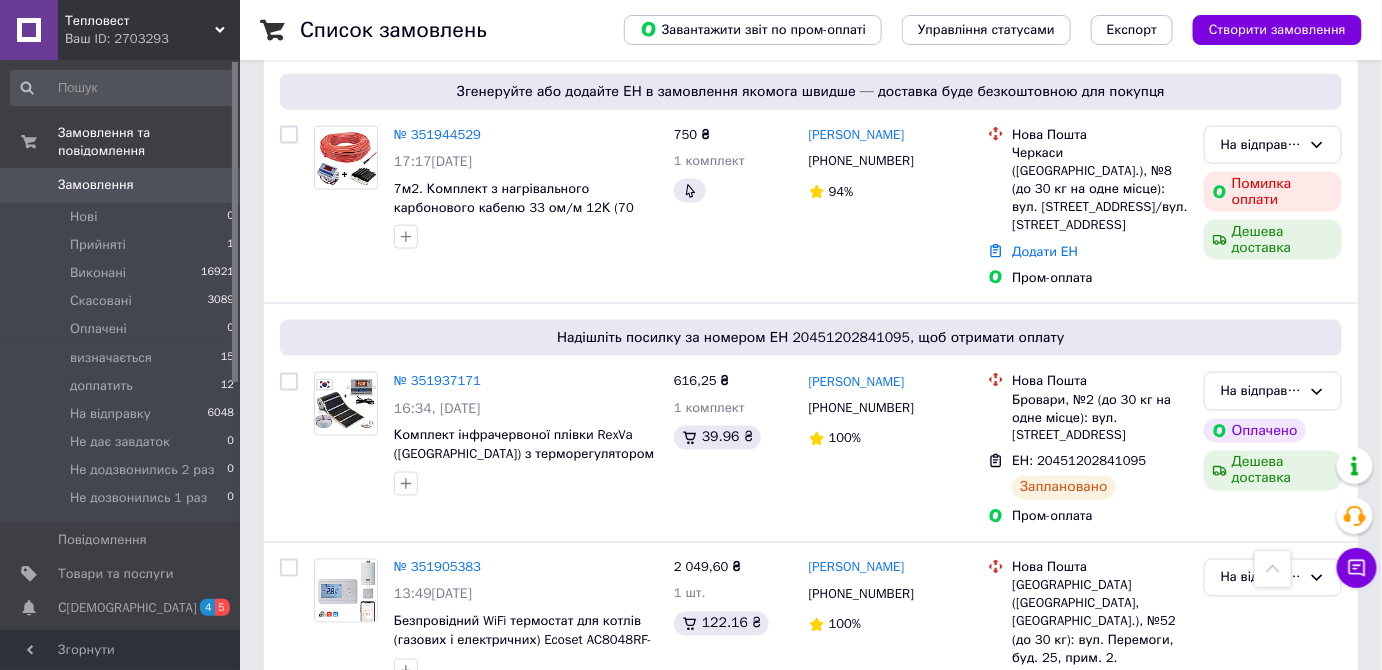 scroll, scrollTop: 909, scrollLeft: 0, axis: vertical 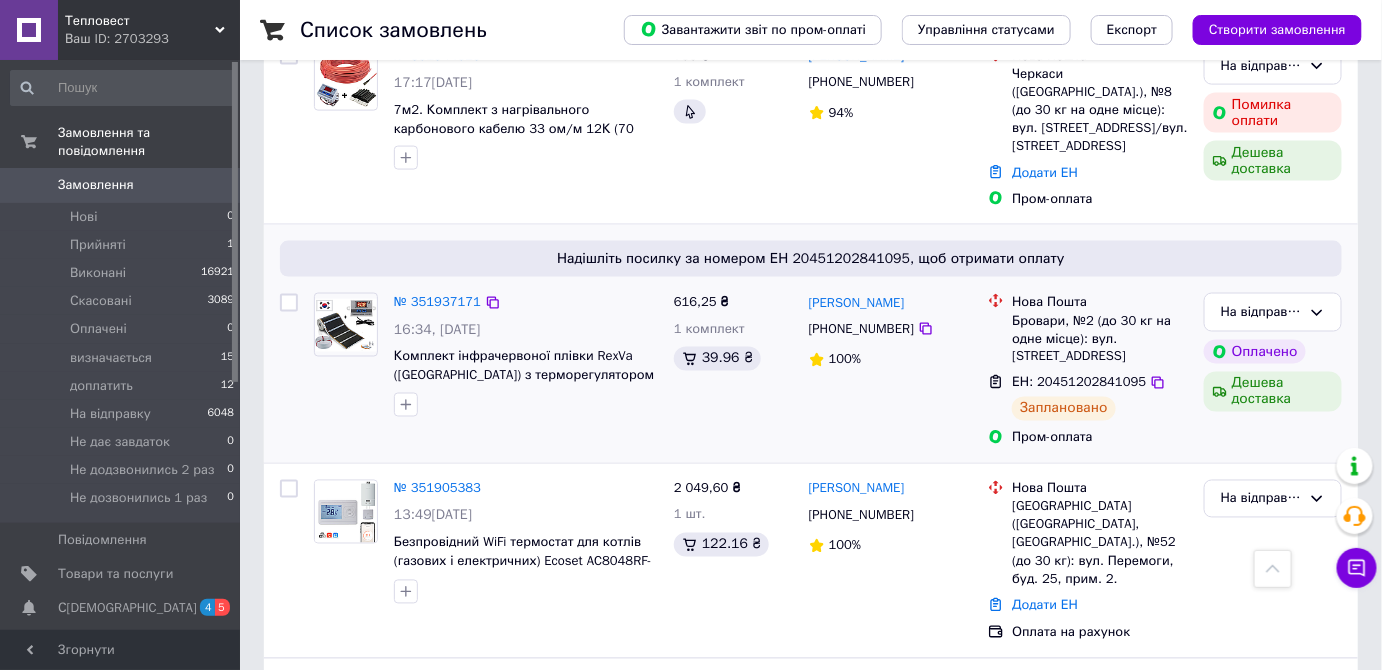 click on "Надішліть посилку за номером ЕН 20451202841095, щоб отримати оплату № 351937171 16:34, 09.07.2025 Комплект інфрачервоної плівки RexVa (Корея) з терморегулятором XH-W3001 / Тепла підлога під ламінат 616,25 ₴ 1 комплект 39.96 ₴ Олег Хижняков +380957180267 100% Нова Пошта Бровари, №2 (до 30 кг на одне місце): вул. Київська, 302 ЕН: 20451202841095 Заплановано Пром-оплата На відправку Оплачено Дешева доставка" at bounding box center [811, 344] 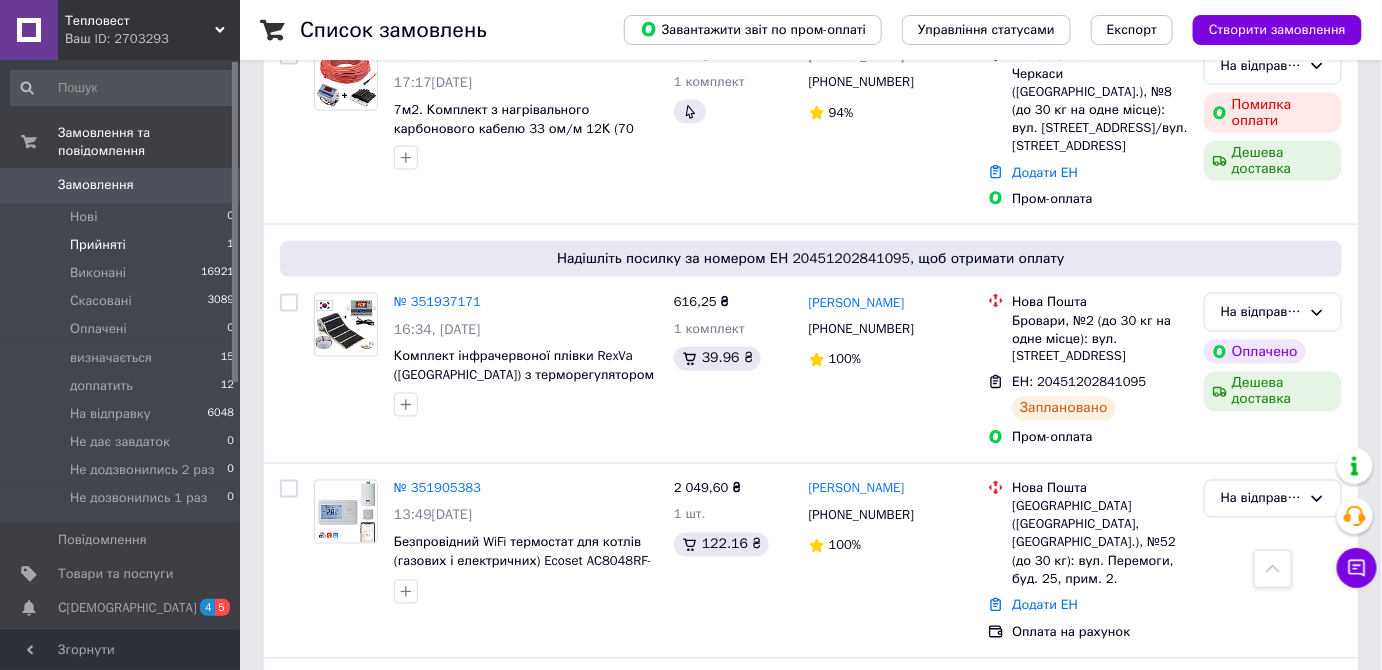 click on "Прийняті 1" at bounding box center [123, 245] 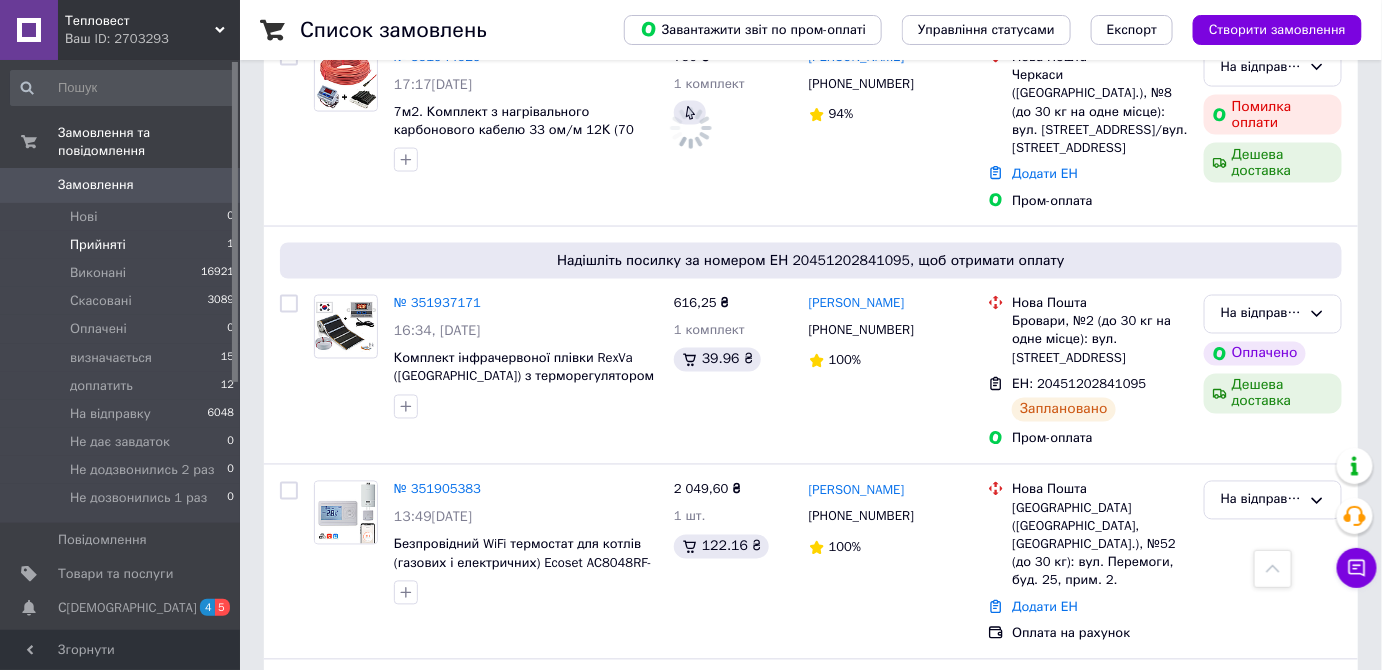 scroll, scrollTop: 0, scrollLeft: 0, axis: both 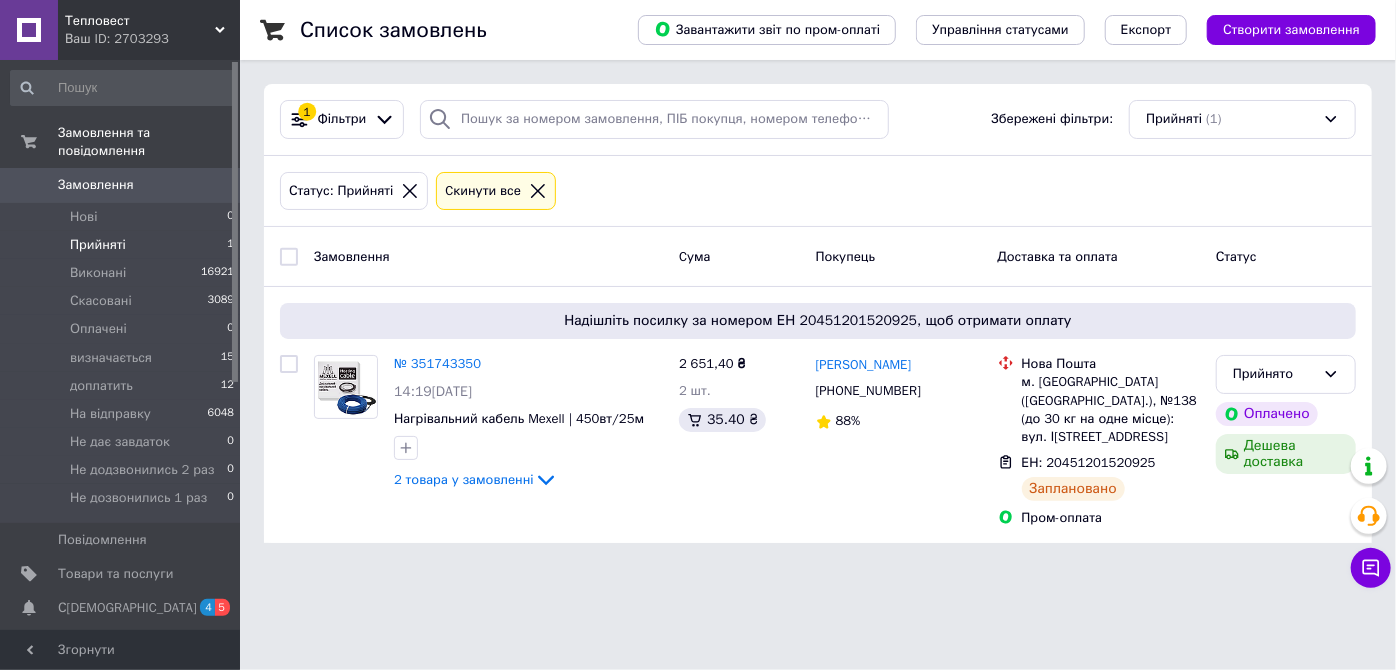 click on "Тепловест Ваш ID: 2703293 Сайт Тепловест Кабінет покупця Перевірити стан системи Сторінка на порталі Довідка Вийти Замовлення та повідомлення Замовлення 0 Нові 0 Прийняті 1 Виконані 16921 Скасовані 3089 Оплачені 0 визначається 15 доплатить 12 На відправку 6048 Не дає завдаток 0 Не додзвонились 2 раз 0 Не дозвонились 1 раз 0 Повідомлення 0 Товари та послуги Сповіщення 4 5 Показники роботи компанії Панель управління Відгуки Клієнти Каталог ProSale Аналітика Інструменти веб-майстра та SEO Управління сайтом Гаманець компанії" at bounding box center [698, 283] 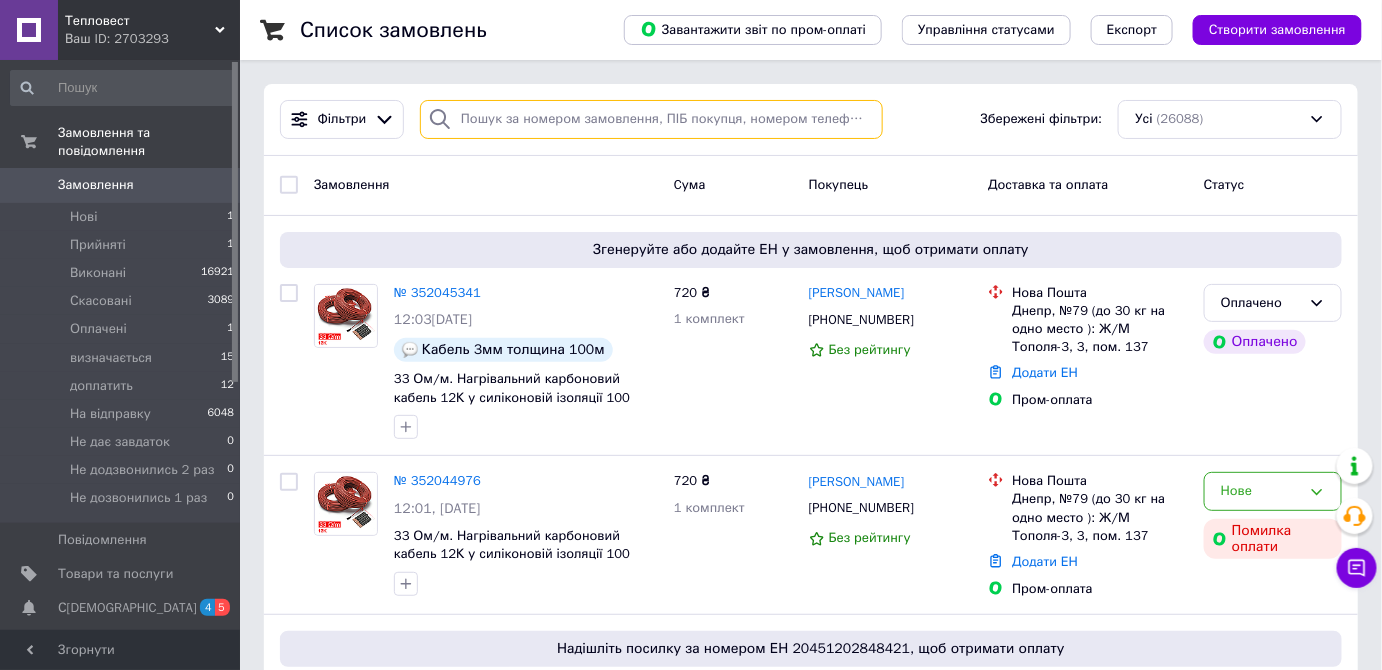 click at bounding box center [651, 119] 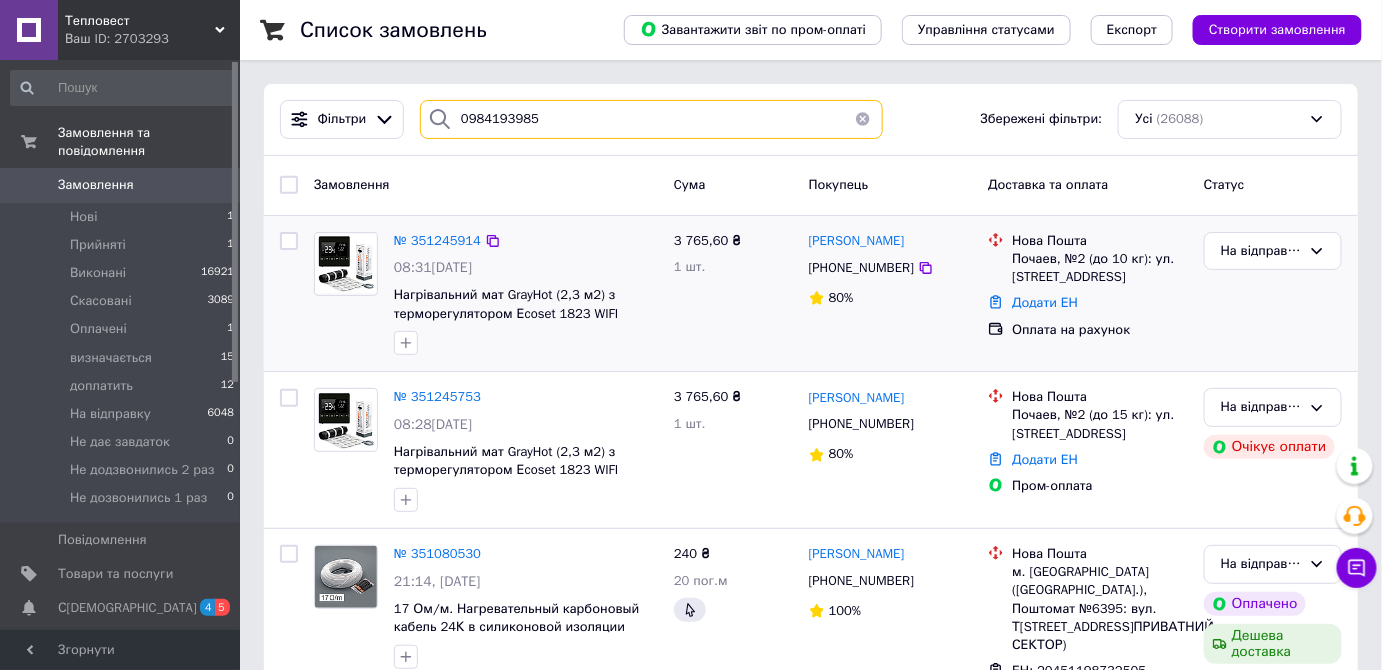 type on "0984193985" 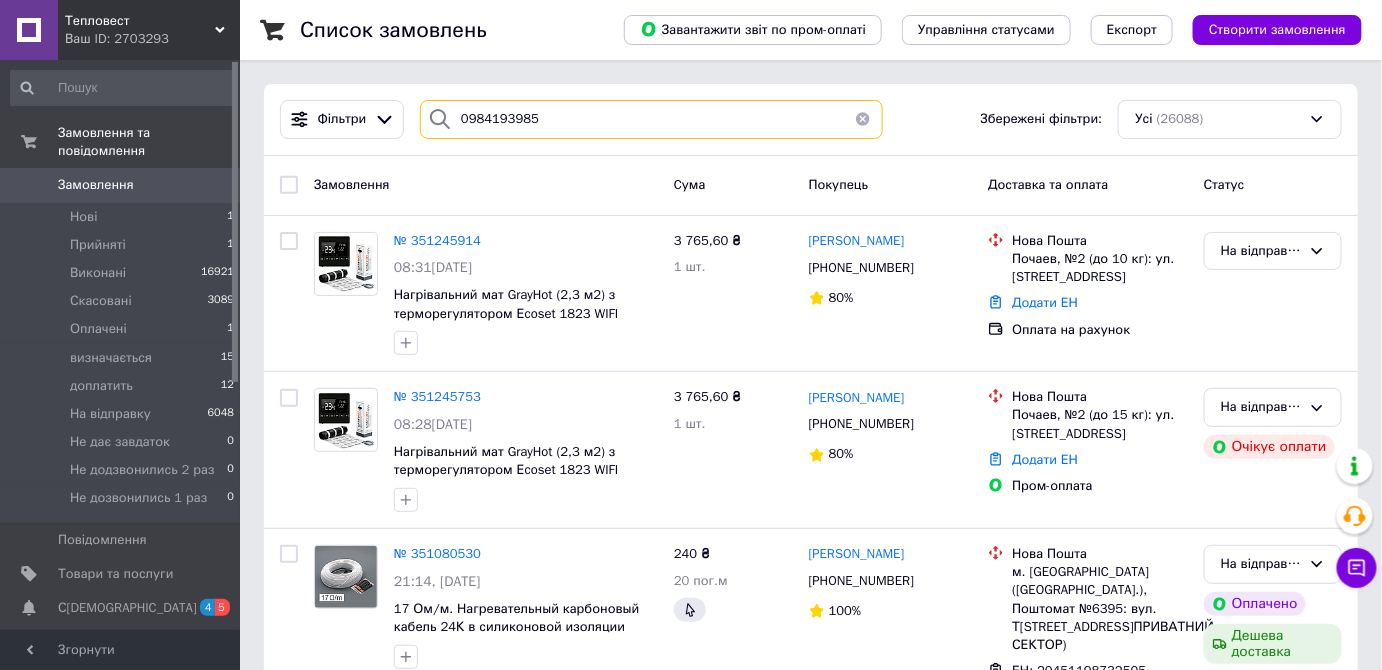 drag, startPoint x: 540, startPoint y: 117, endPoint x: 455, endPoint y: 139, distance: 87.80091 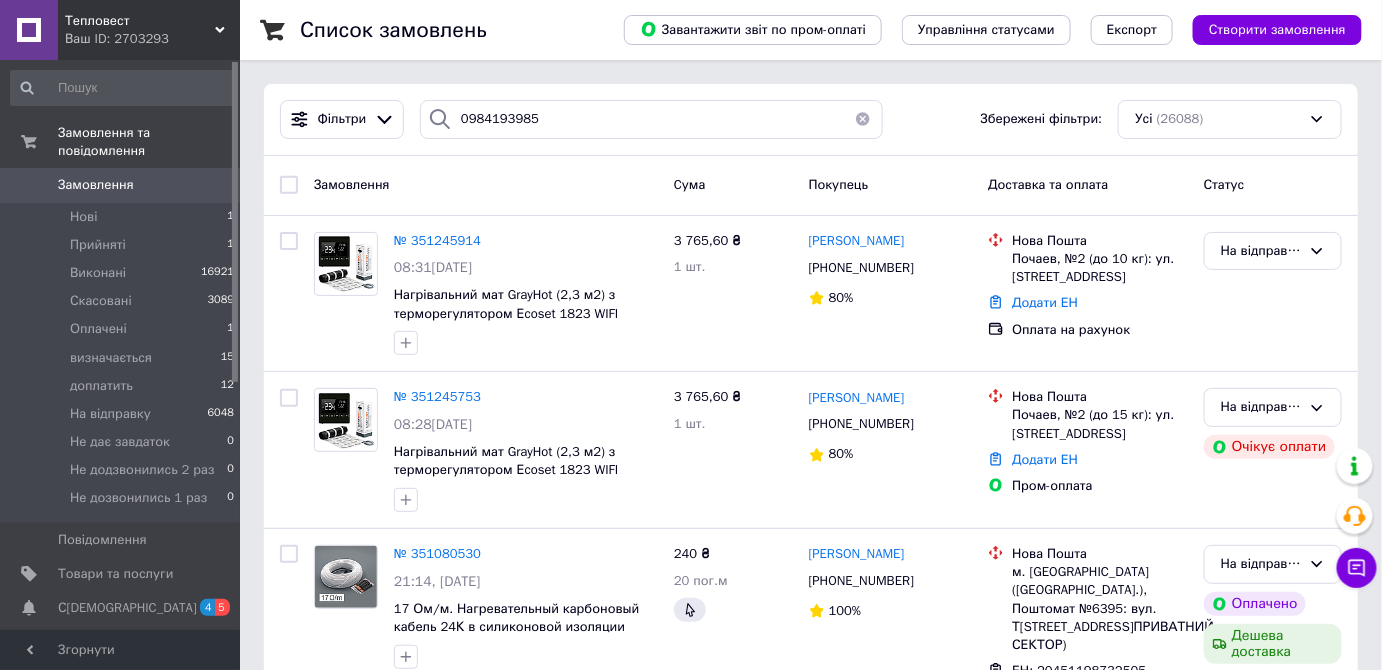 click on "Замовлення Cума Покупець Доставка та оплата Статус" at bounding box center (811, 186) 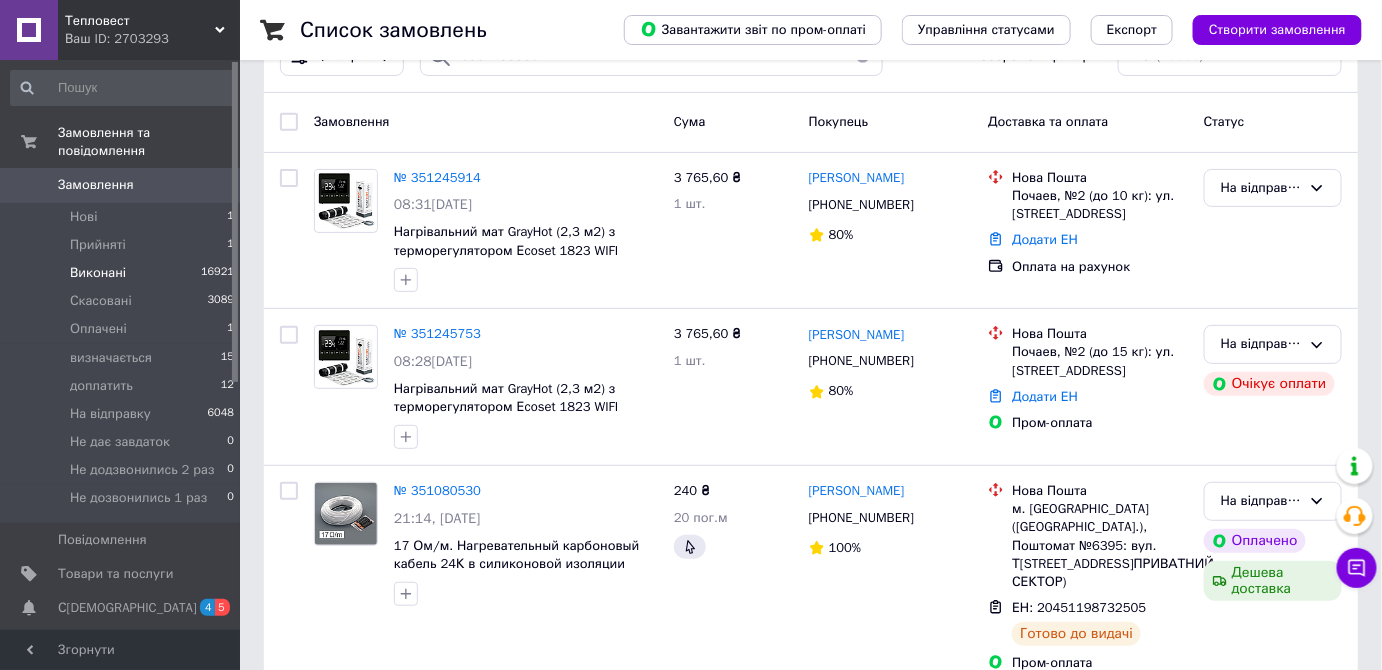 scroll, scrollTop: 0, scrollLeft: 0, axis: both 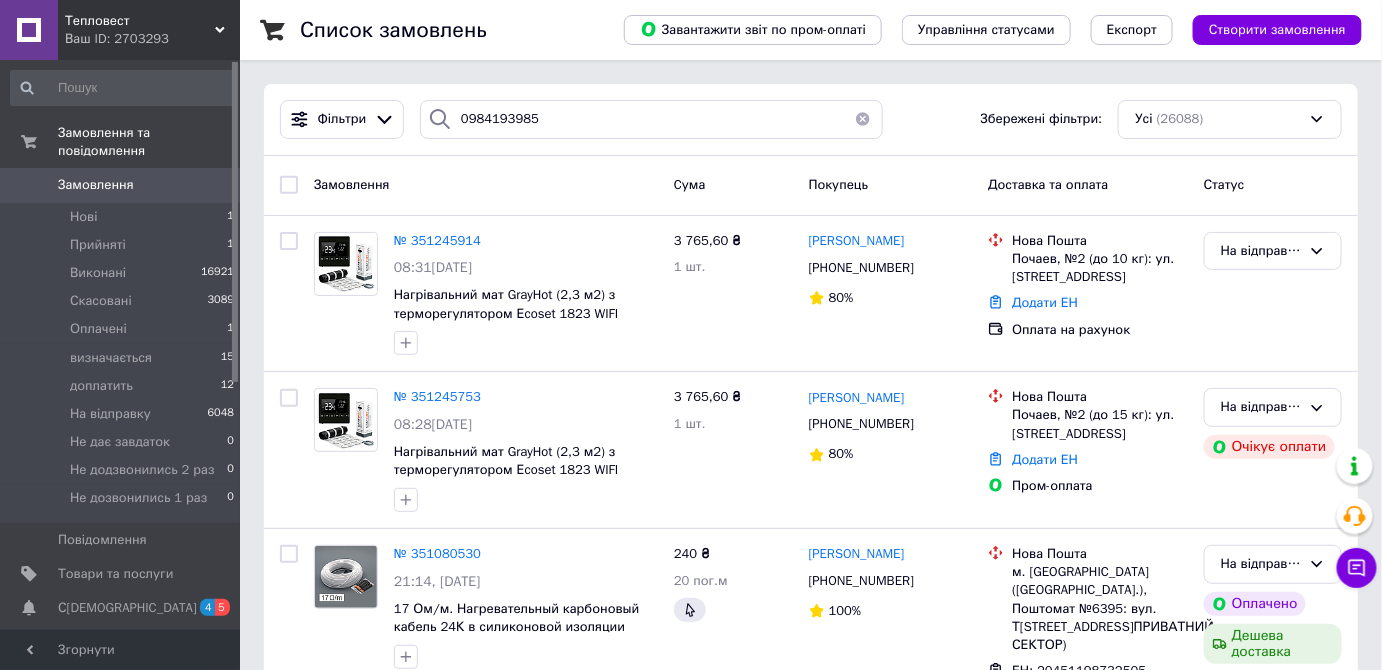 click on "Замовлення" at bounding box center (96, 185) 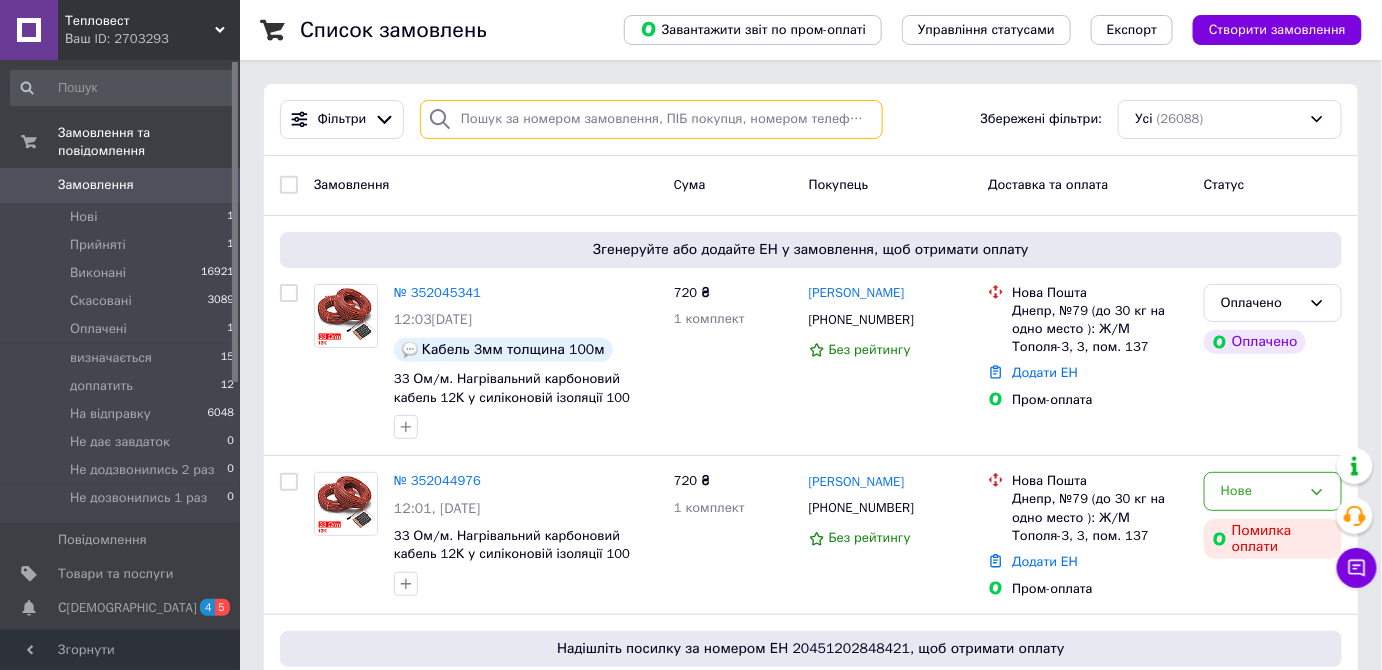 click at bounding box center [651, 119] 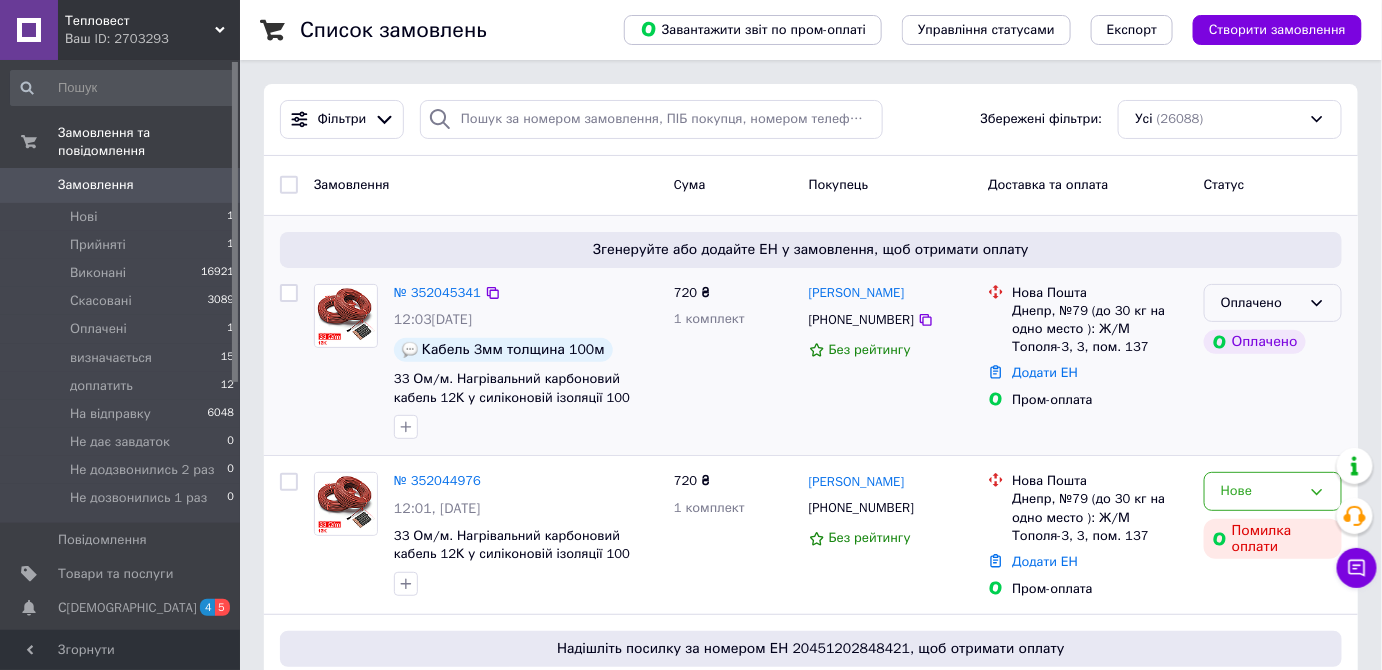 click on "Оплачено" at bounding box center [1261, 303] 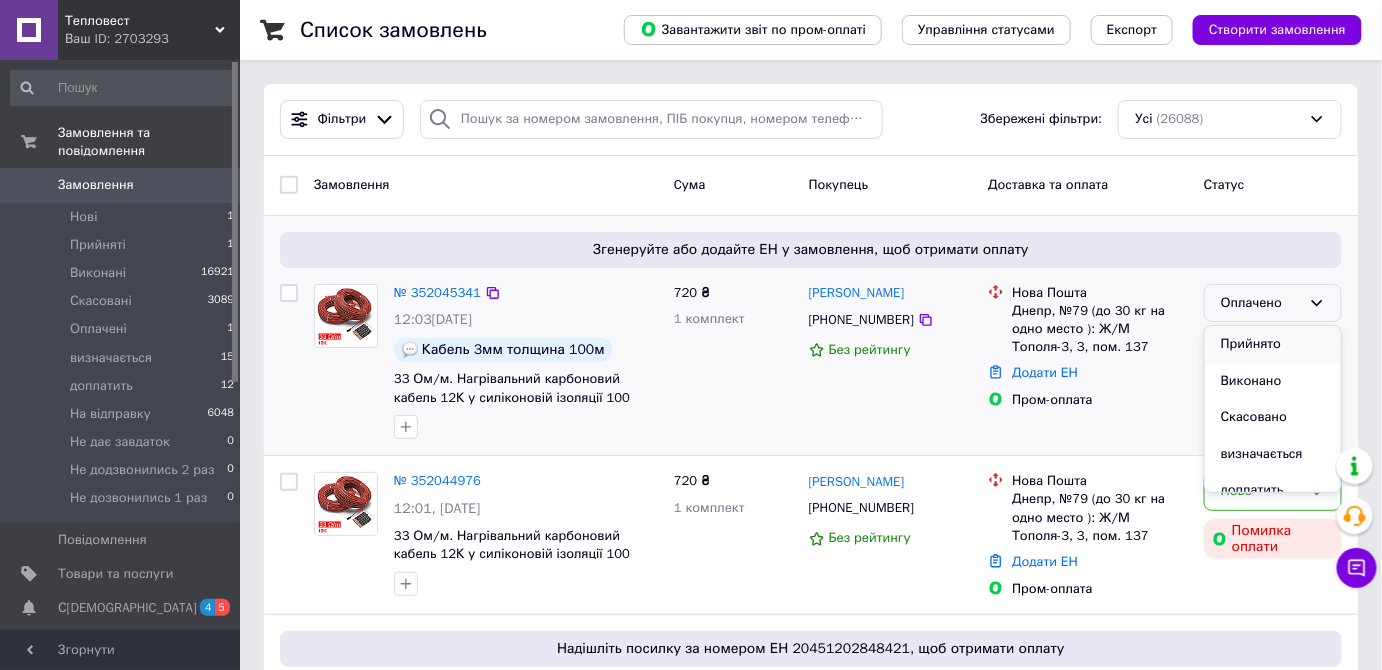click on "Прийнято" at bounding box center (1273, 344) 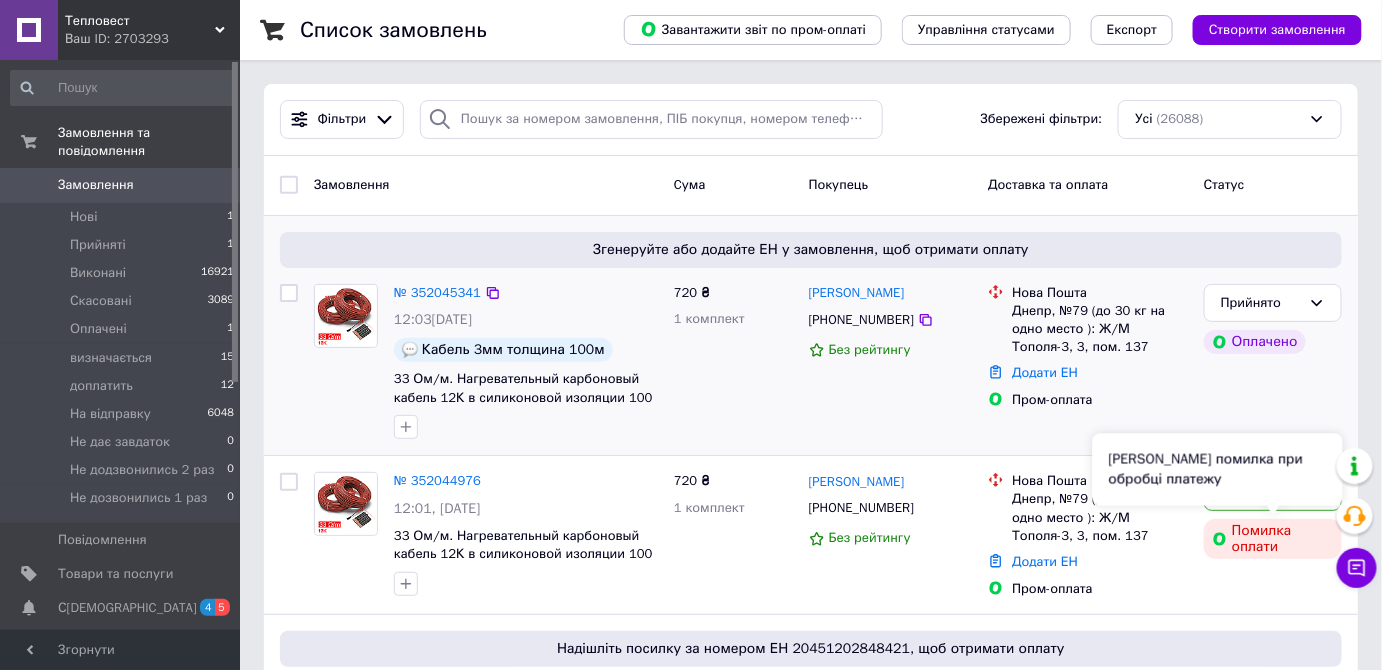 click on "Сталася помилка при обробці платежу" at bounding box center [1218, 470] 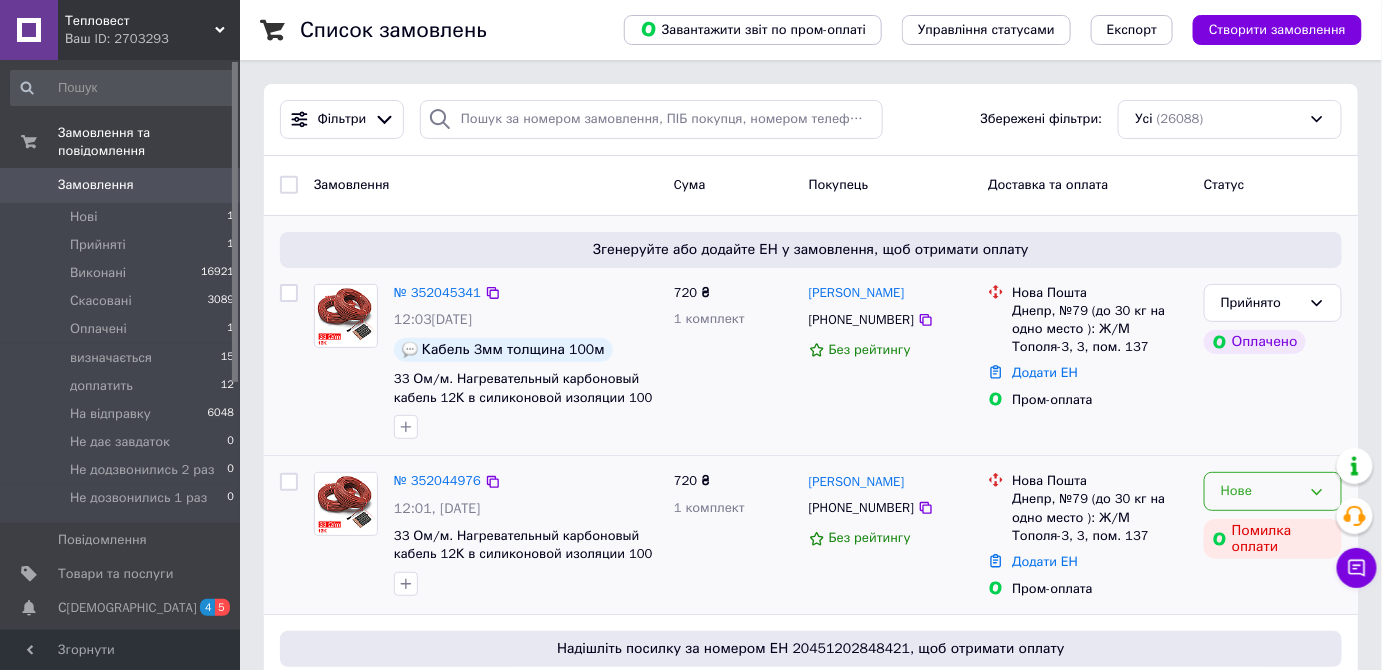 click on "Нове" at bounding box center [1273, 491] 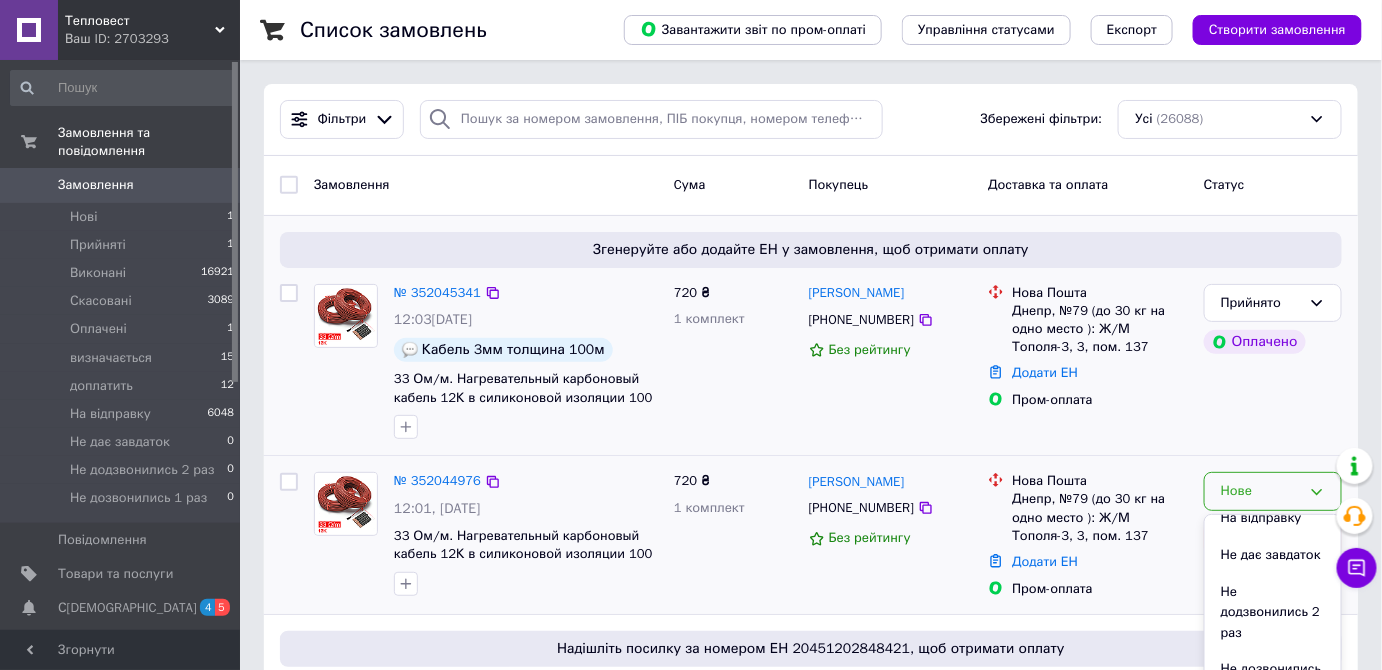 scroll, scrollTop: 261, scrollLeft: 0, axis: vertical 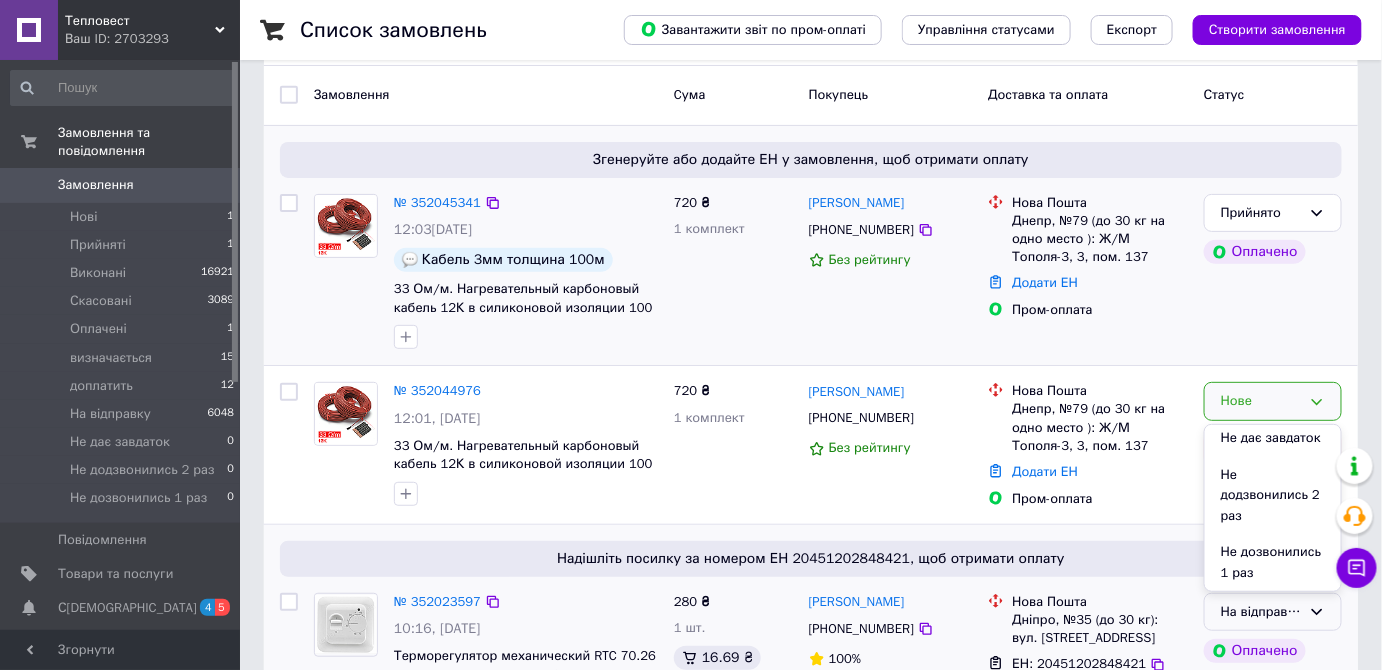 click on "На відправку" at bounding box center [1261, 612] 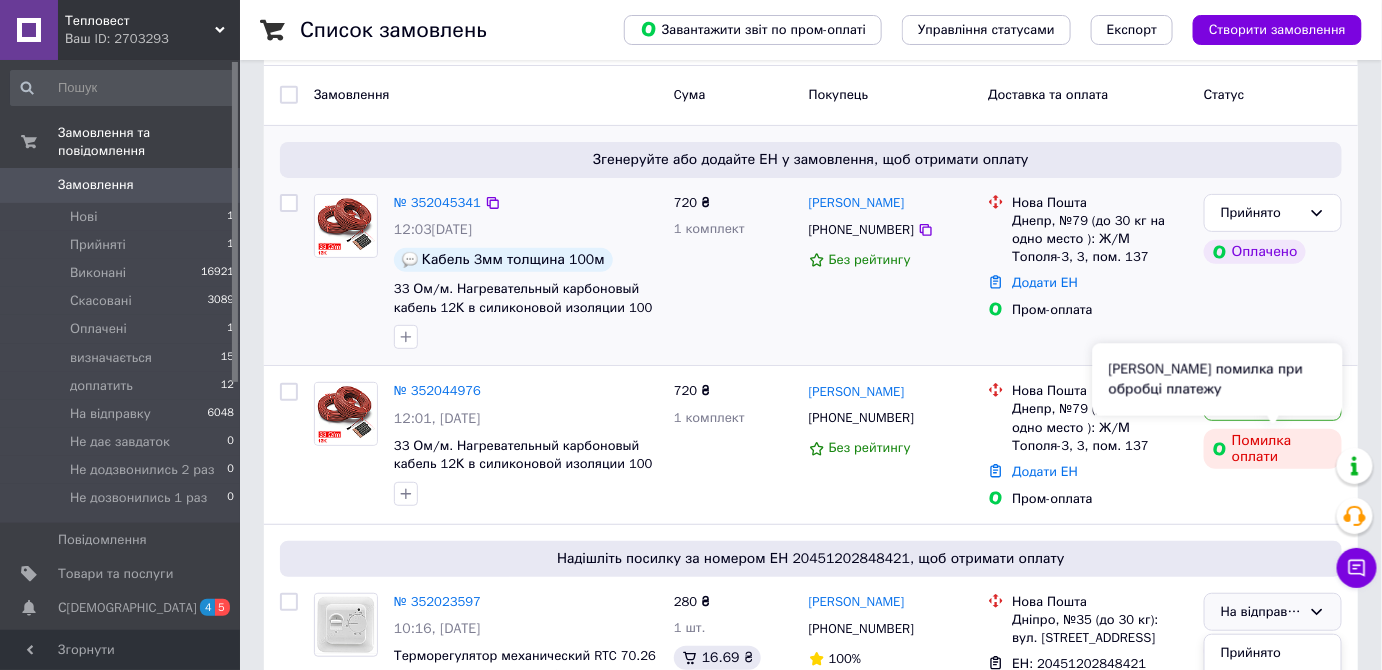 click on "Сталася помилка при обробці платежу" at bounding box center [1218, 380] 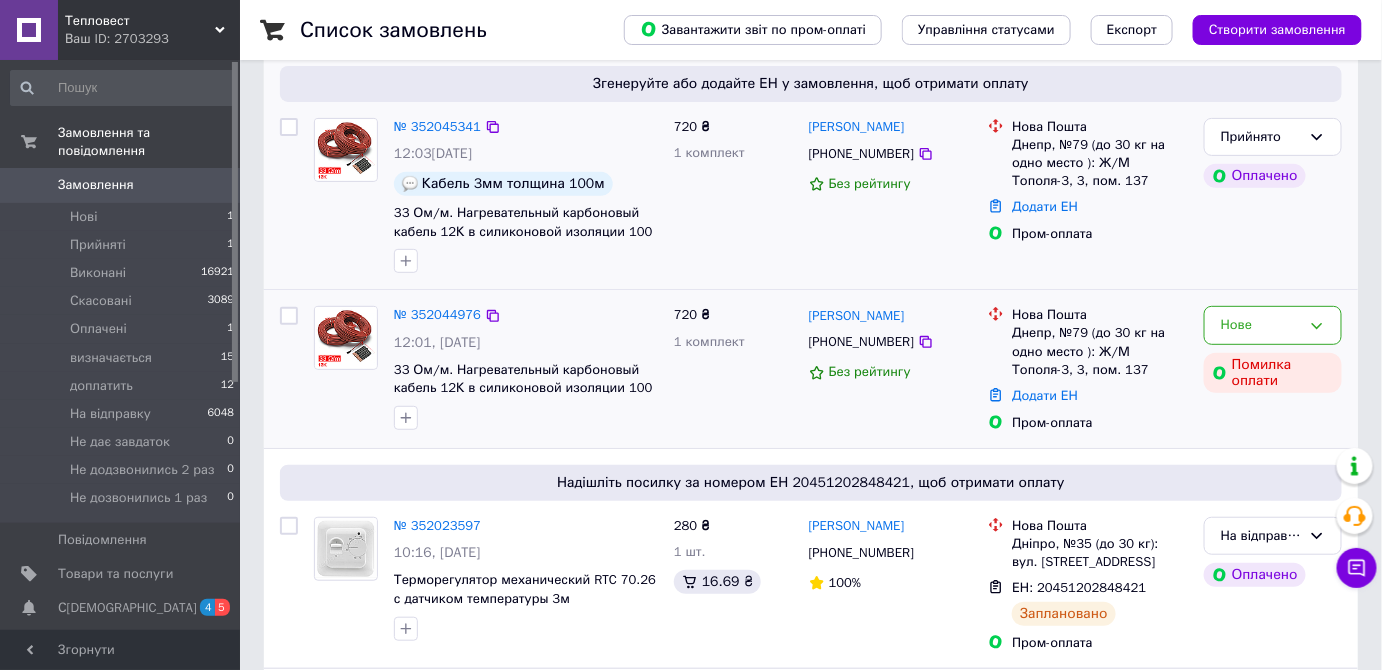 scroll, scrollTop: 272, scrollLeft: 0, axis: vertical 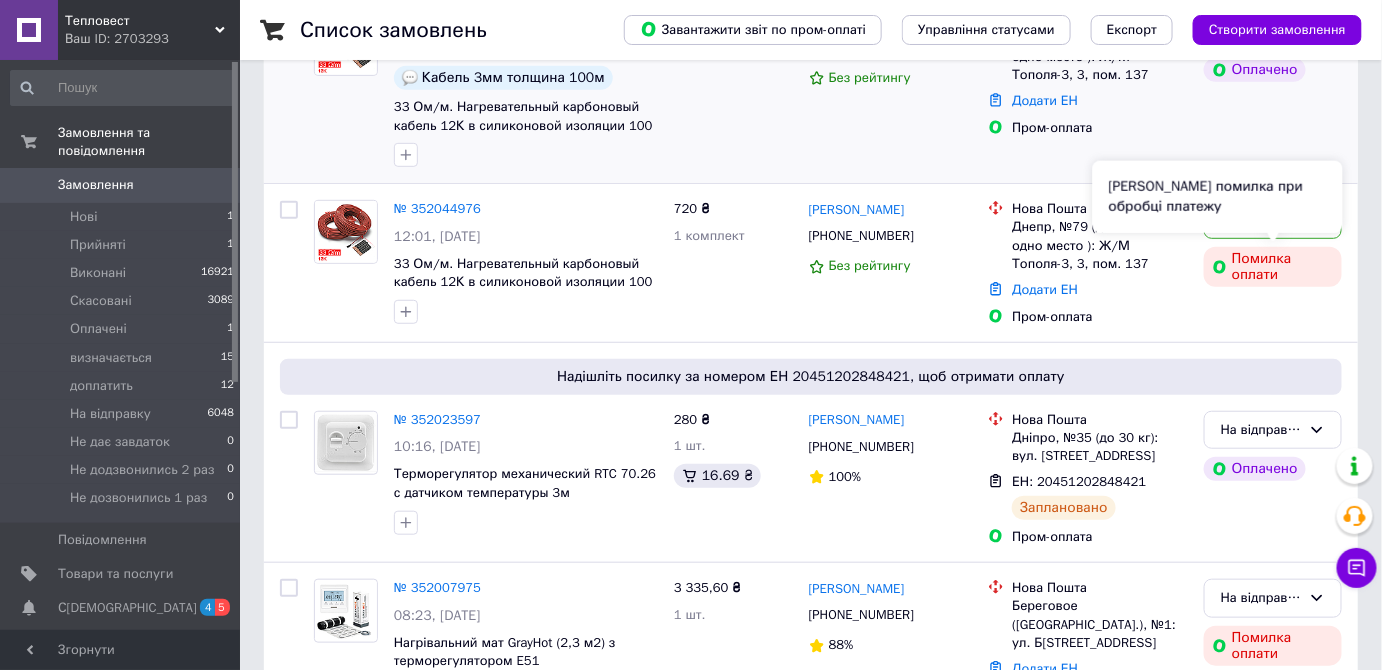 click on "Сталася помилка при обробці платежу" at bounding box center [1218, 197] 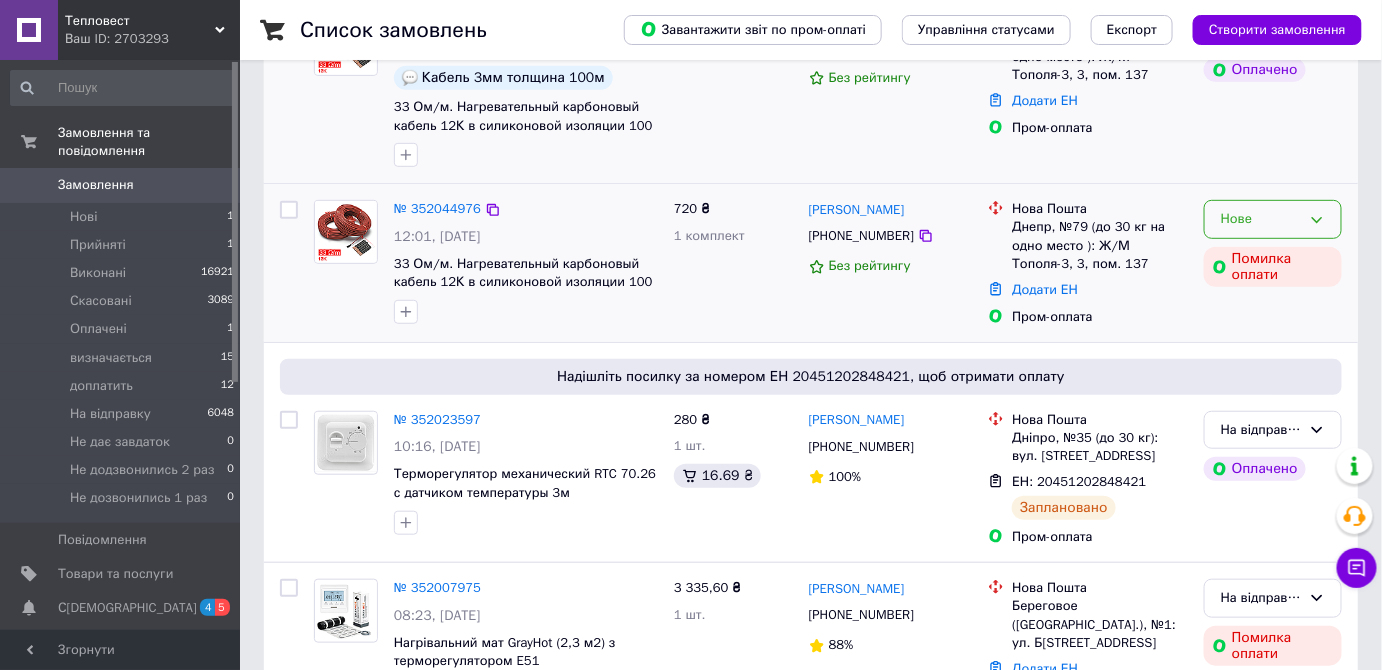 click on "Нове" at bounding box center [1273, 219] 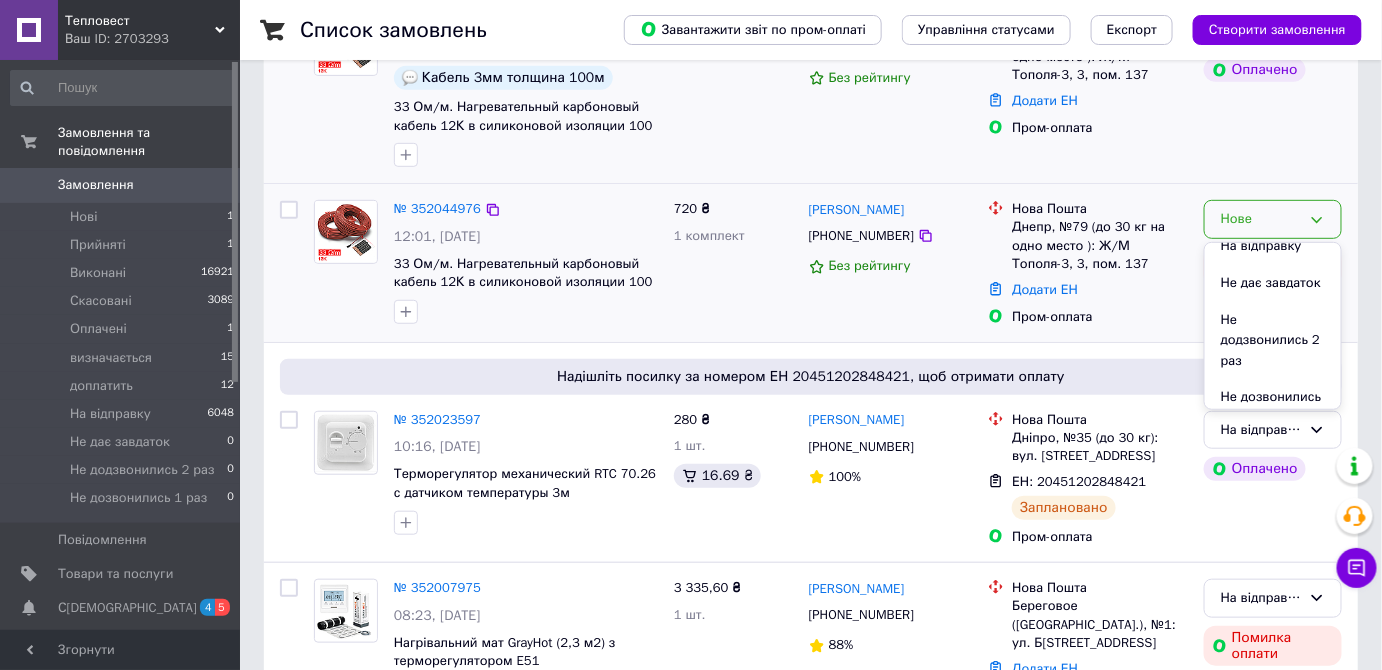 scroll, scrollTop: 261, scrollLeft: 0, axis: vertical 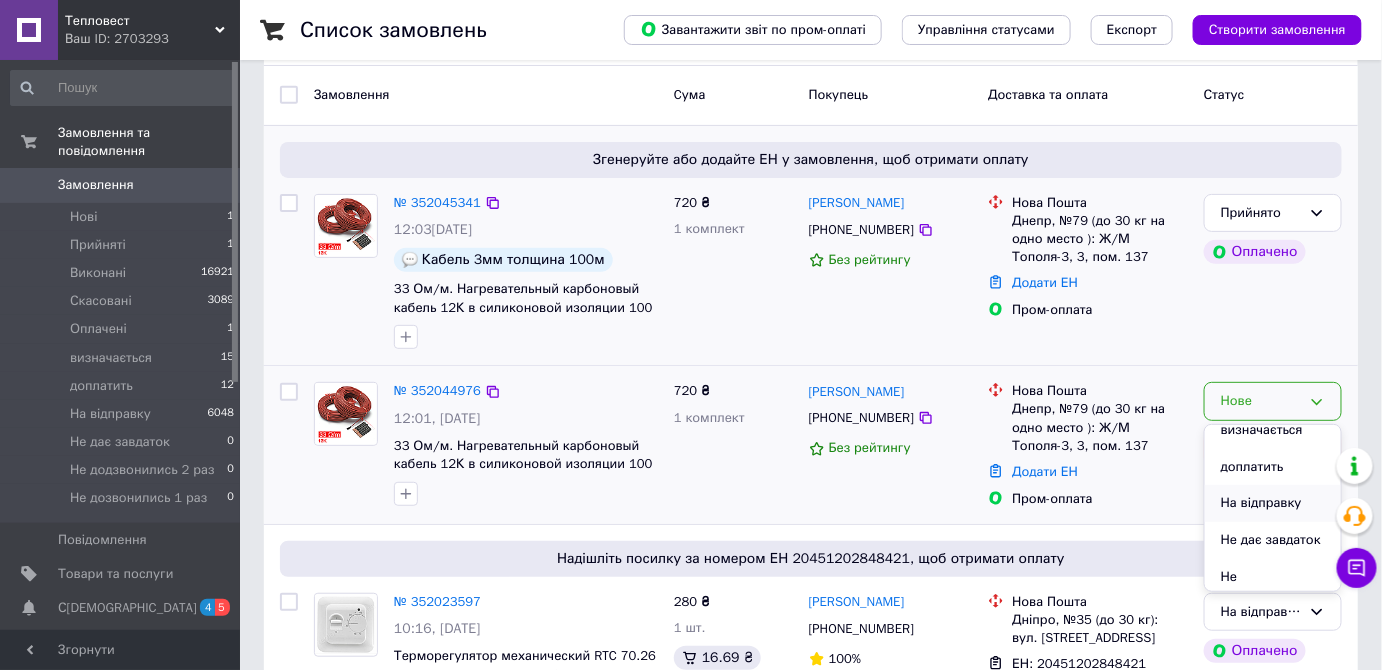 click on "На відправку" at bounding box center [1273, 503] 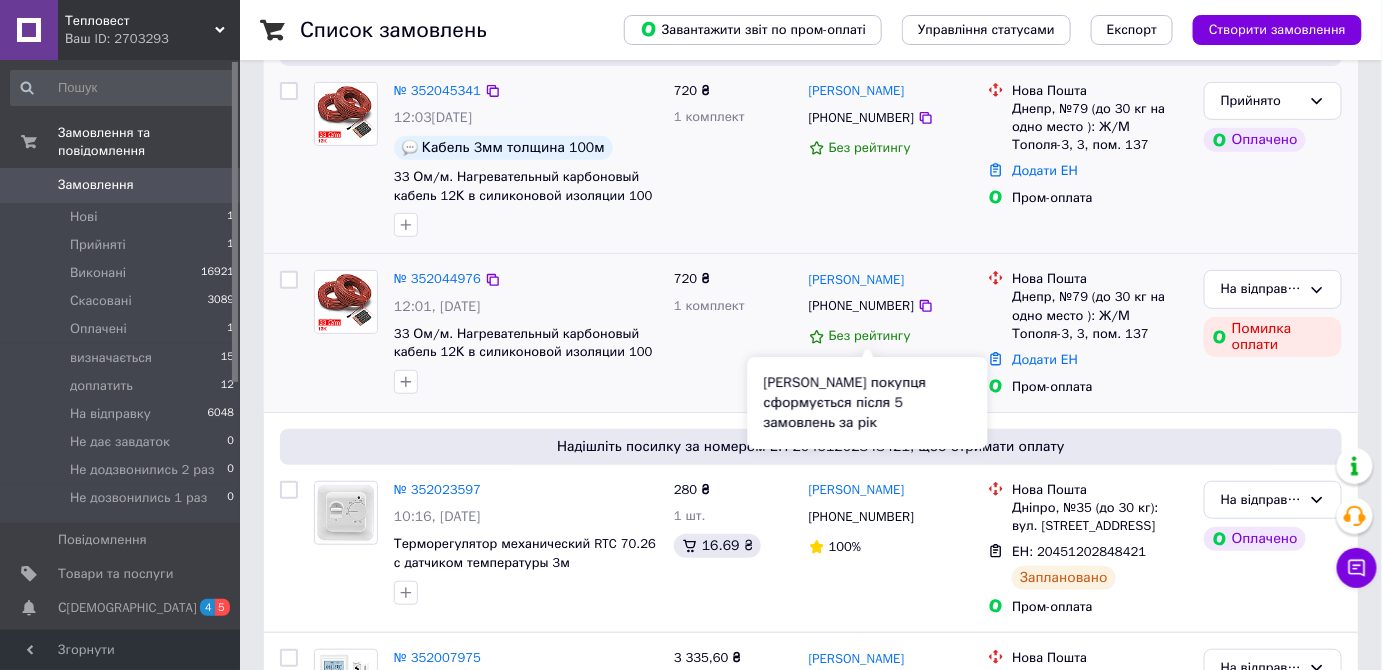 scroll, scrollTop: 90, scrollLeft: 0, axis: vertical 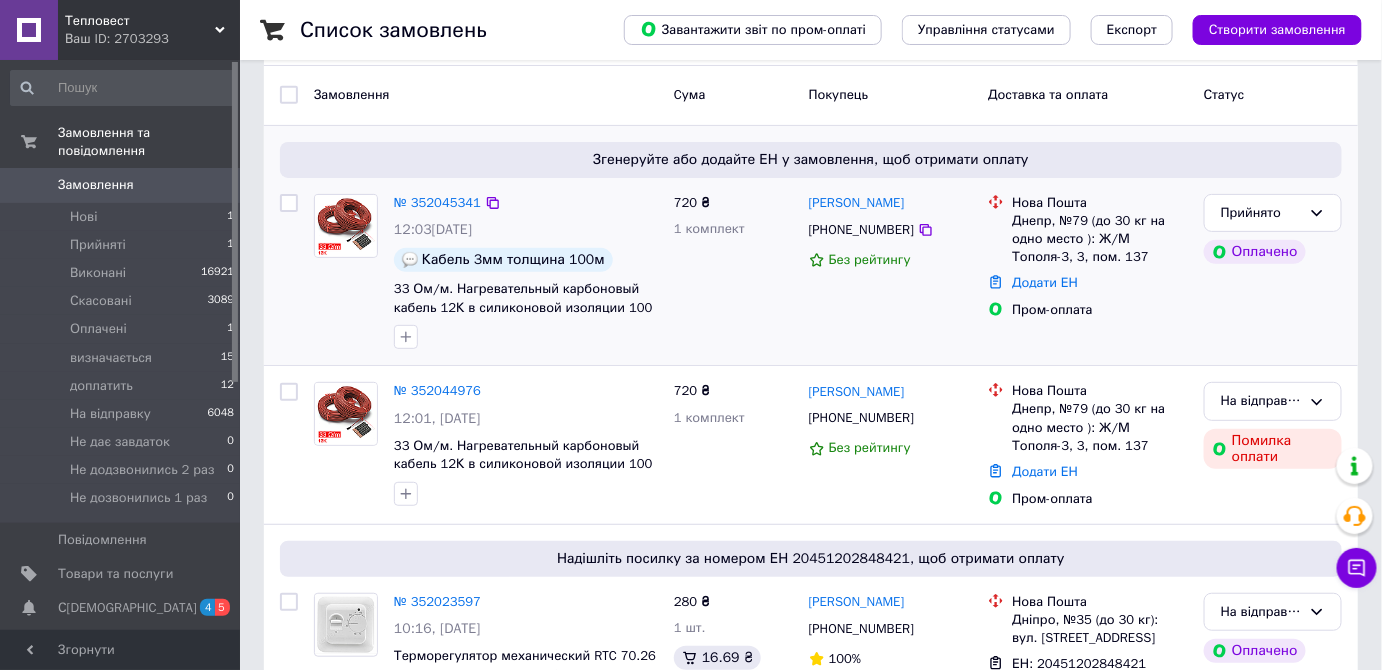 click on "720 ₴ 1 комплект" at bounding box center (733, 272) 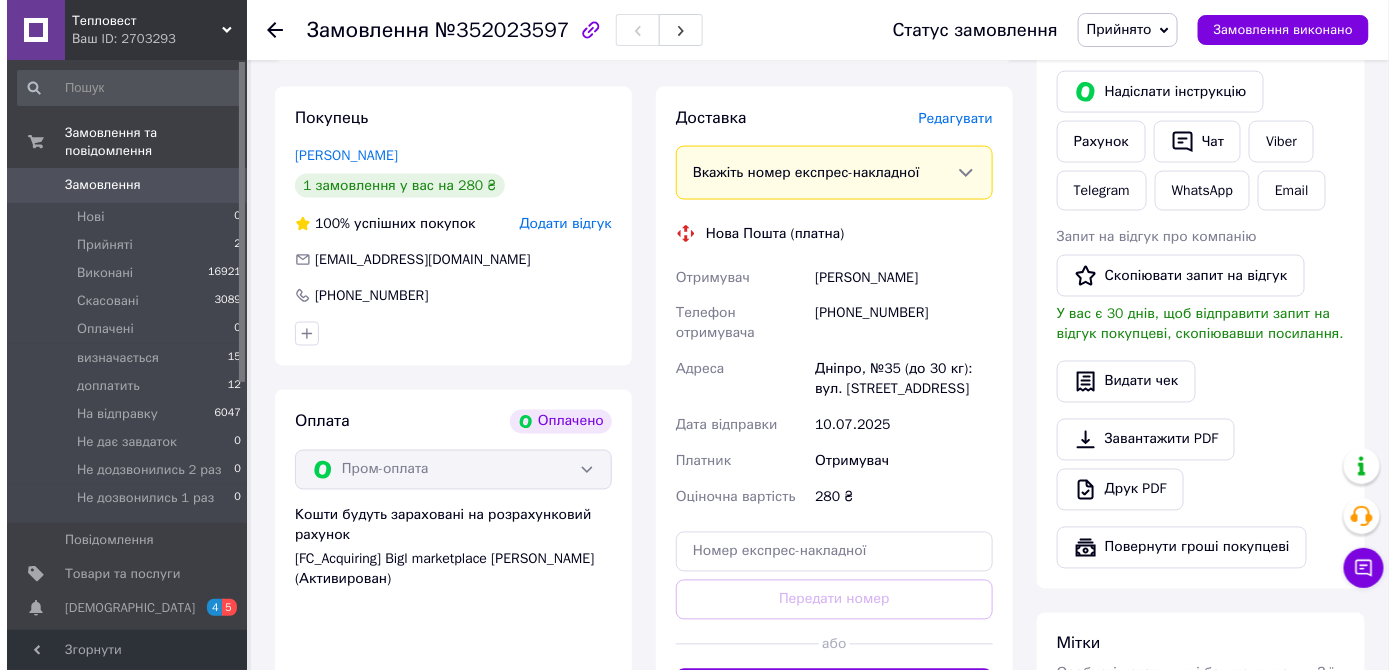 scroll, scrollTop: 818, scrollLeft: 0, axis: vertical 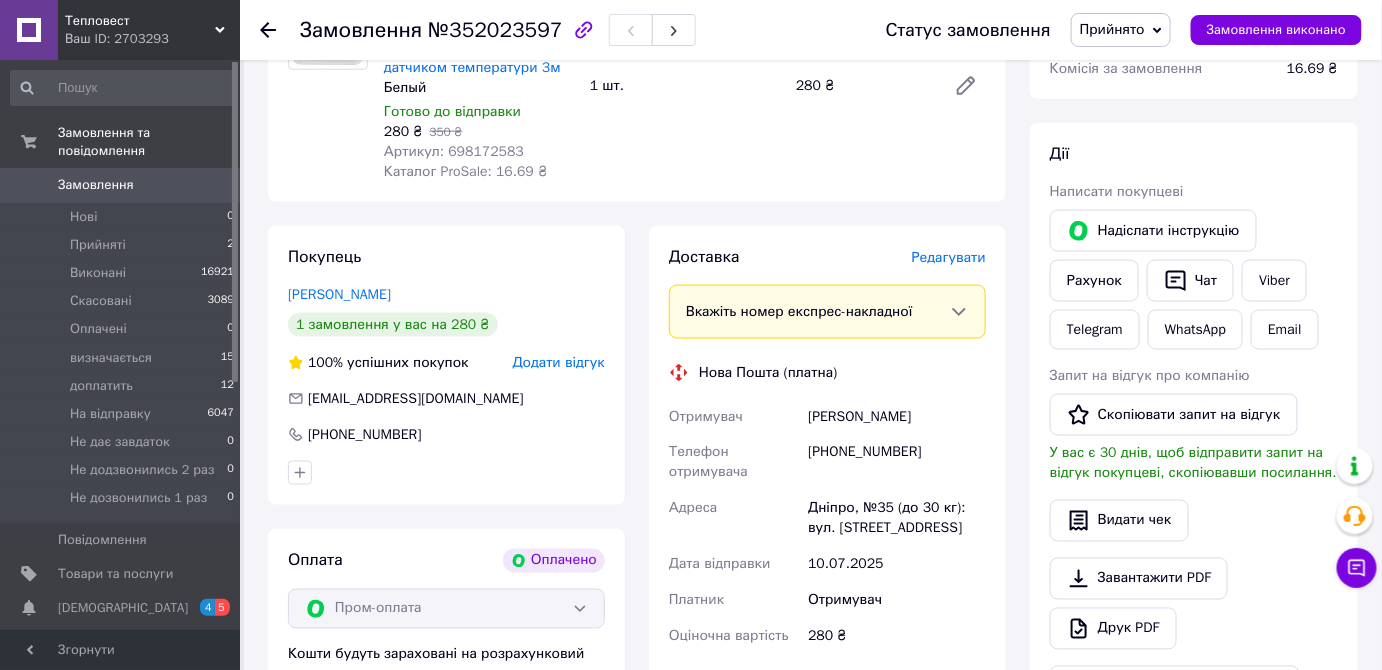 click on "Редагувати" at bounding box center (949, 257) 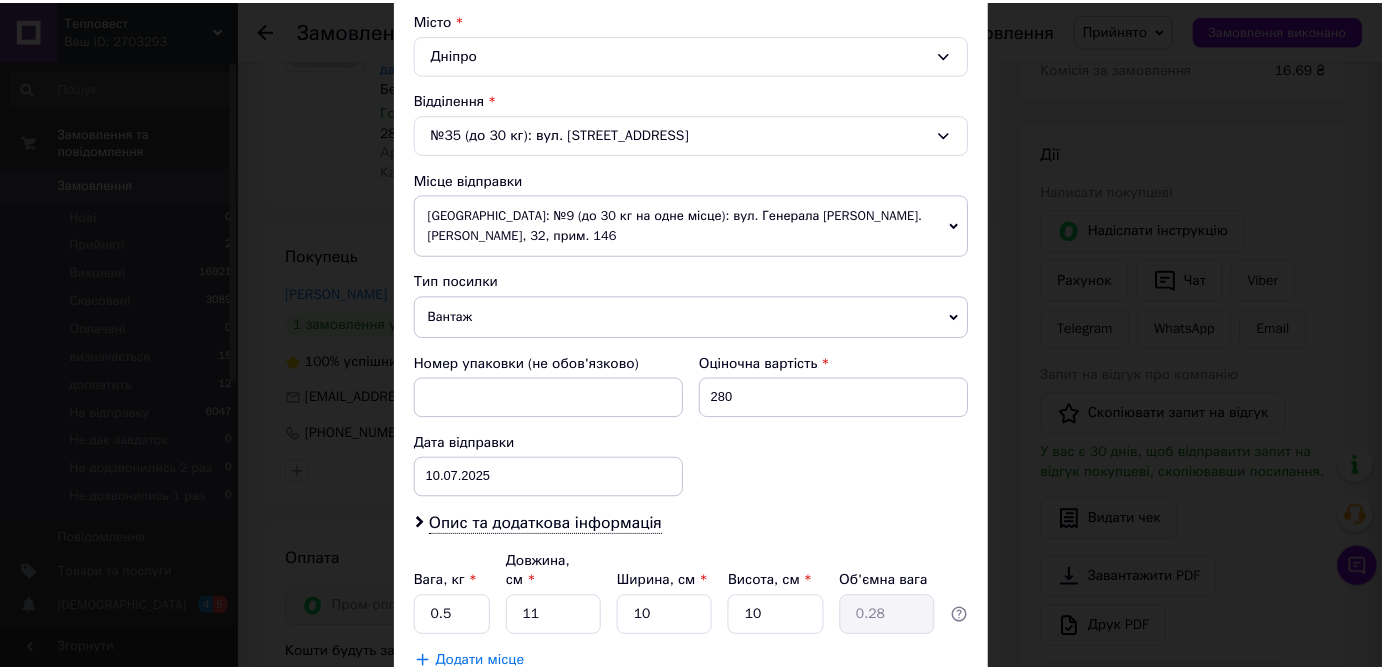 scroll, scrollTop: 0, scrollLeft: 0, axis: both 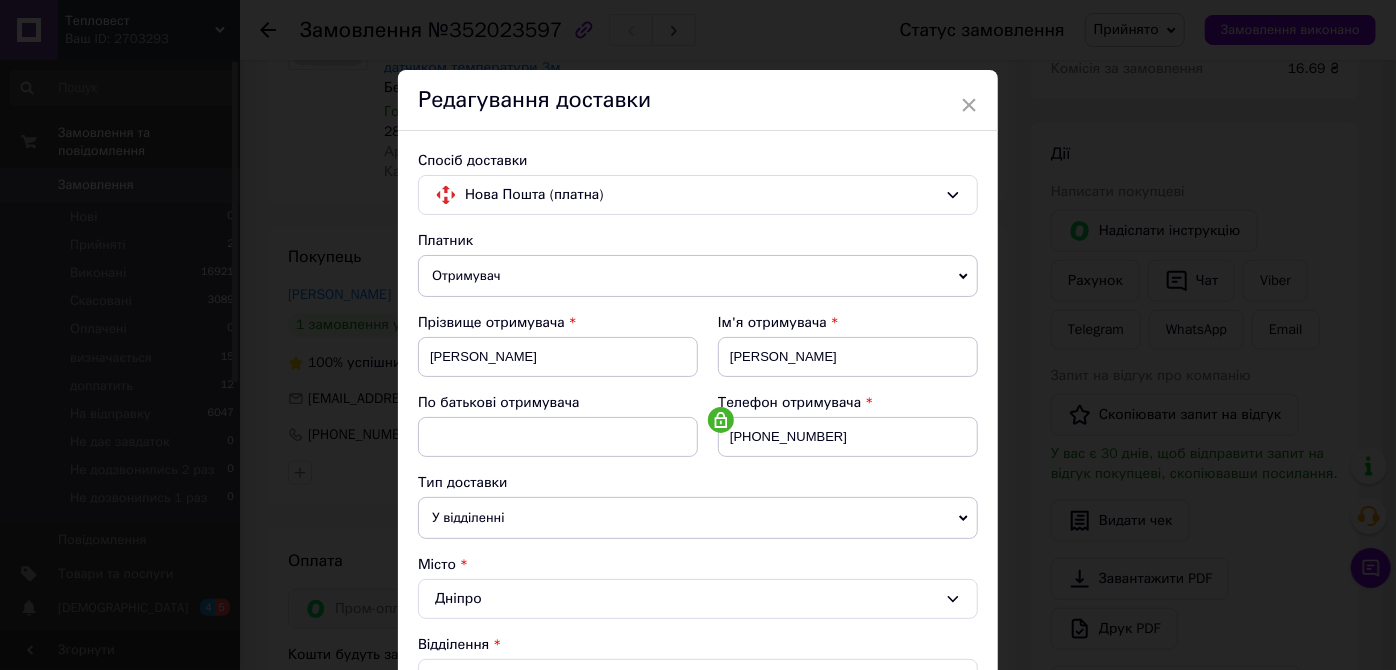 click on "× Редагування доставки Спосіб доставки Нова Пошта (платна) Платник Отримувач Відправник Прізвище отримувача [PERSON_NAME] Ім'я отримувача [PERSON_NAME] батькові отримувача Телефон отримувача [PHONE_NUMBER] Тип доставки У відділенні Кур'єром В поштоматі Місто Дніпро Відділення №35 (до 30 кг): вул. [STREET_ADDRESS] Місце відправки [GEOGRAPHIC_DATA]: №9 (до 30 кг на одне місце): вул. Генерала [PERSON_NAME]. [PERSON_NAME], 32, прим. 146 [GEOGRAPHIC_DATA]: №136 (до 30 кг): вул. [PERSON_NAME], 74 м. [GEOGRAPHIC_DATA] ([GEOGRAPHIC_DATA].): №66: вул. [STREET_ADDRESS] (група нежитл. приміщ. №1 та №2 в літ. Ж, Ж’) Додати ще місце відправки Тип посилки <" at bounding box center [698, 335] 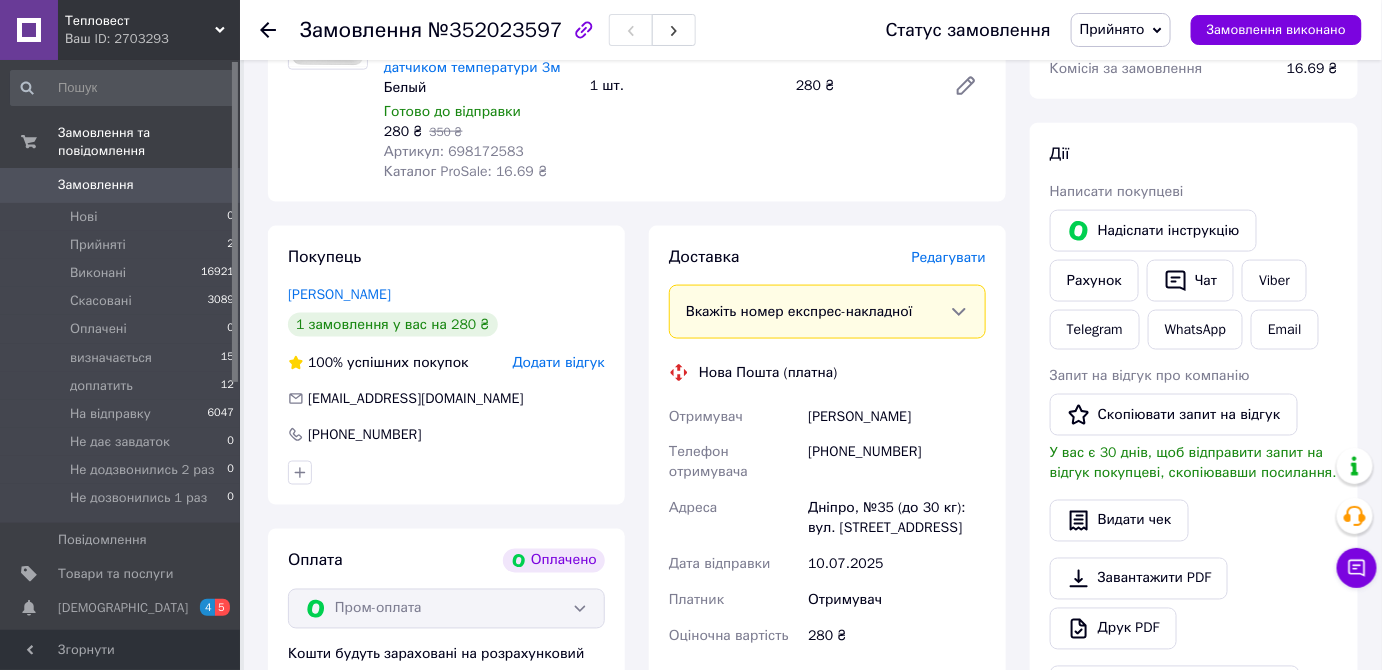 click on "Прийнято" at bounding box center [1112, 29] 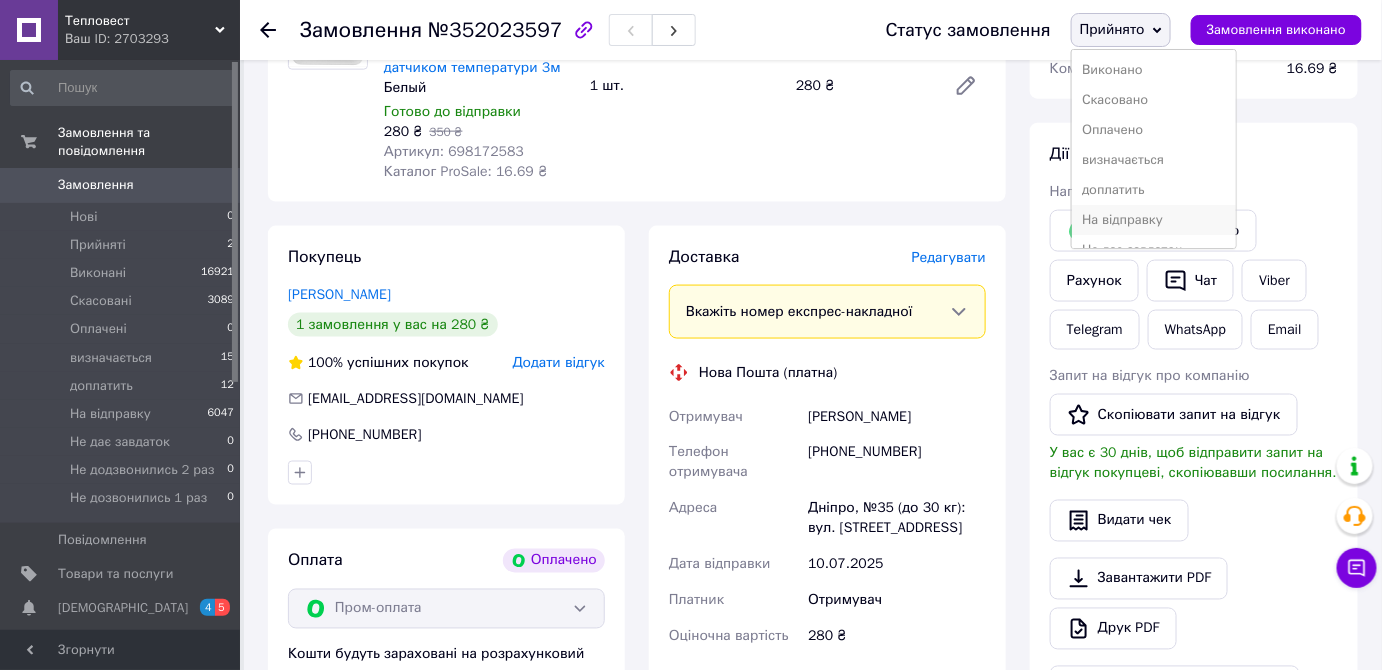 click on "На відправку" at bounding box center [1154, 220] 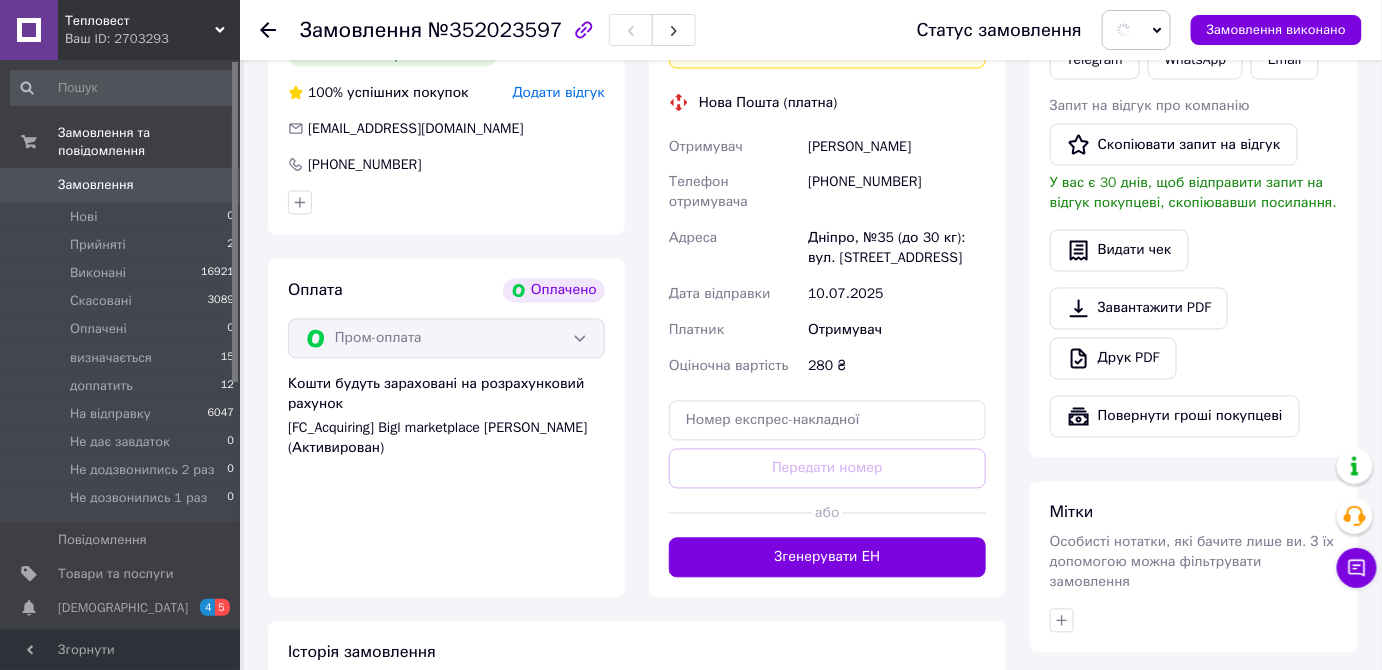scroll, scrollTop: 1090, scrollLeft: 0, axis: vertical 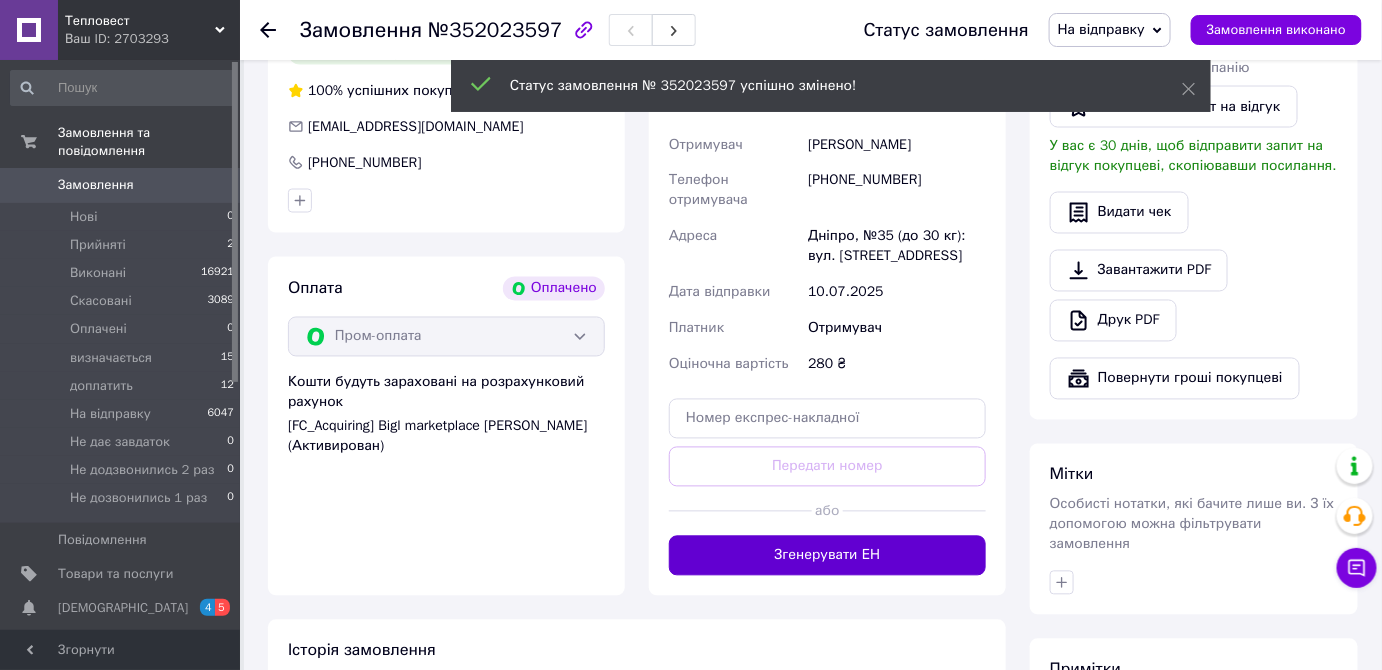 click on "Згенерувати ЕН" at bounding box center [827, 556] 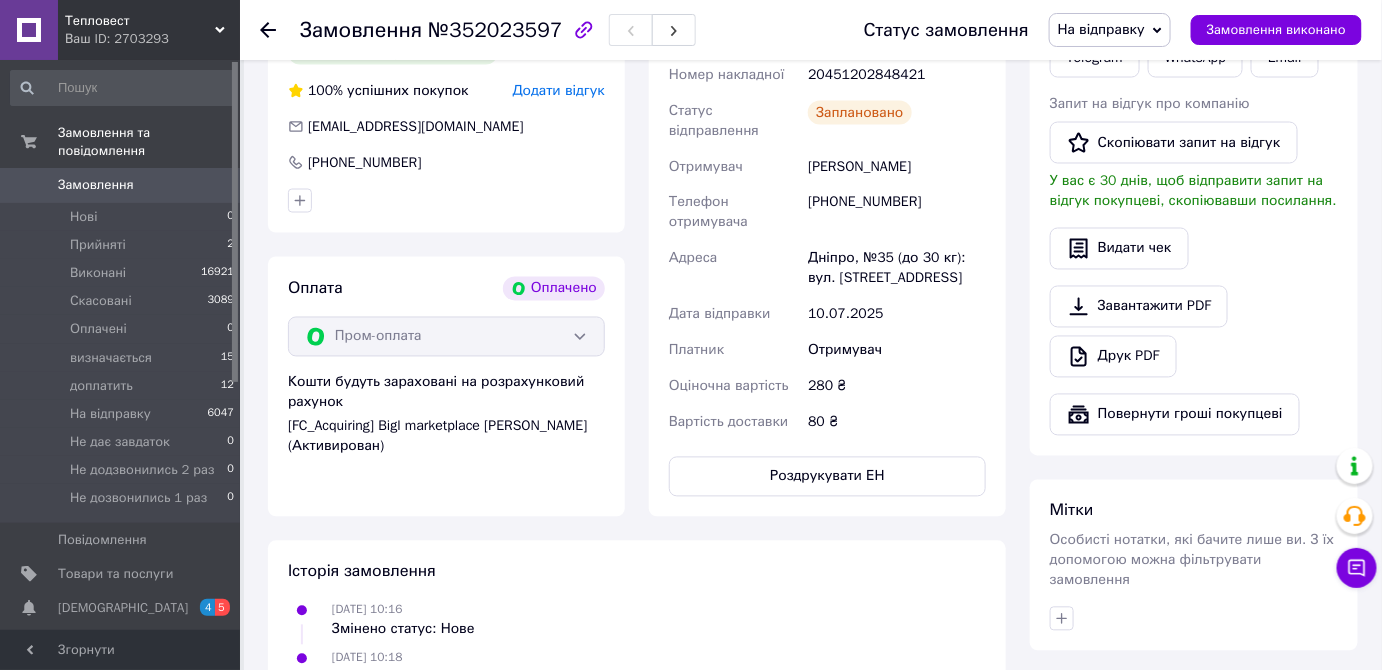 click on "[PHONE_NUMBER]" at bounding box center [897, 213] 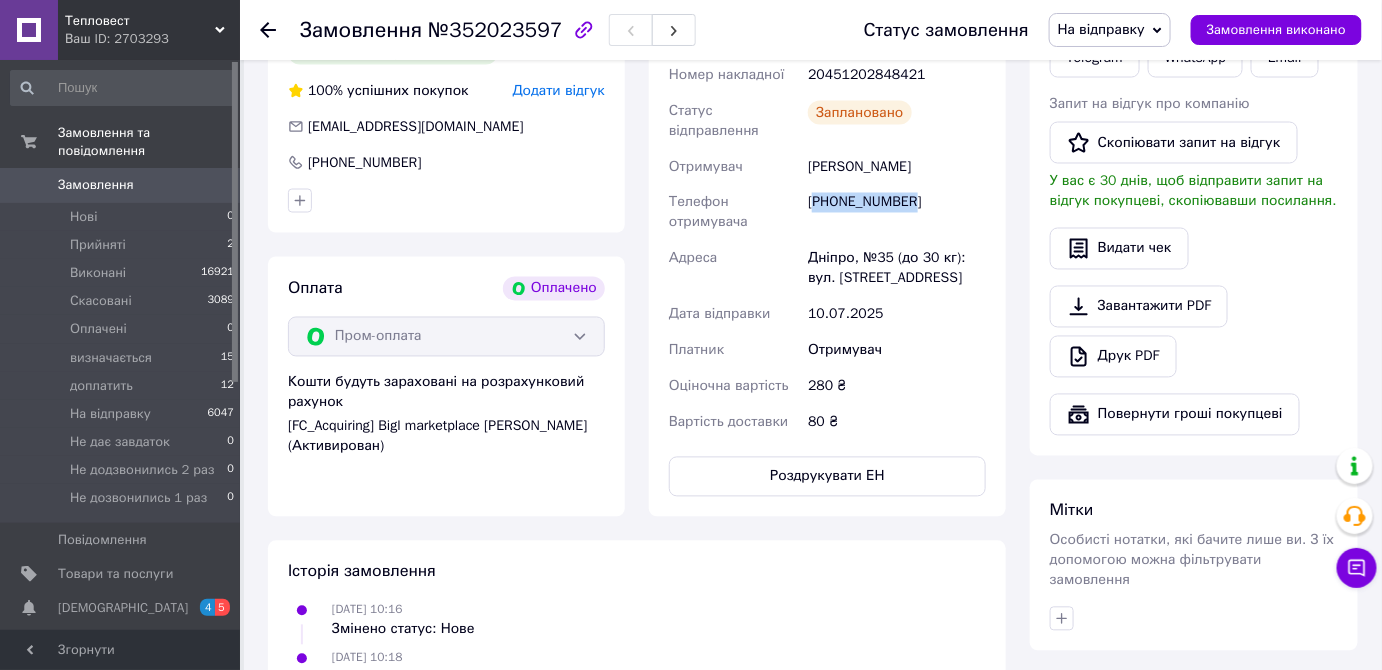 click on "[PHONE_NUMBER]" at bounding box center (897, 213) 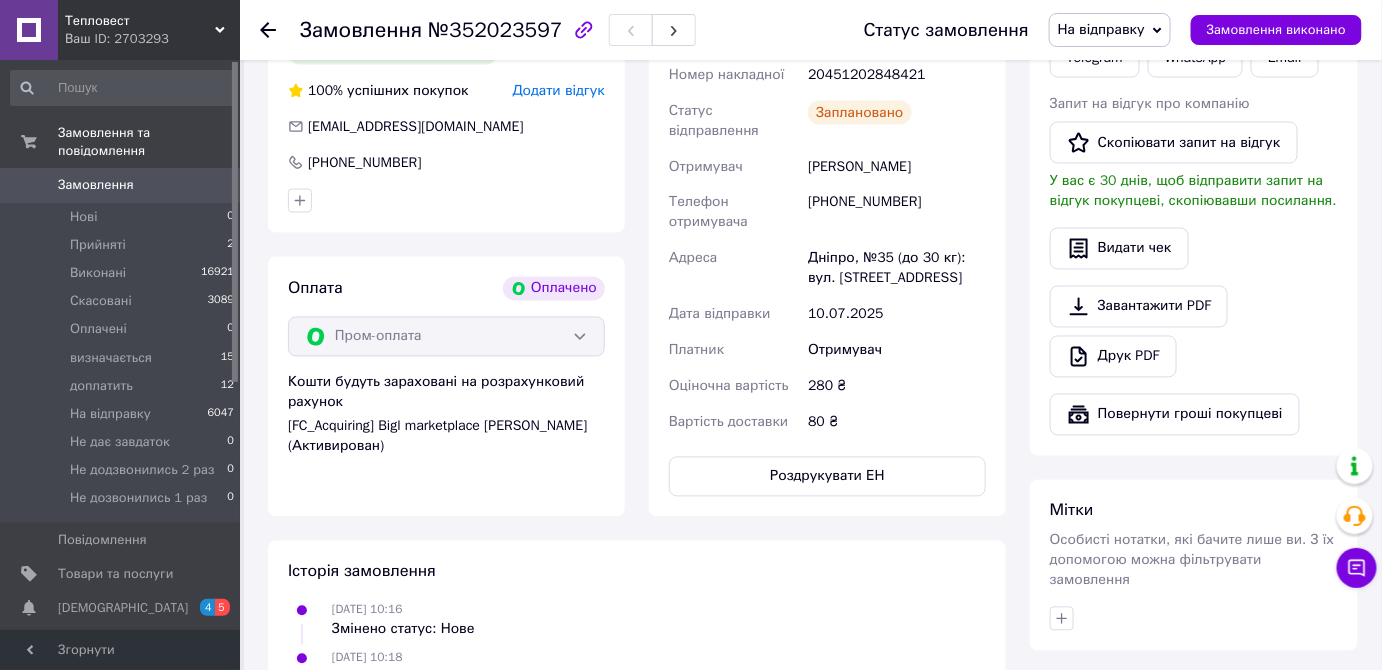 drag, startPoint x: 875, startPoint y: 186, endPoint x: 941, endPoint y: 163, distance: 69.89278 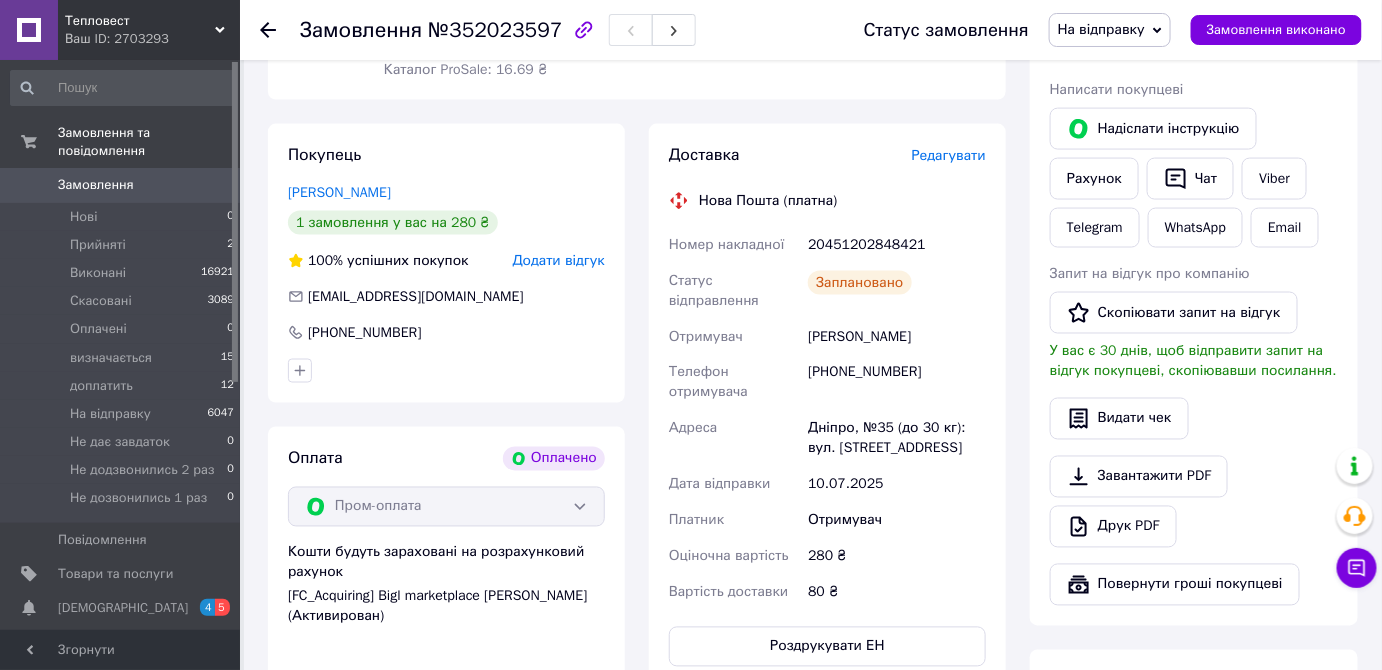 scroll, scrollTop: 909, scrollLeft: 0, axis: vertical 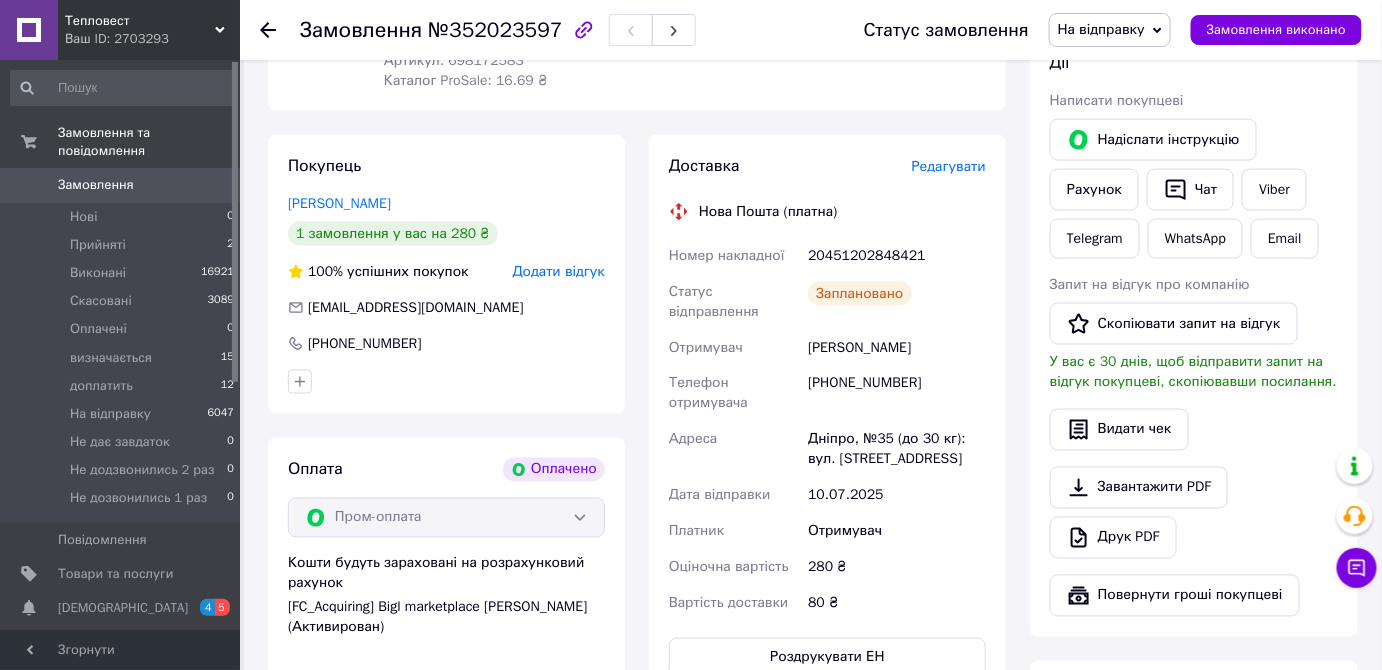 click on "20451202848421" at bounding box center (897, 256) 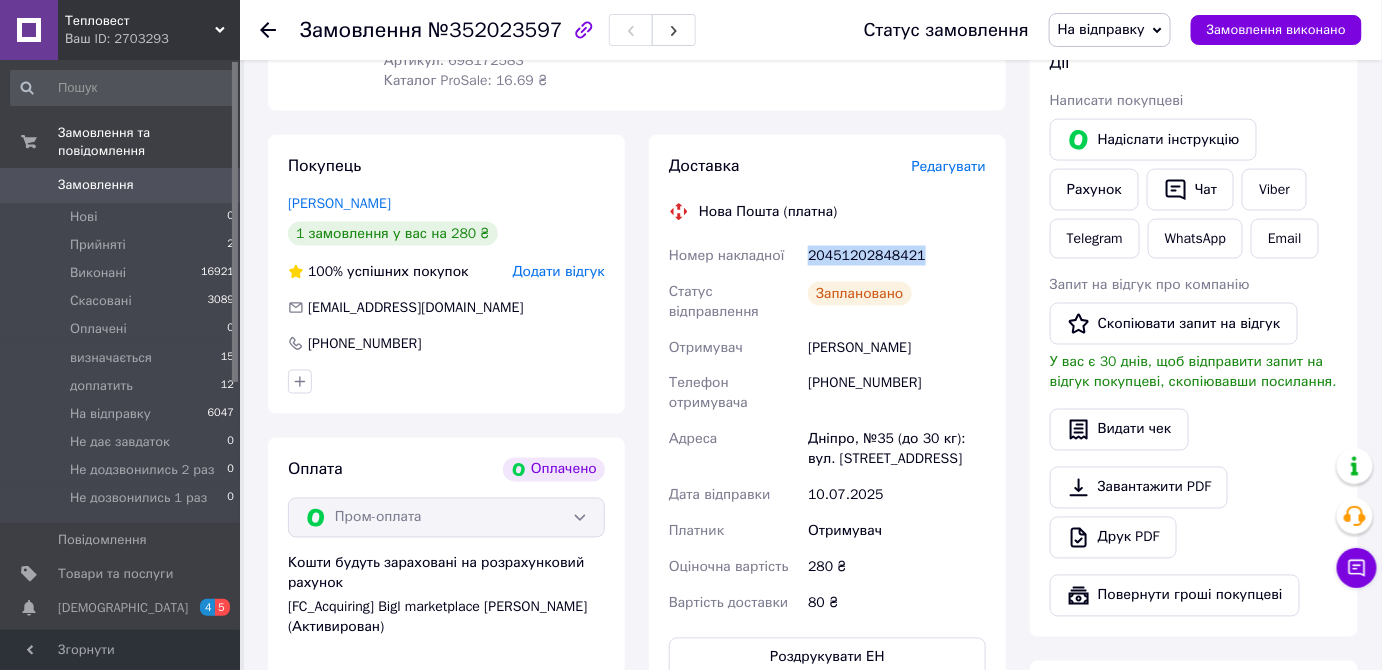 click on "20451202848421" at bounding box center [897, 256] 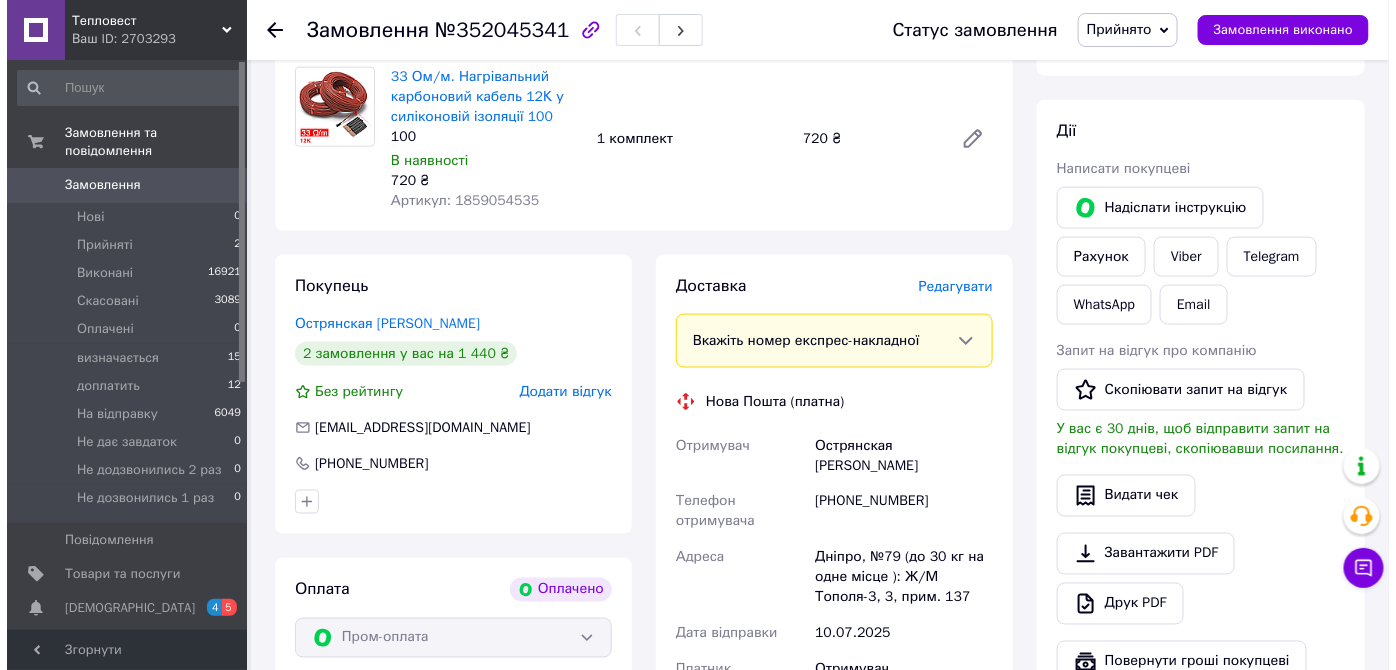 scroll, scrollTop: 909, scrollLeft: 0, axis: vertical 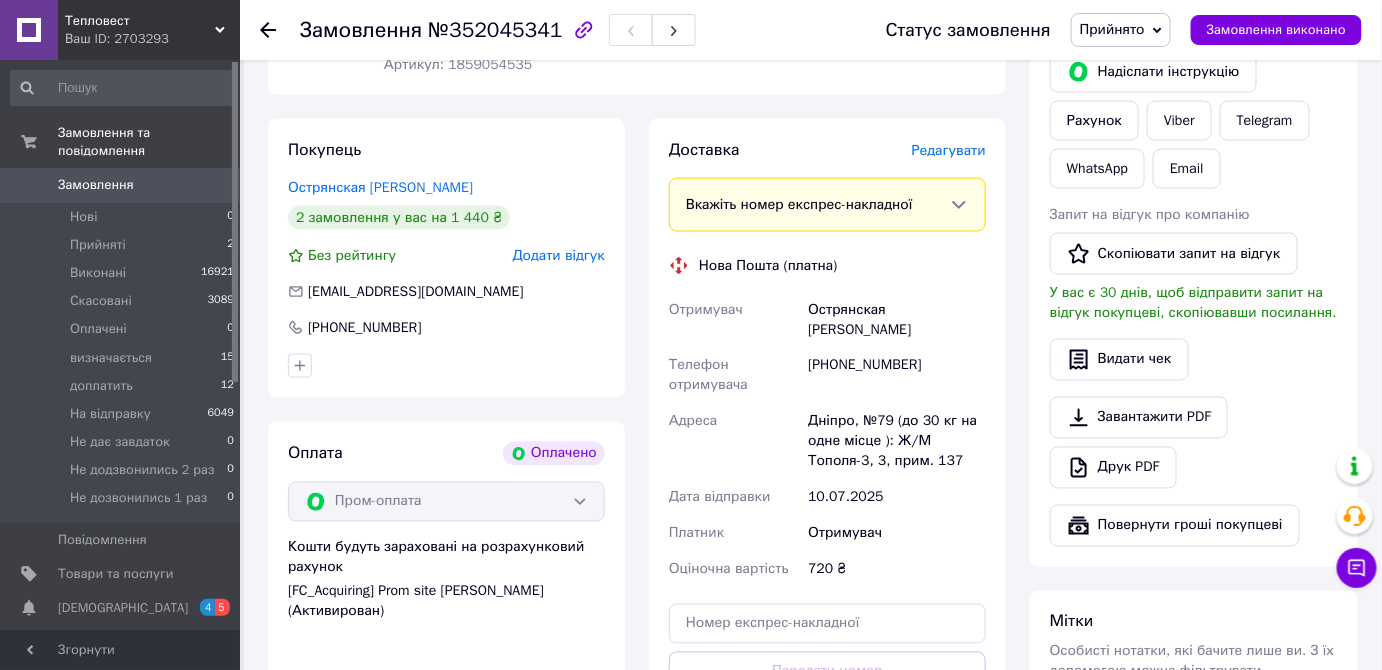 click on "Редагувати" at bounding box center (949, 150) 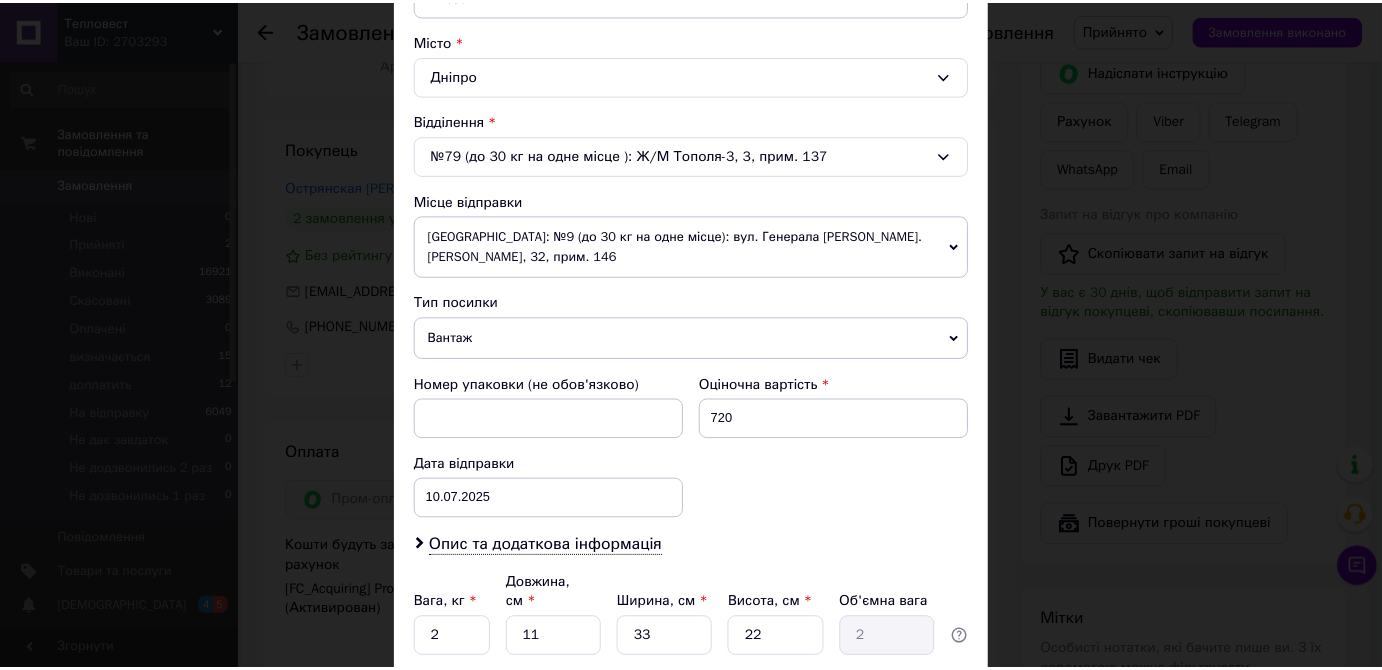 scroll, scrollTop: 636, scrollLeft: 0, axis: vertical 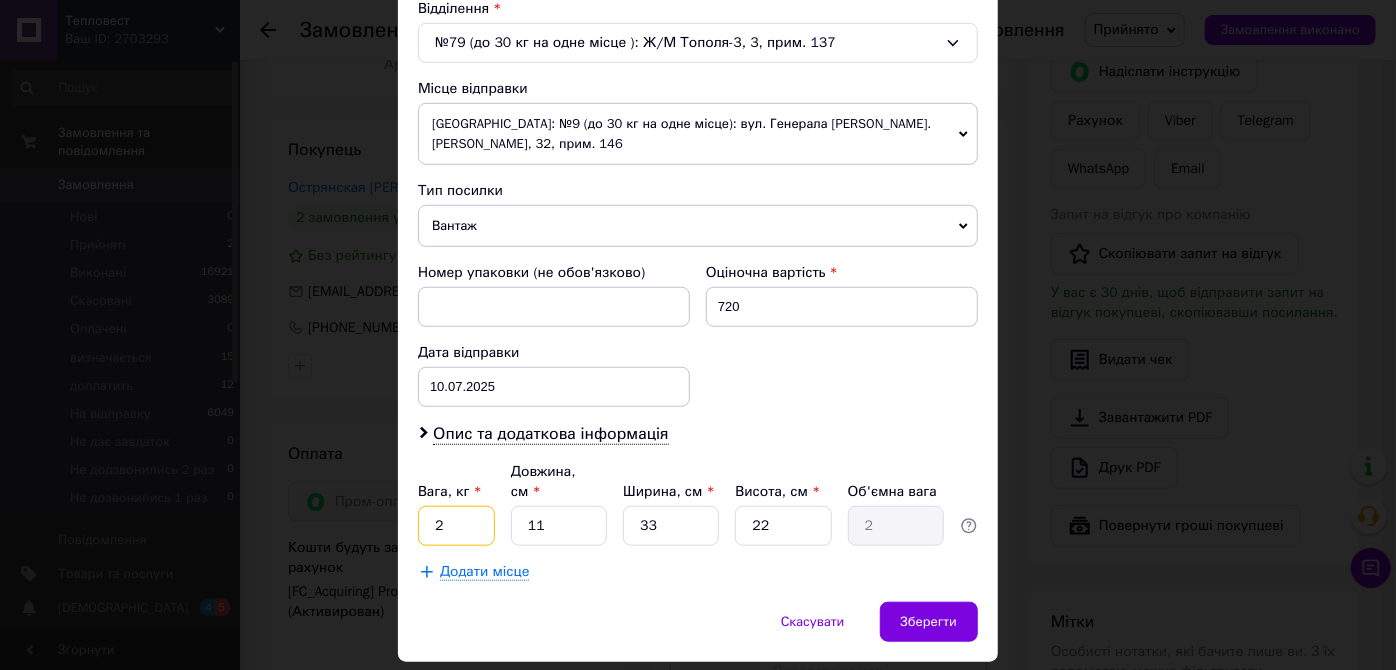 click on "2" at bounding box center (456, 526) 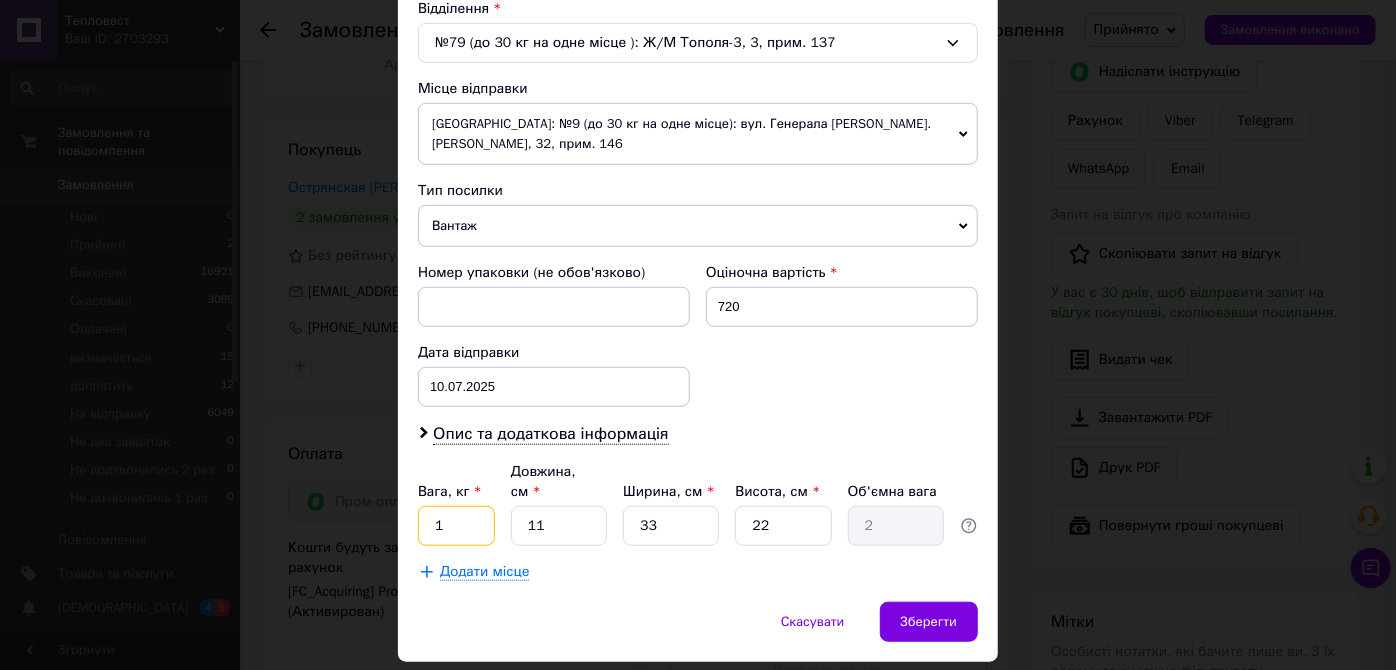 type on "1" 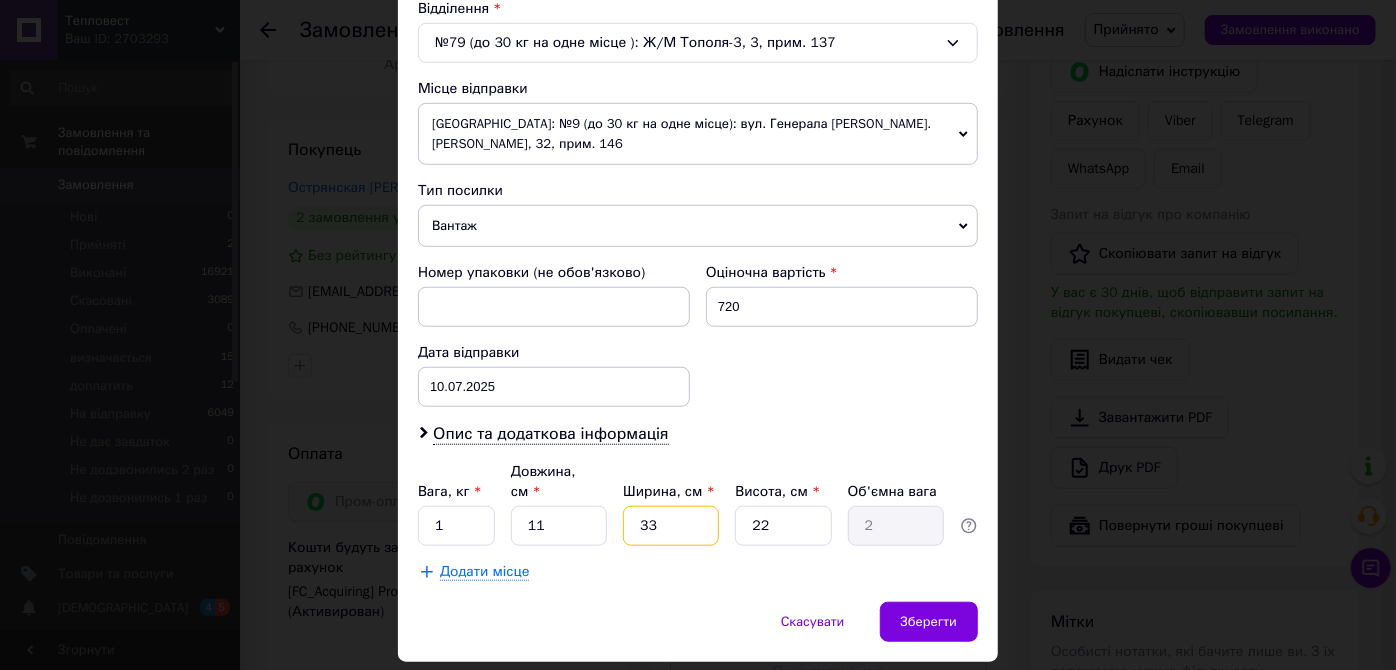 drag, startPoint x: 658, startPoint y: 494, endPoint x: 624, endPoint y: 511, distance: 38.013157 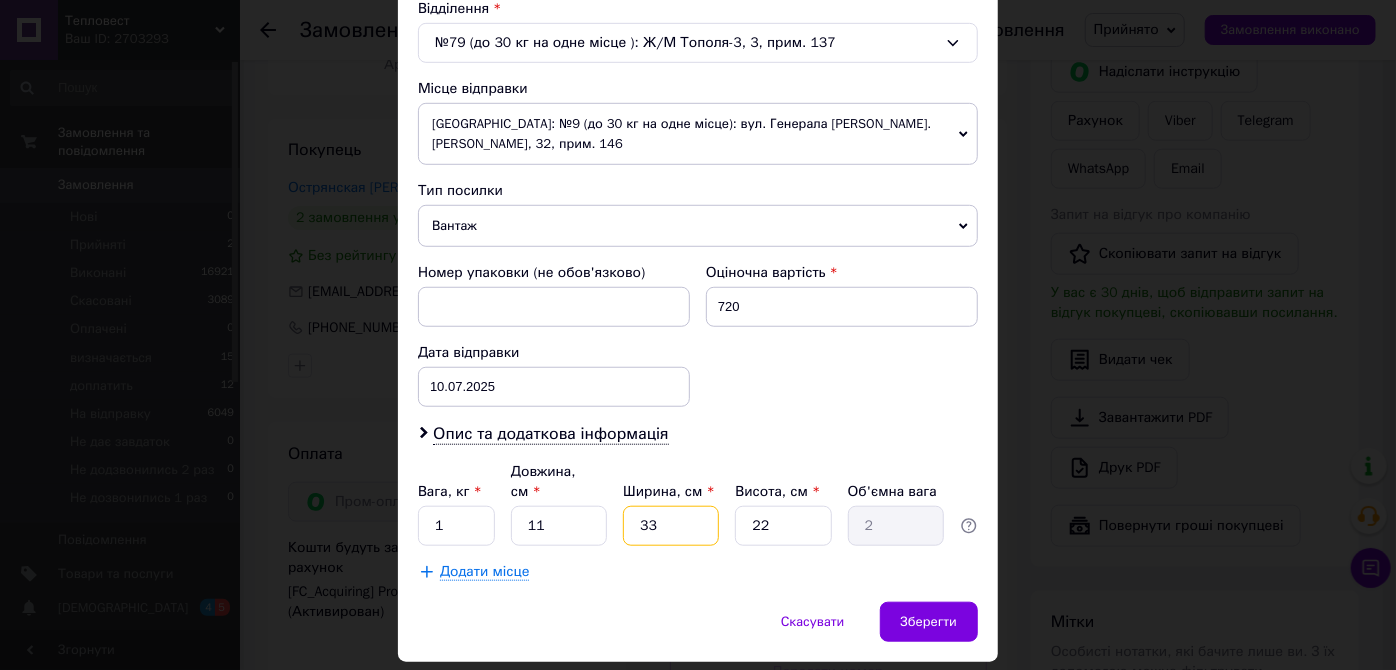 type on "1" 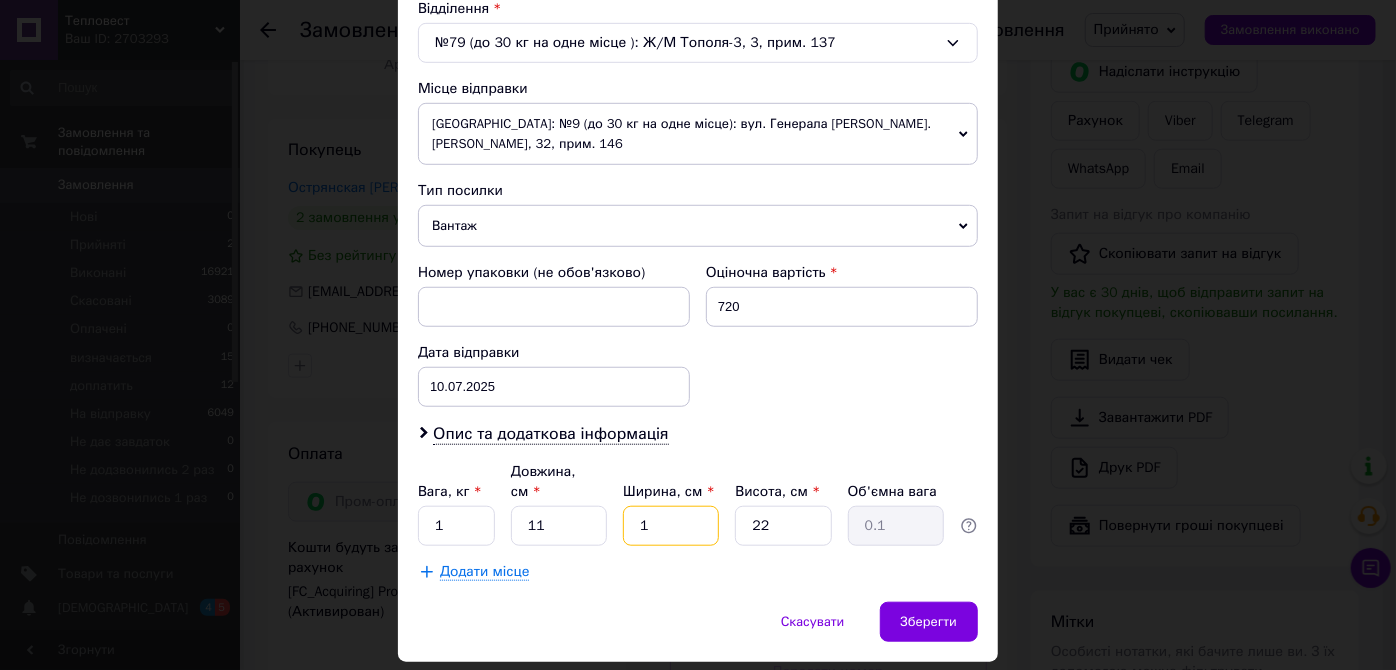 type on "10" 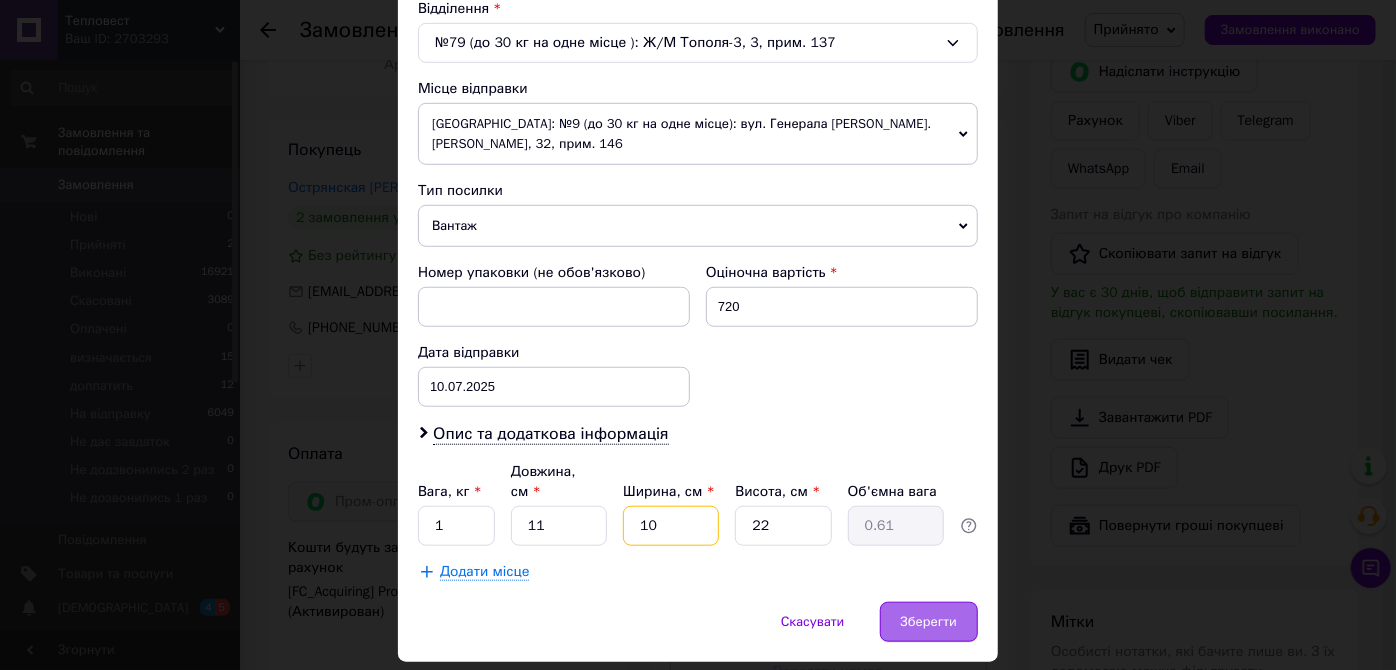 type on "10" 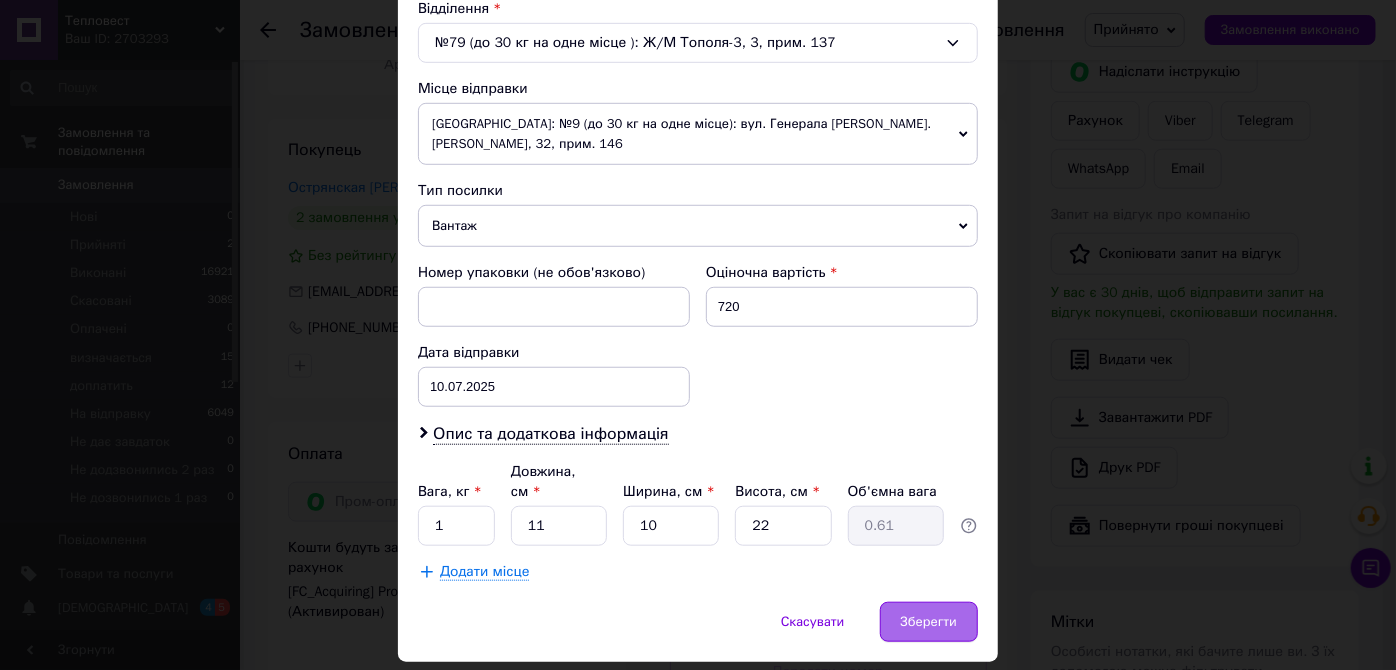 click on "Зберегти" at bounding box center [929, 622] 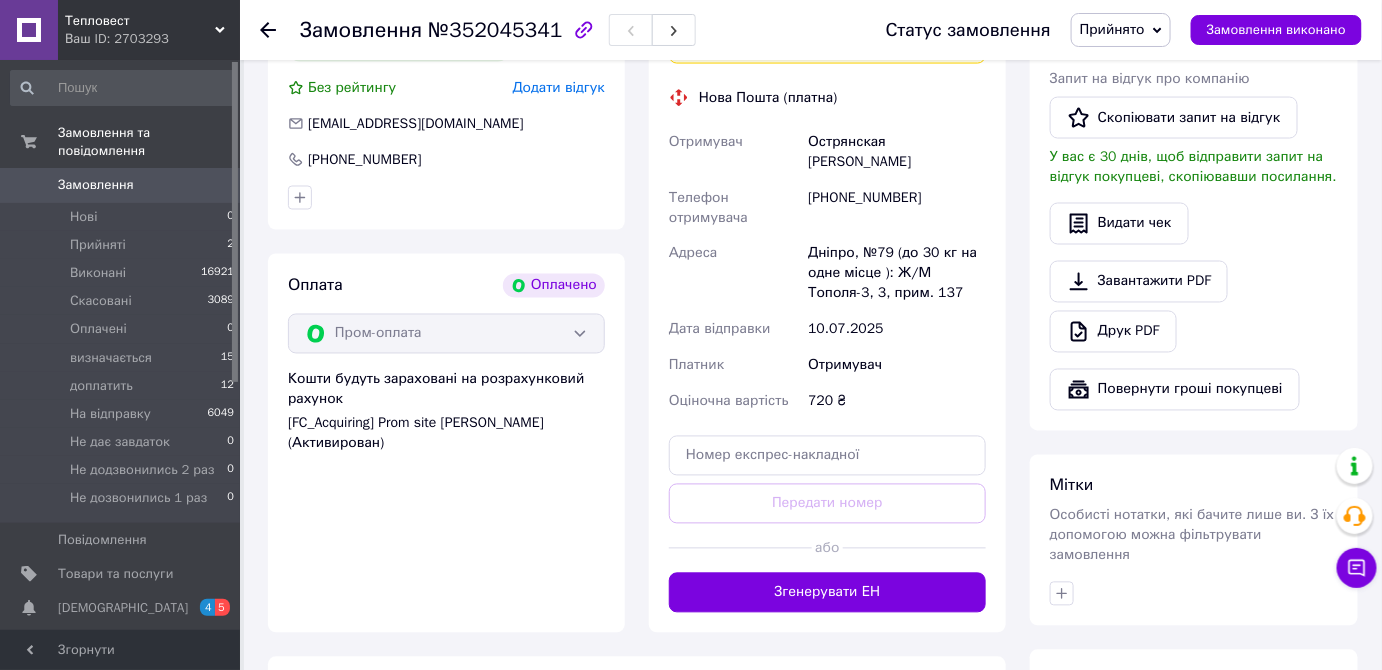 scroll, scrollTop: 1058, scrollLeft: 0, axis: vertical 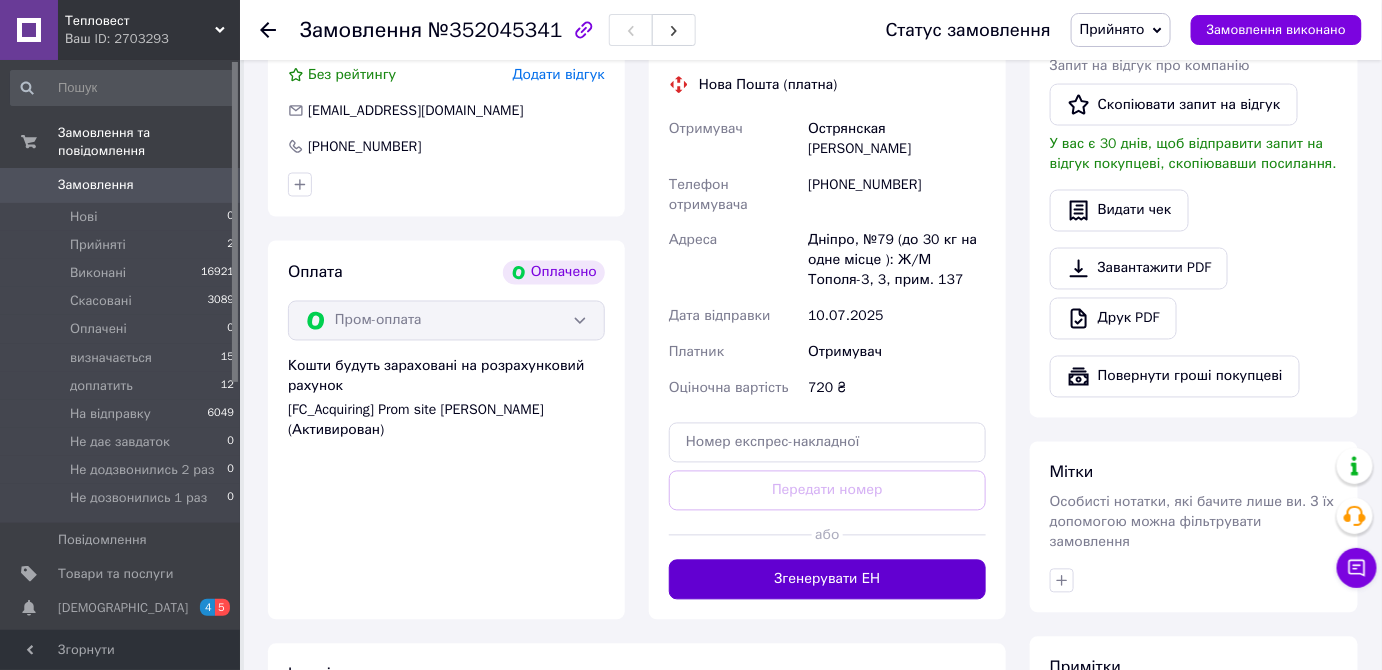 click on "Згенерувати ЕН" at bounding box center [827, 580] 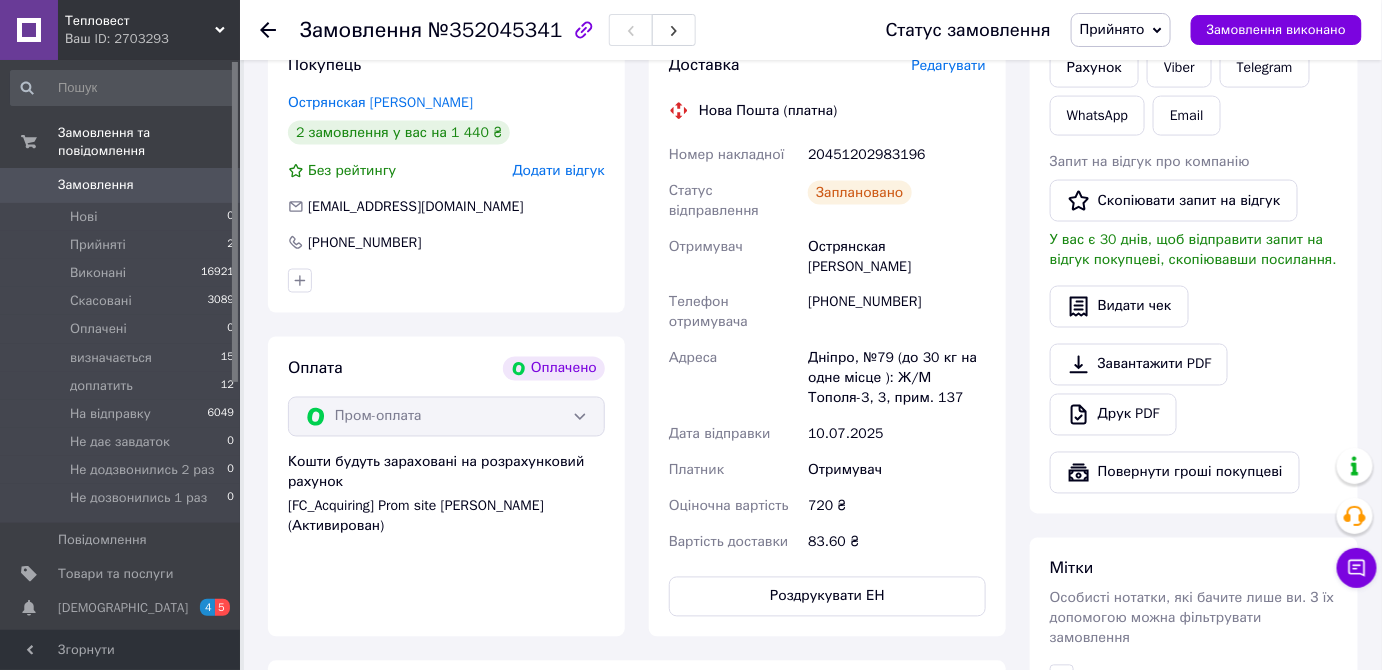 scroll, scrollTop: 877, scrollLeft: 0, axis: vertical 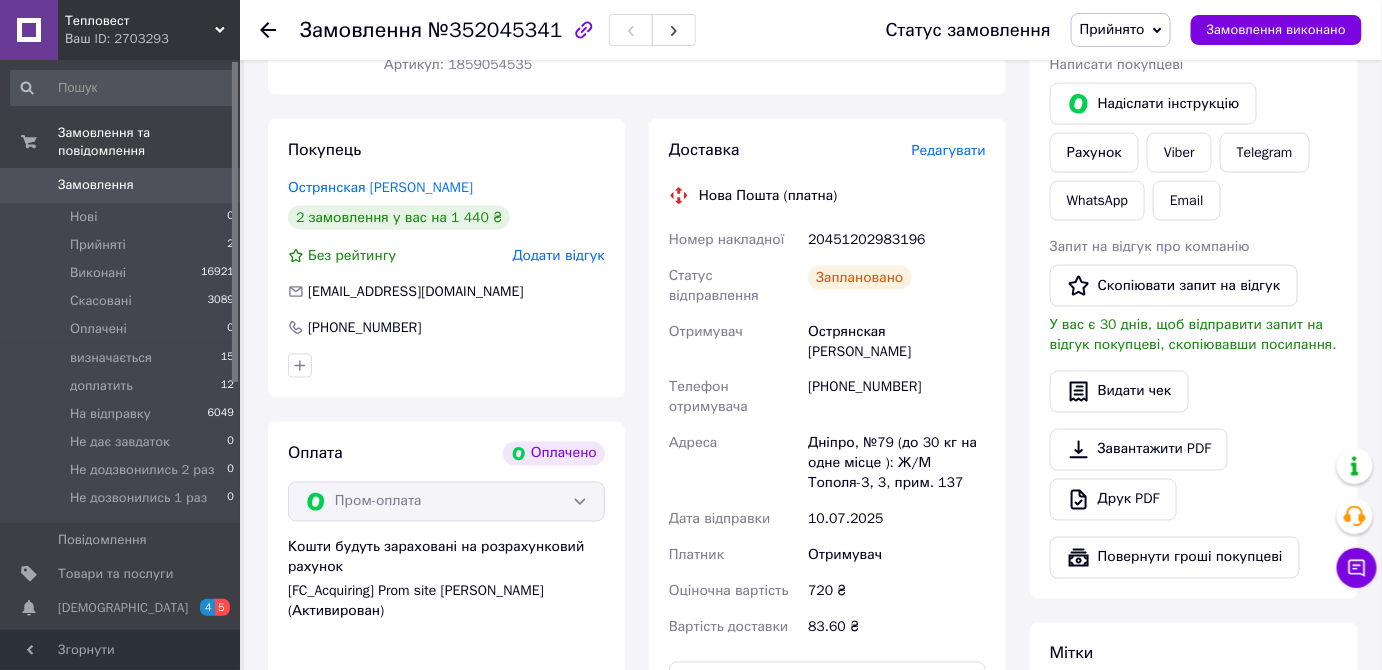 click on "20451202983196" at bounding box center [897, 240] 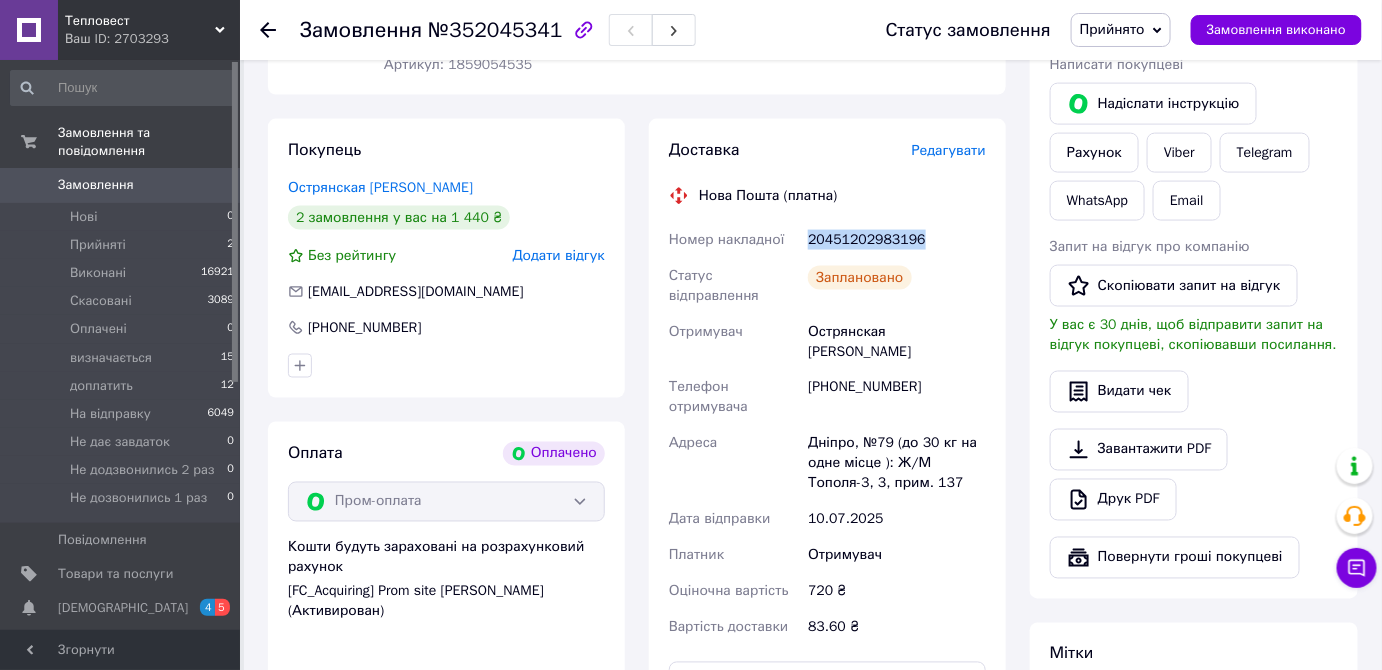 click on "20451202983196" at bounding box center [897, 240] 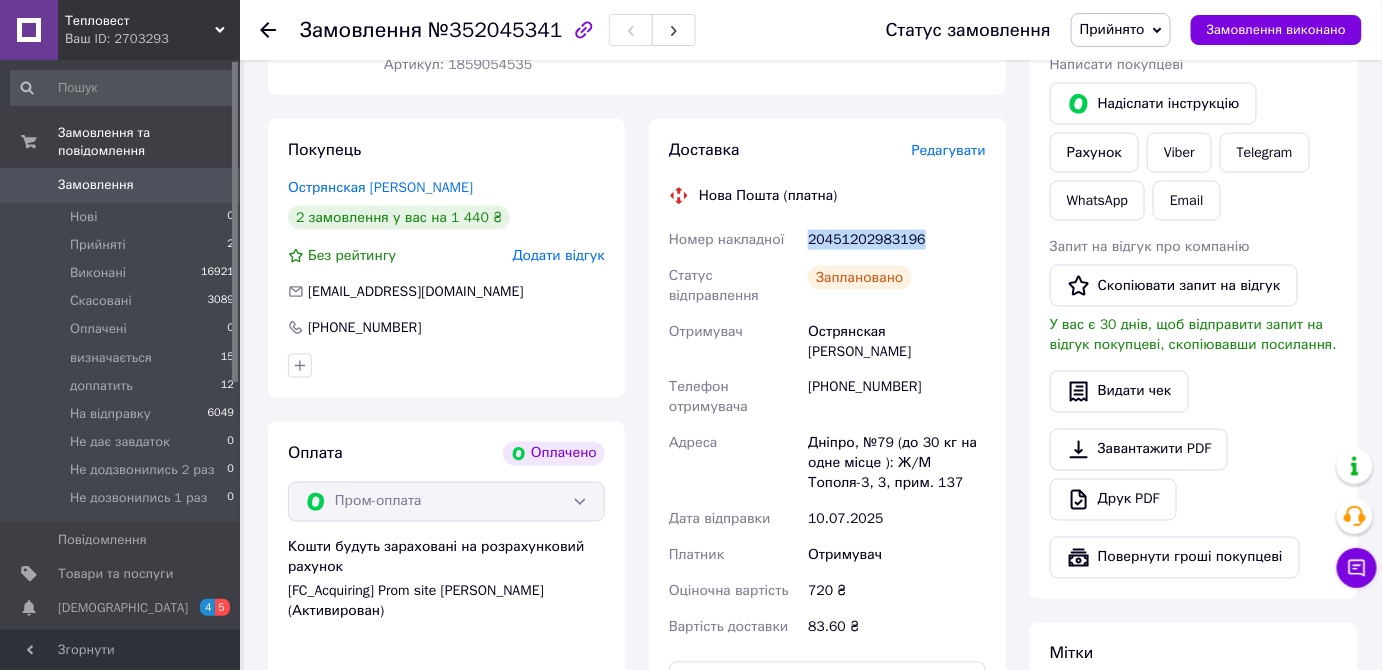 click on "Прийнято" at bounding box center [1112, 29] 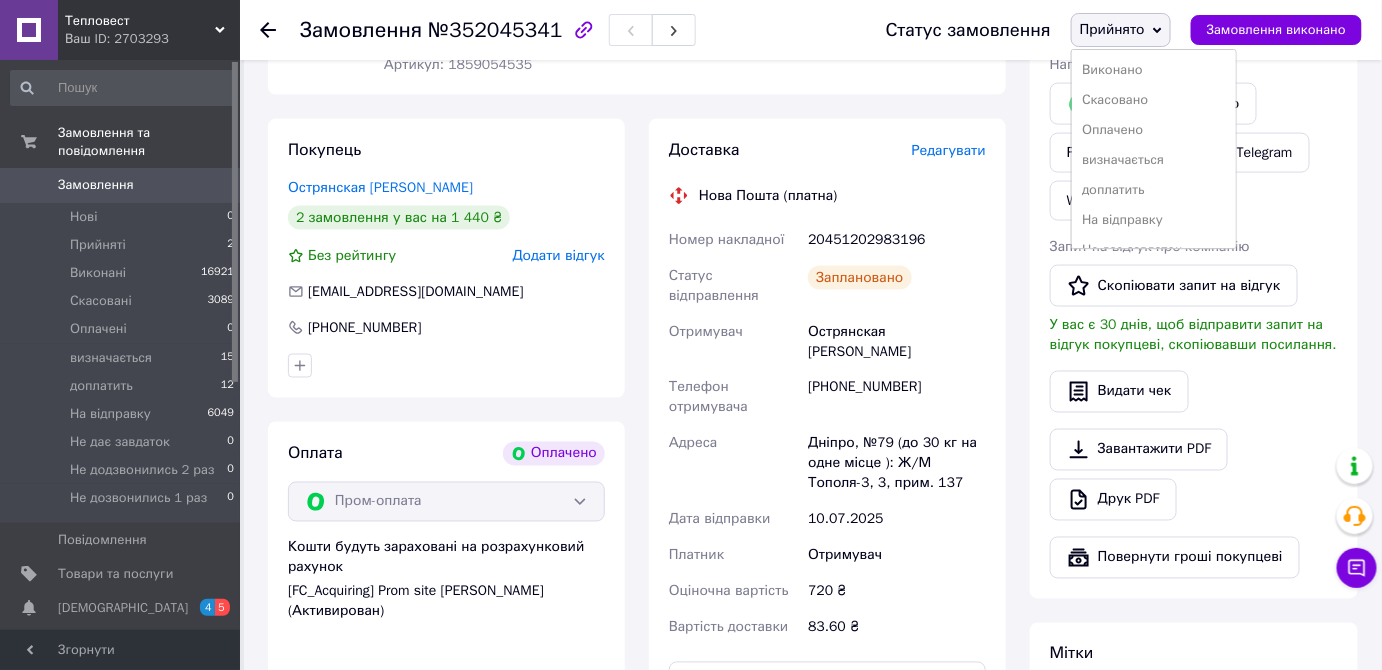 drag, startPoint x: 1146, startPoint y: 215, endPoint x: 676, endPoint y: 65, distance: 493.35587 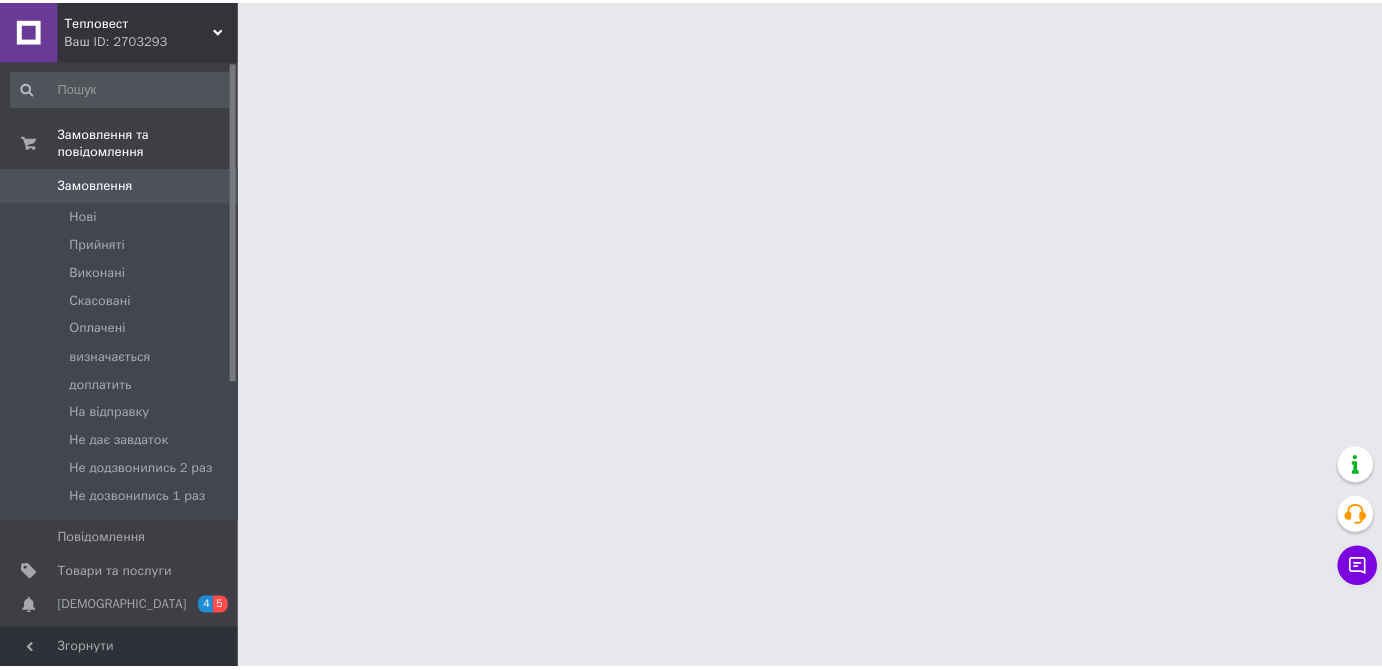 scroll, scrollTop: 0, scrollLeft: 0, axis: both 